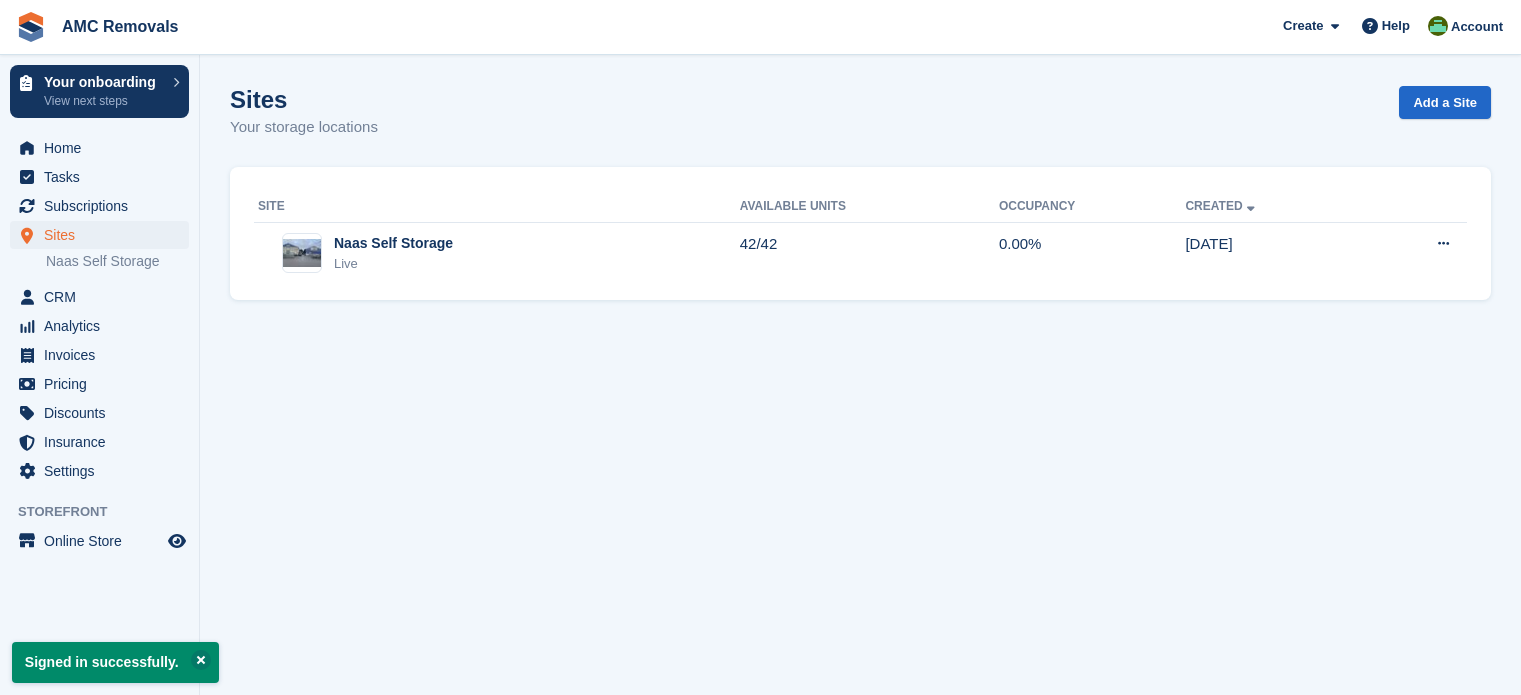 scroll, scrollTop: 0, scrollLeft: 0, axis: both 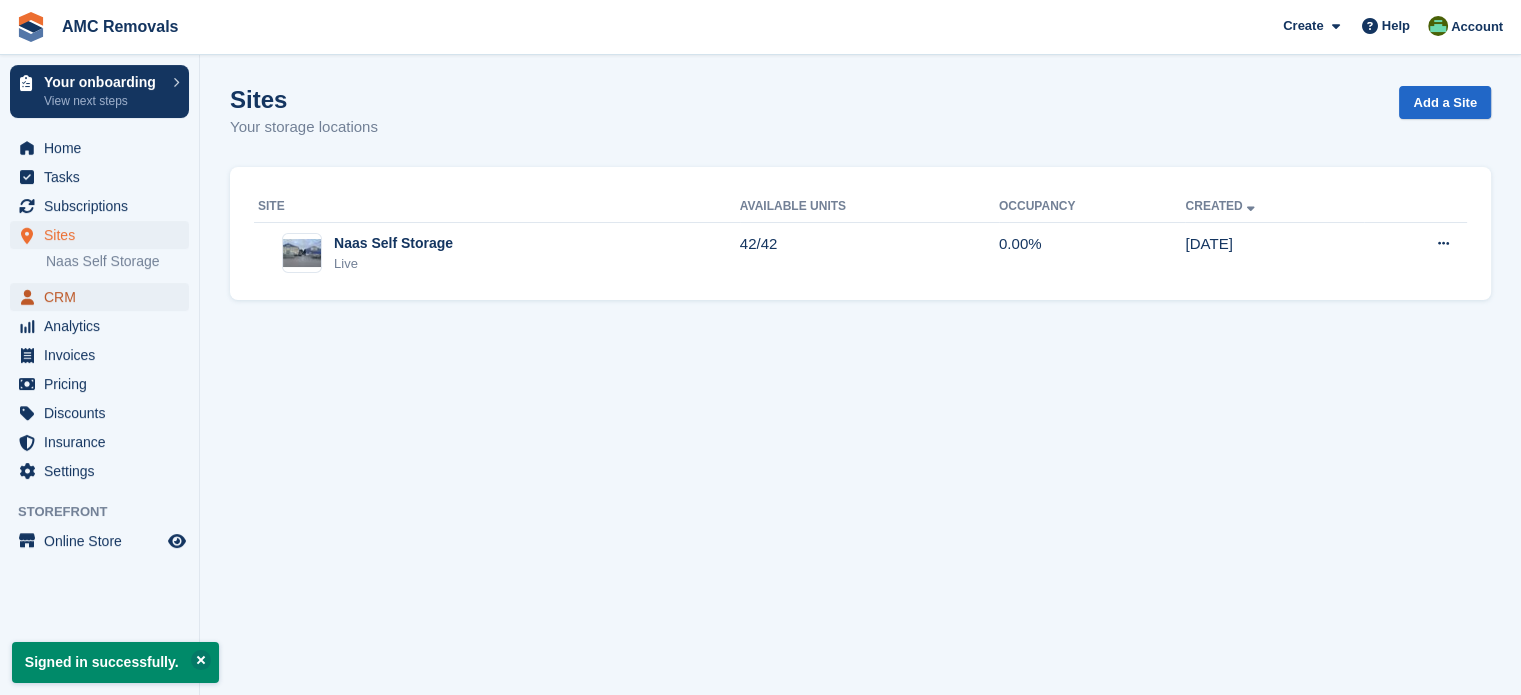 click on "CRM" at bounding box center (104, 297) 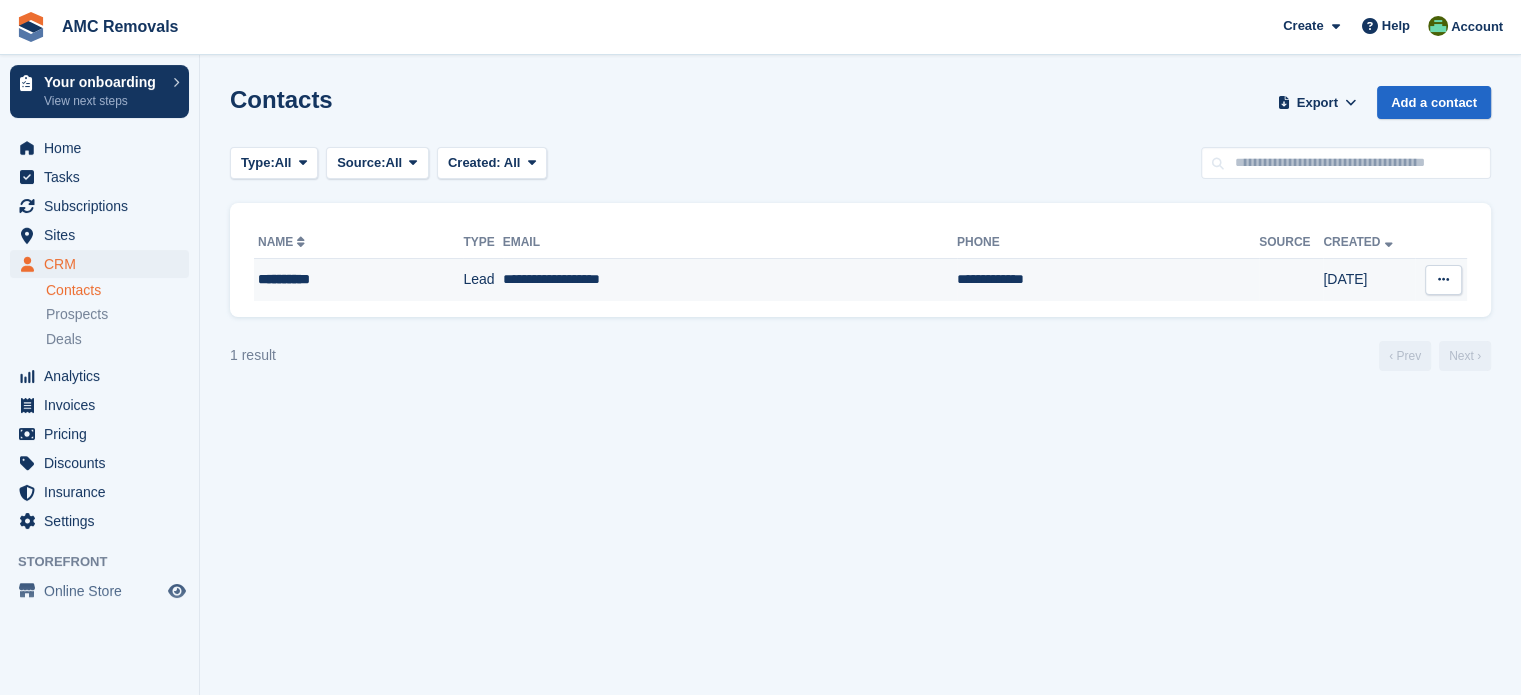 click on "**********" at bounding box center [730, 280] 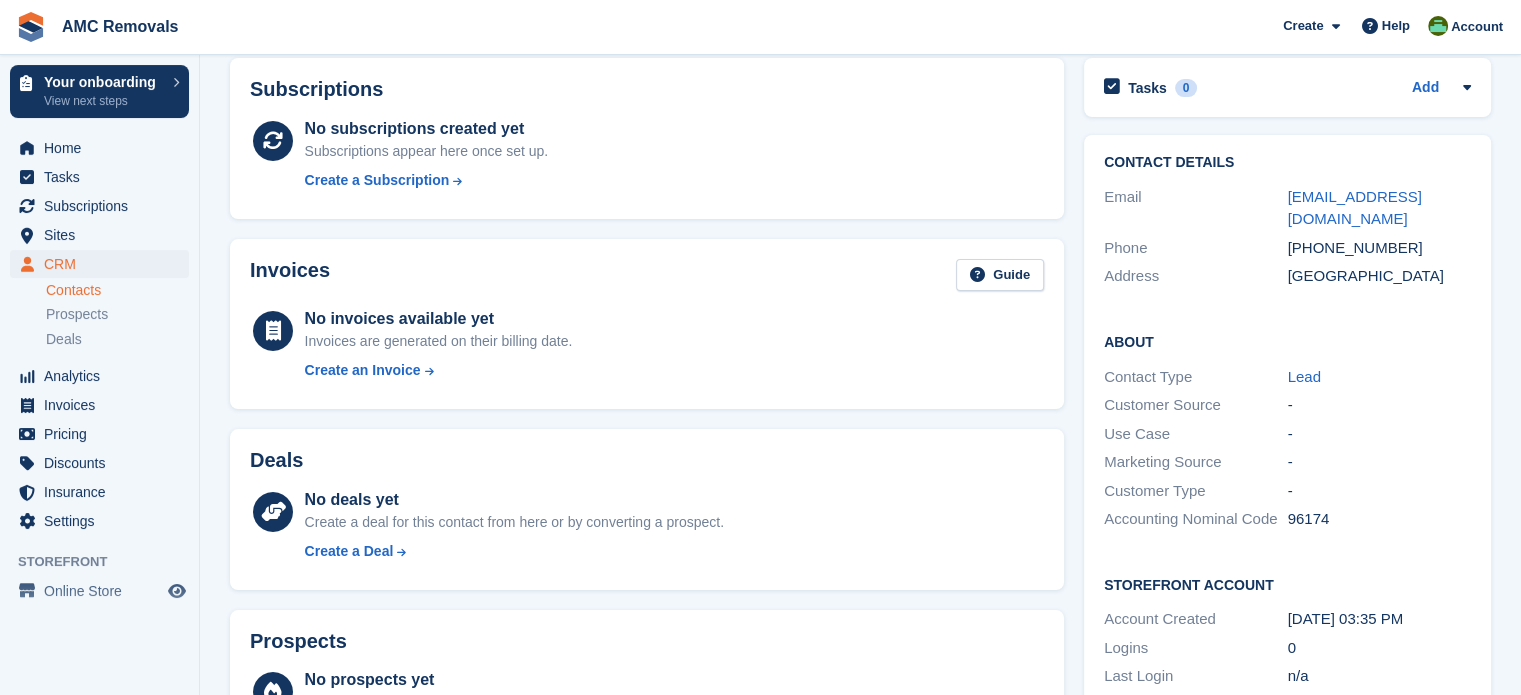 scroll, scrollTop: 0, scrollLeft: 0, axis: both 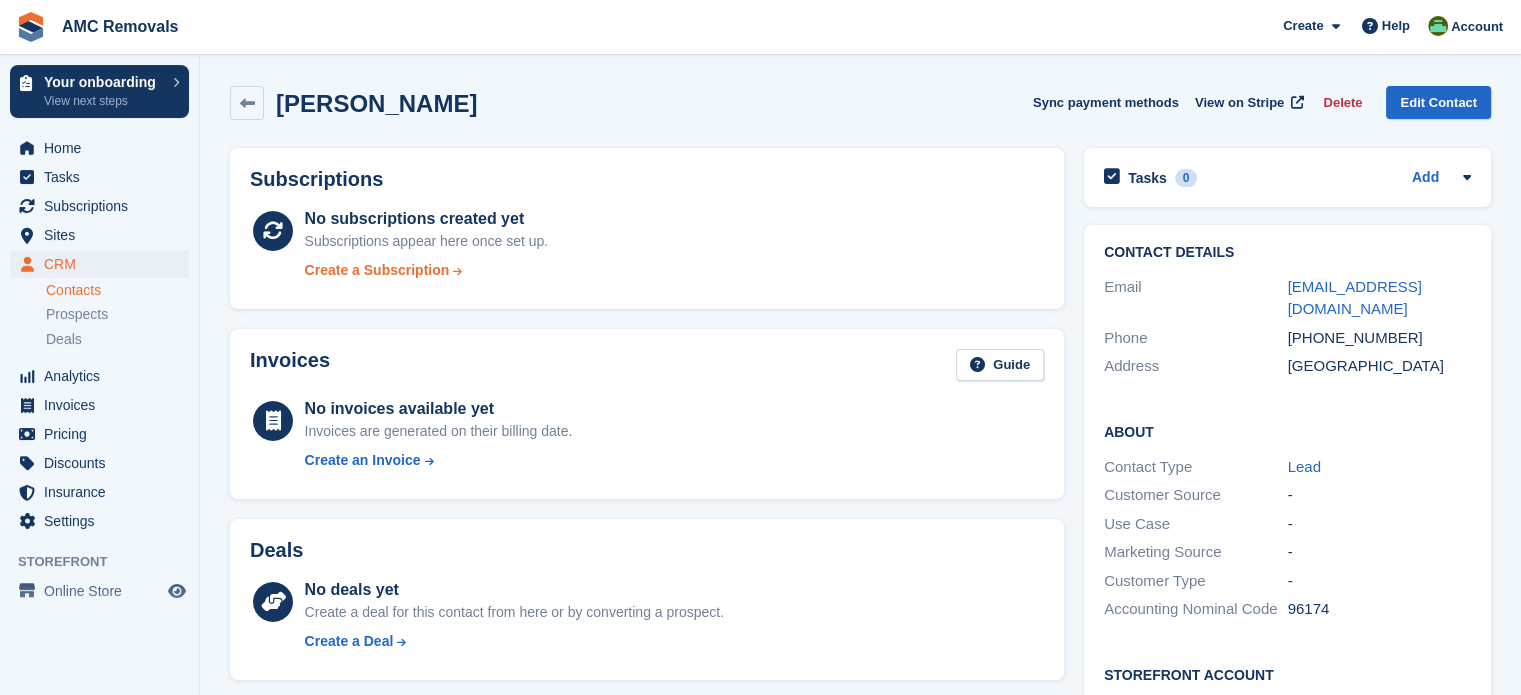 click on "Create a Subscription" at bounding box center (377, 270) 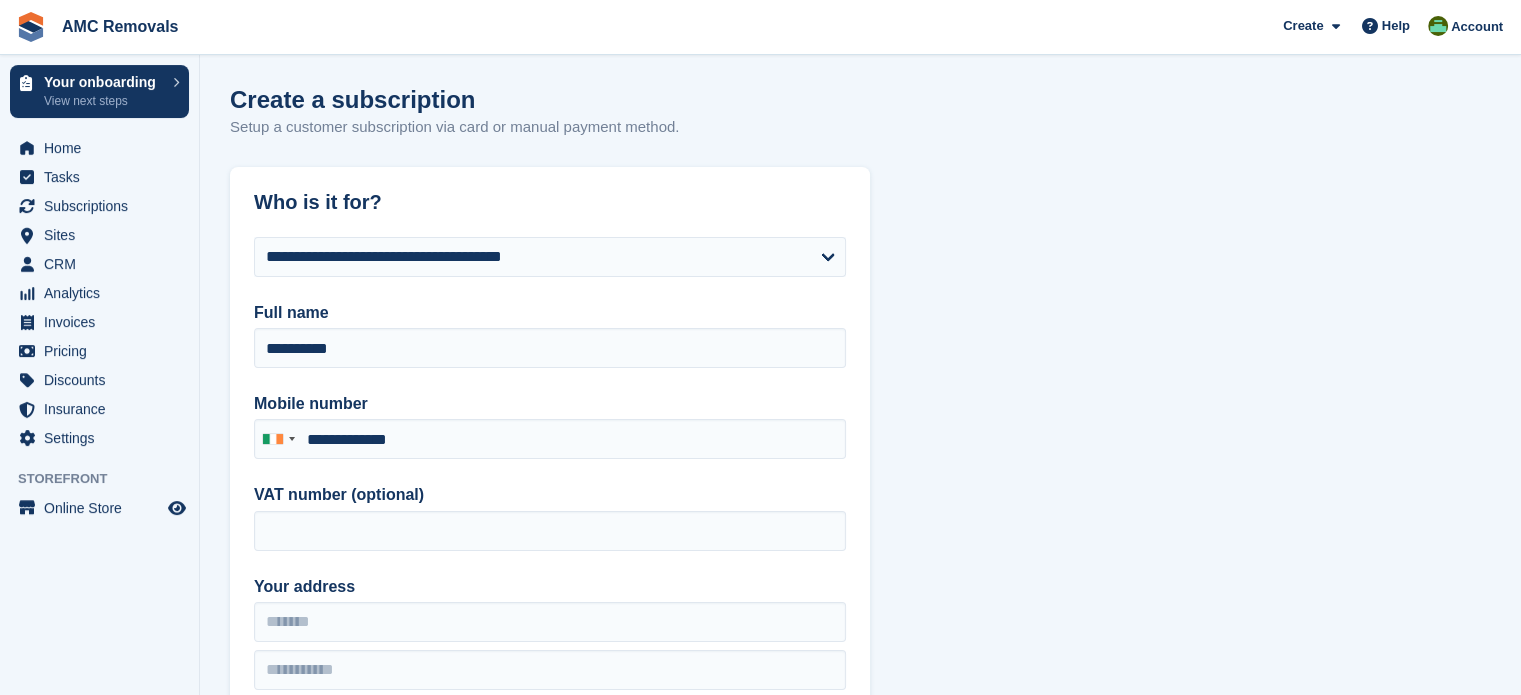 type on "**********" 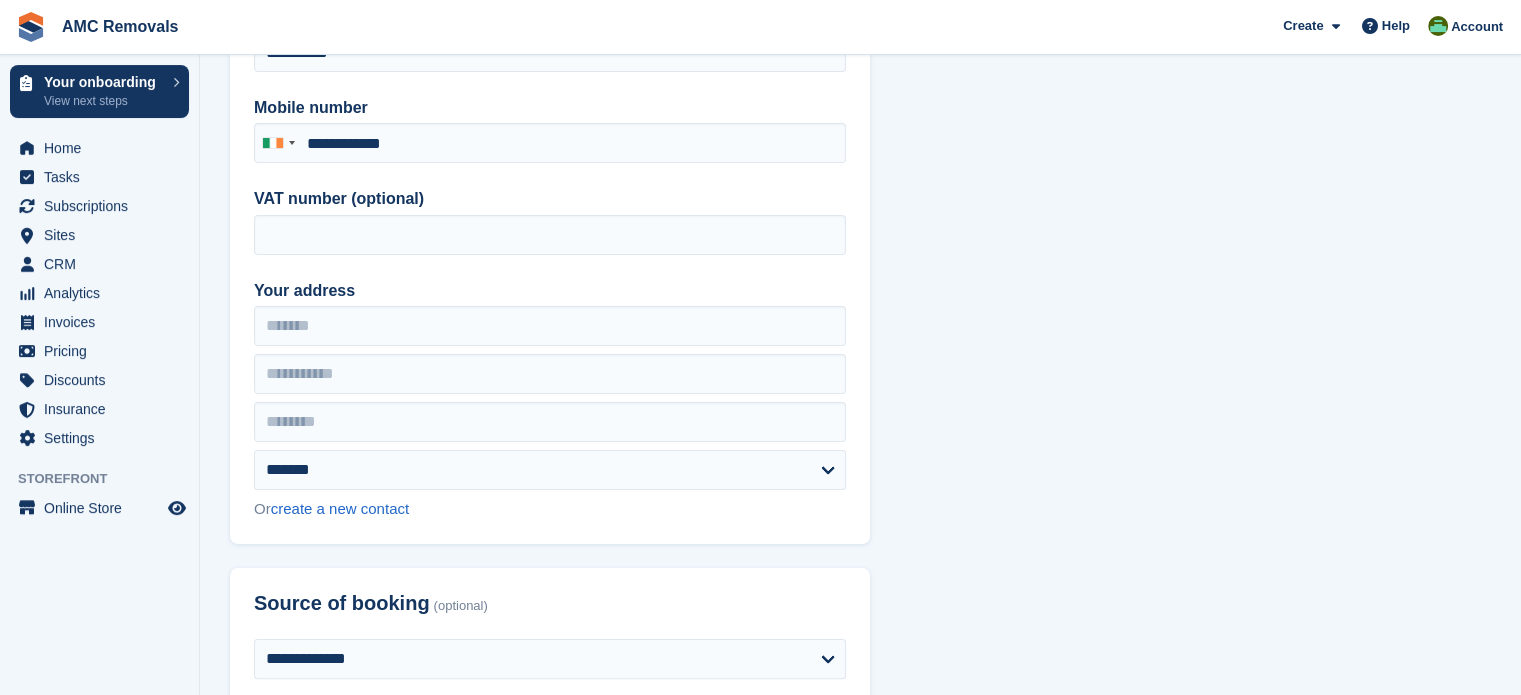 scroll, scrollTop: 300, scrollLeft: 0, axis: vertical 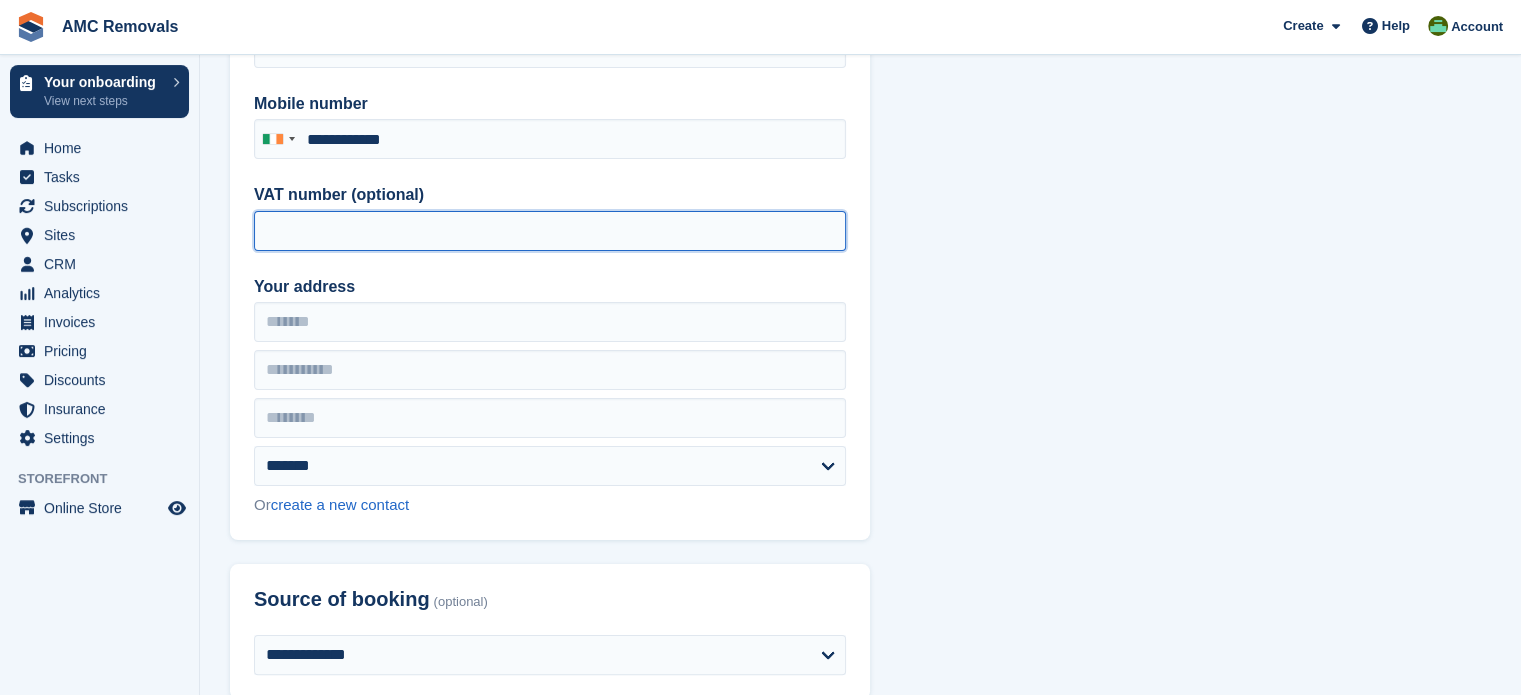 click on "VAT number (optional)" at bounding box center [550, 231] 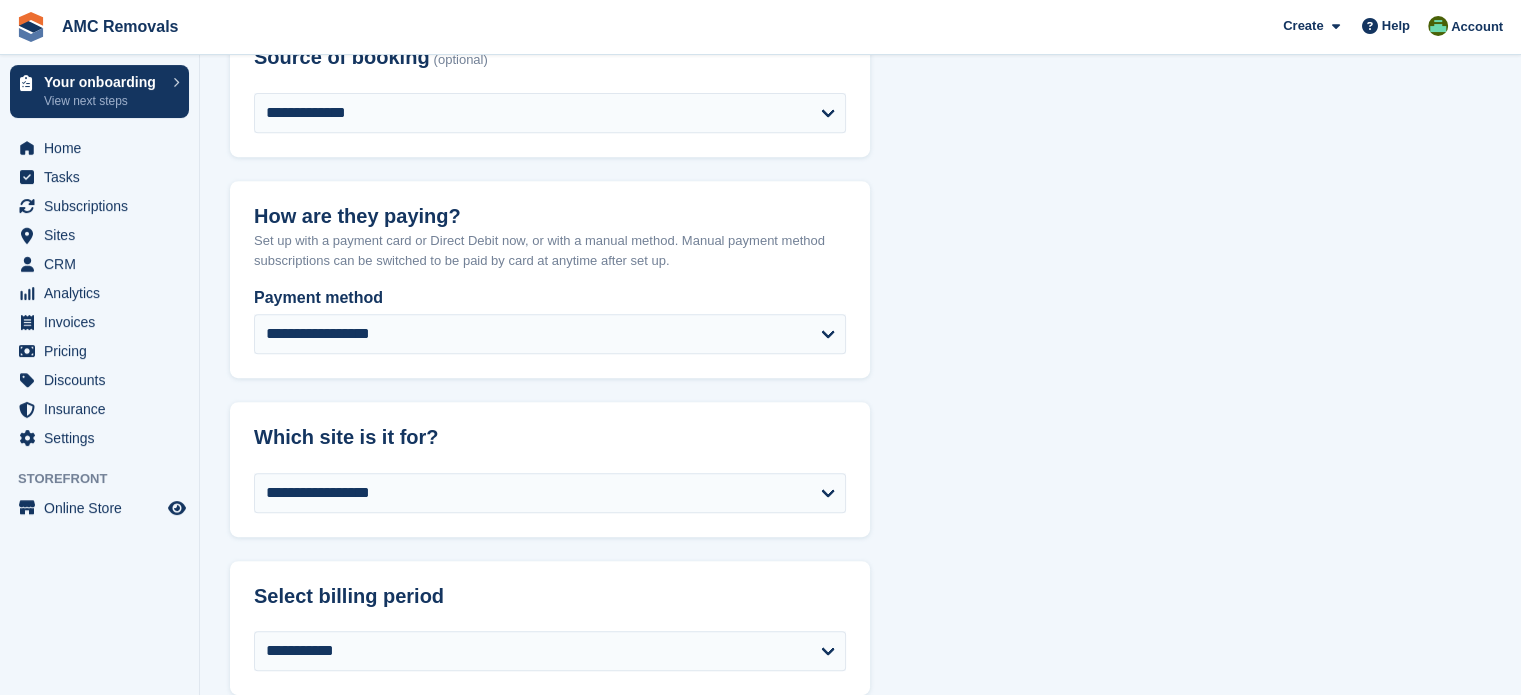 scroll, scrollTop: 900, scrollLeft: 0, axis: vertical 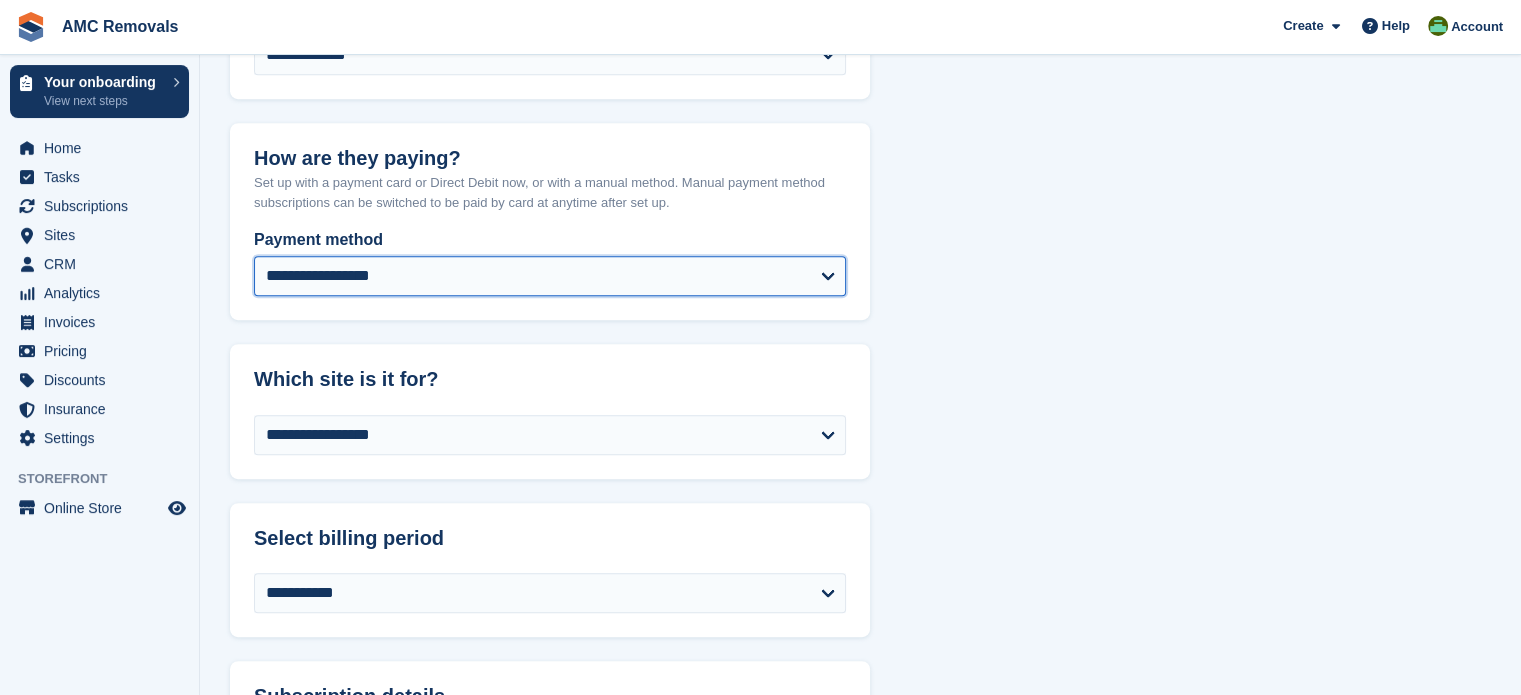 click on "**********" at bounding box center (550, 276) 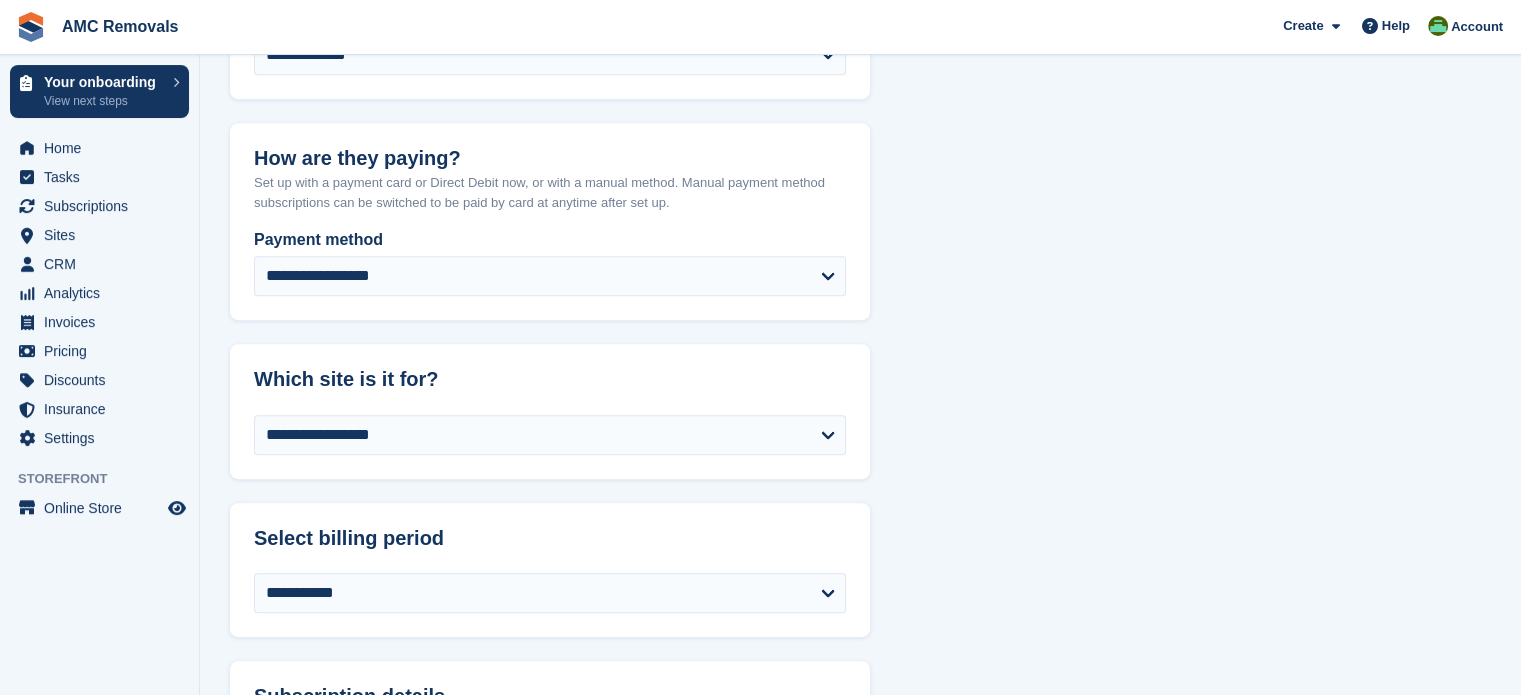 drag, startPoint x: 1080, startPoint y: 377, endPoint x: 1151, endPoint y: 126, distance: 260.8486 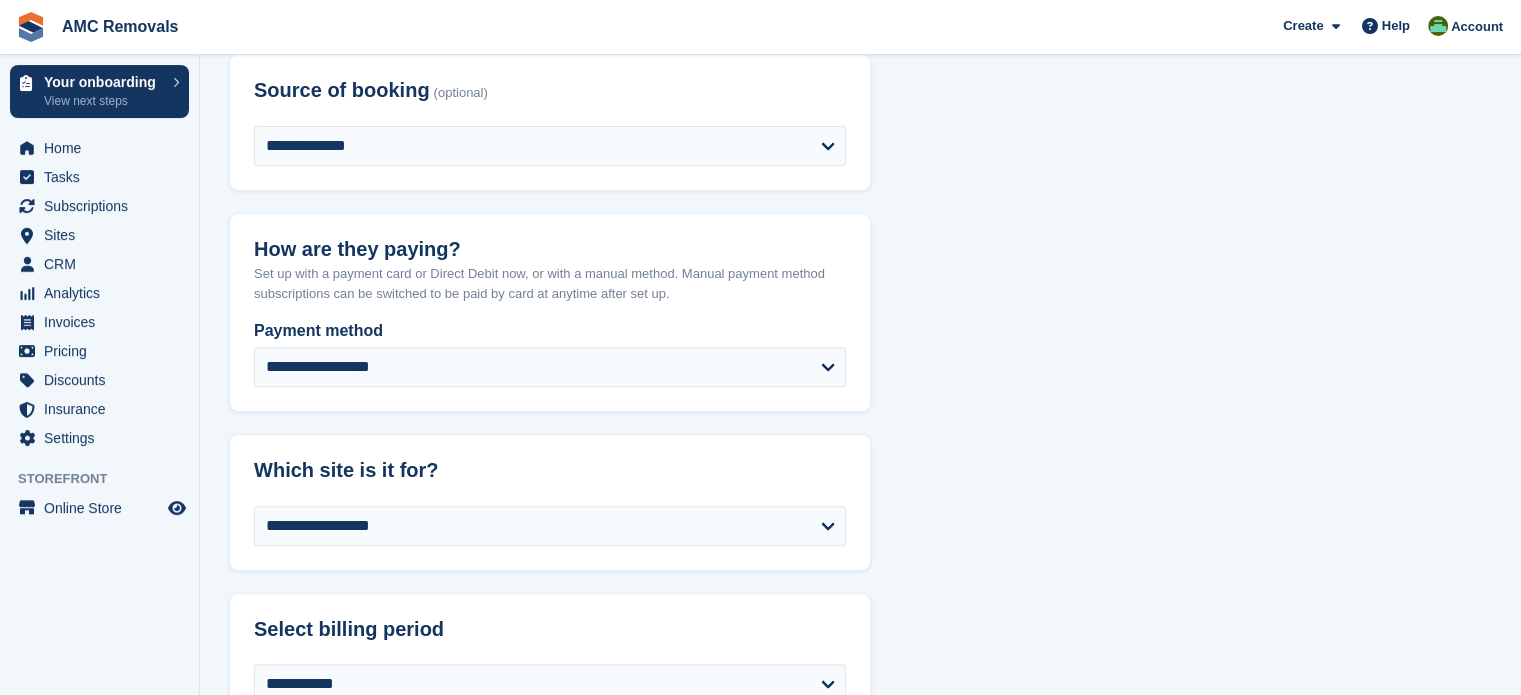 scroll, scrollTop: 800, scrollLeft: 0, axis: vertical 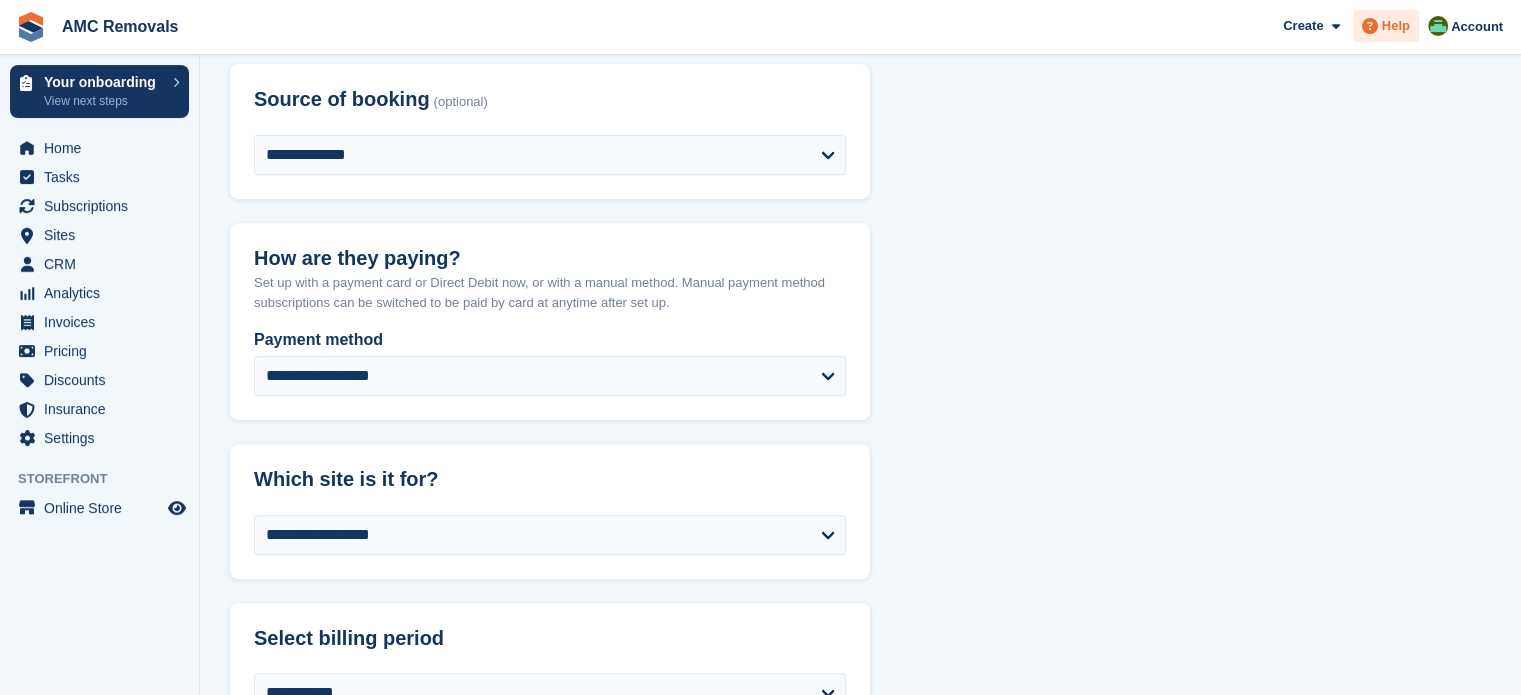 click on "Help" at bounding box center [1396, 26] 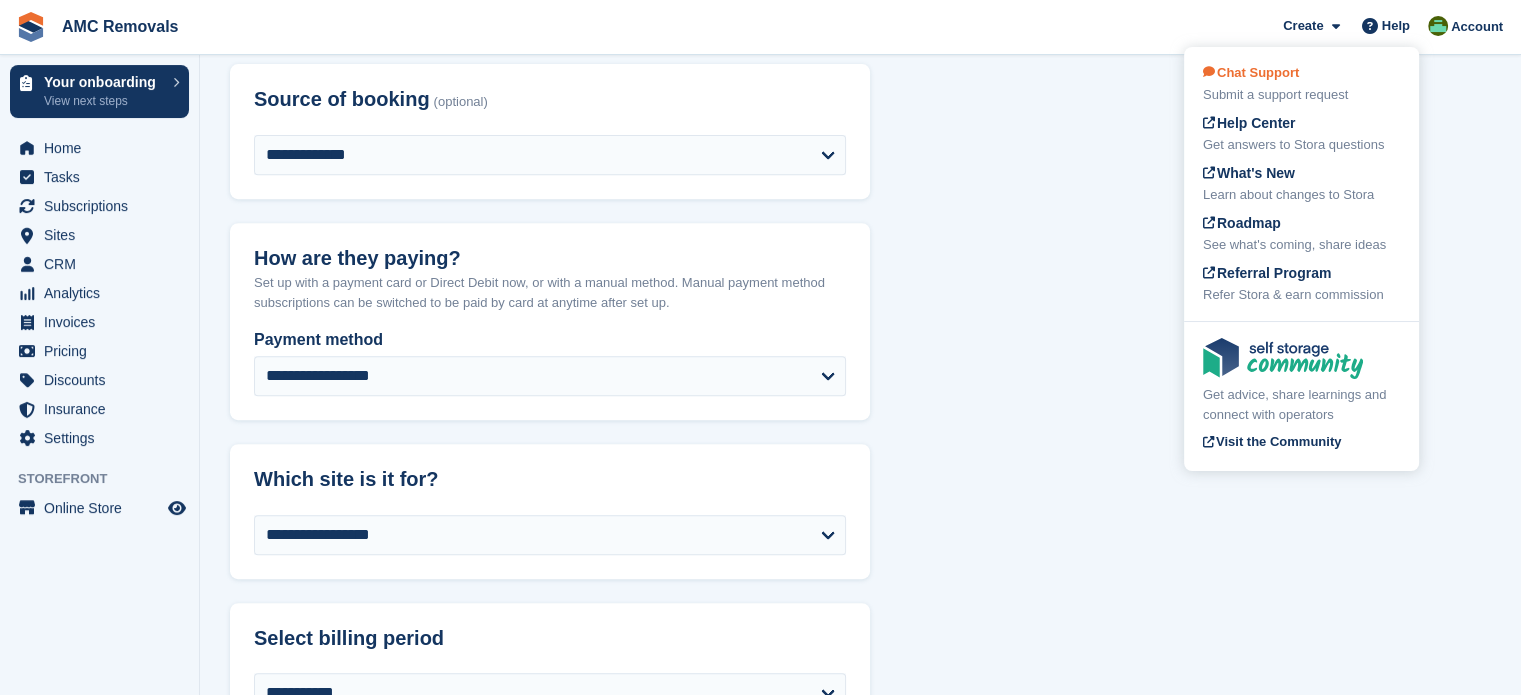 click on "Chat Support" at bounding box center (1251, 72) 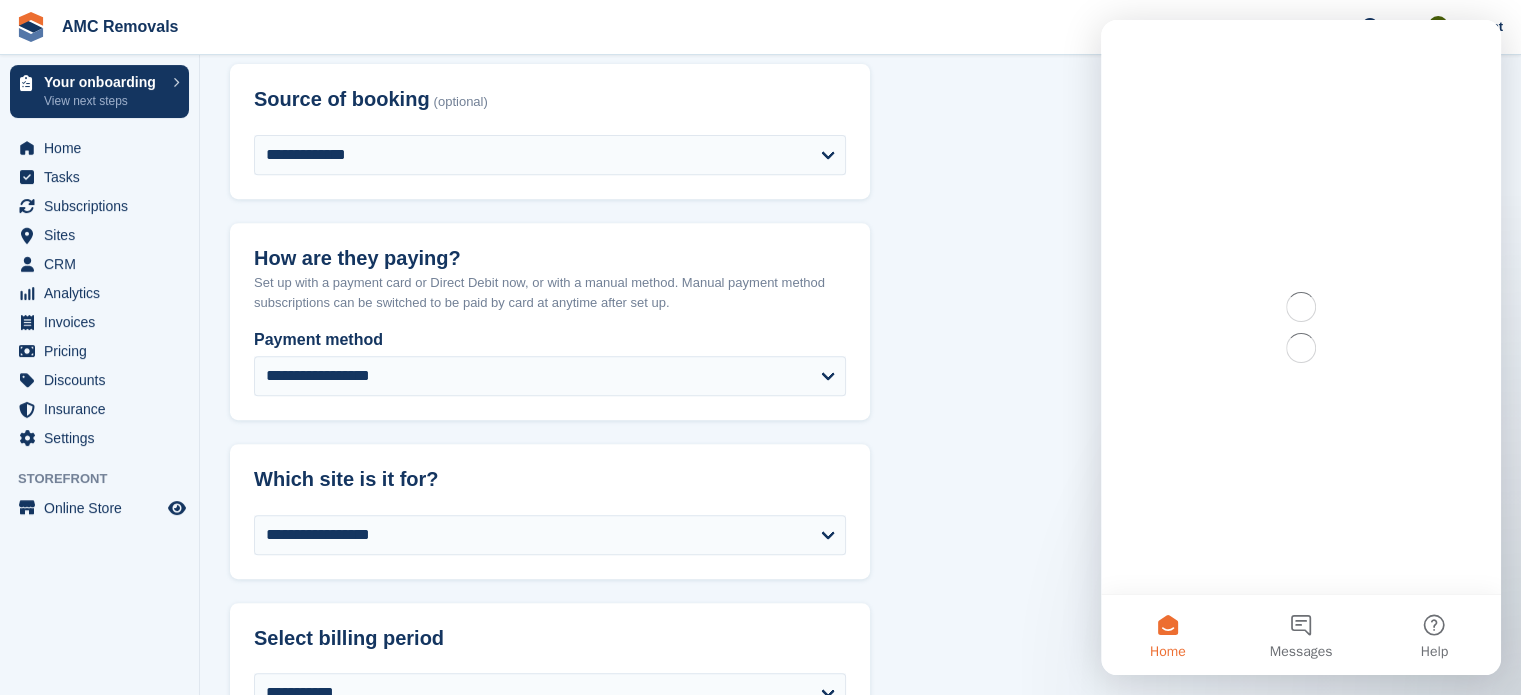scroll, scrollTop: 0, scrollLeft: 0, axis: both 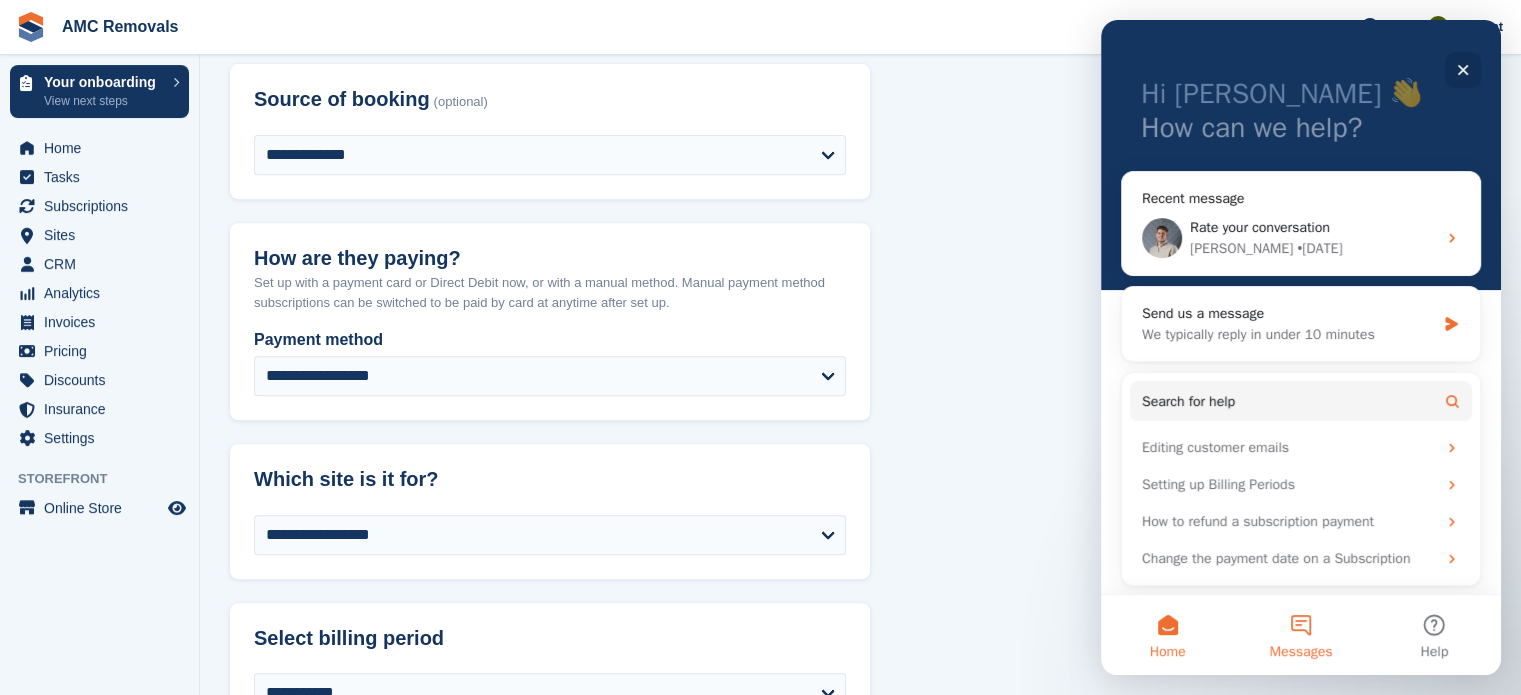 click on "Messages" at bounding box center [1300, 635] 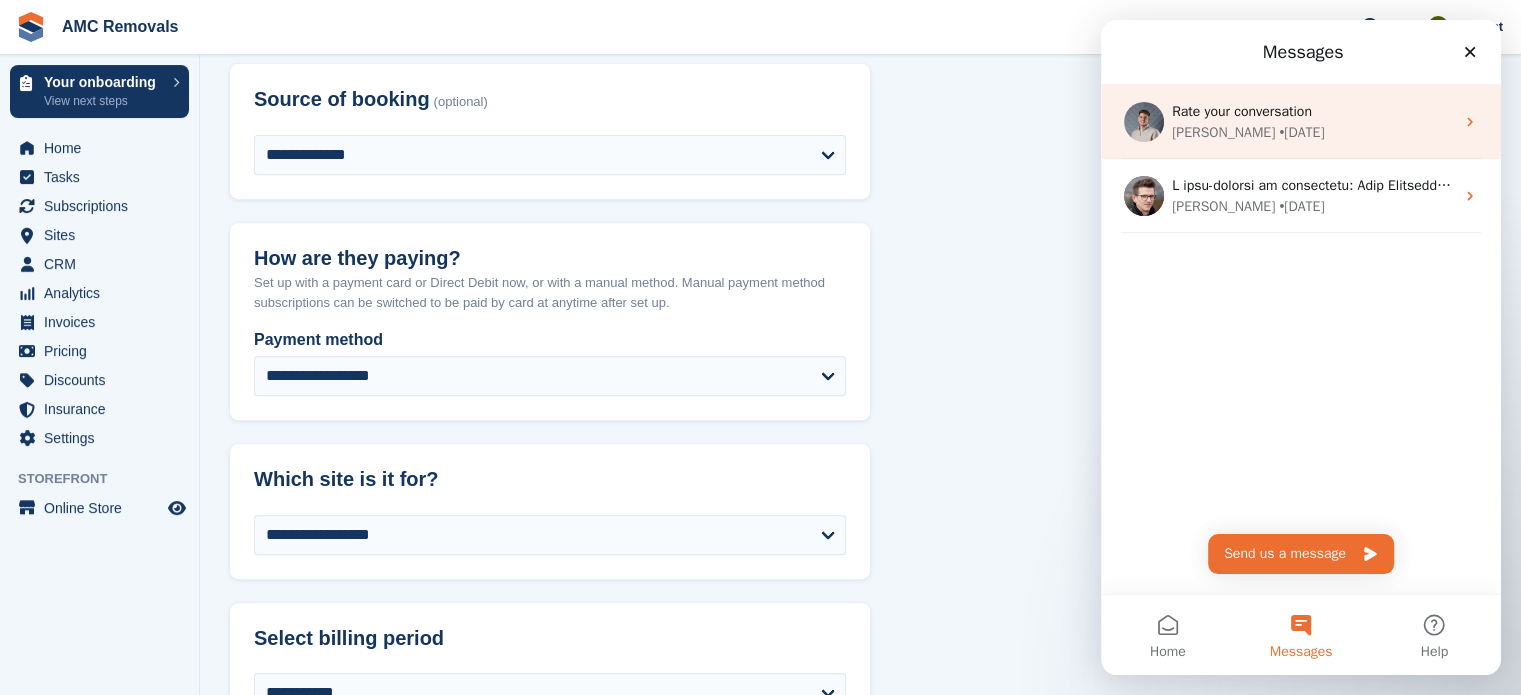 click on "•  4d ago" at bounding box center [1301, 132] 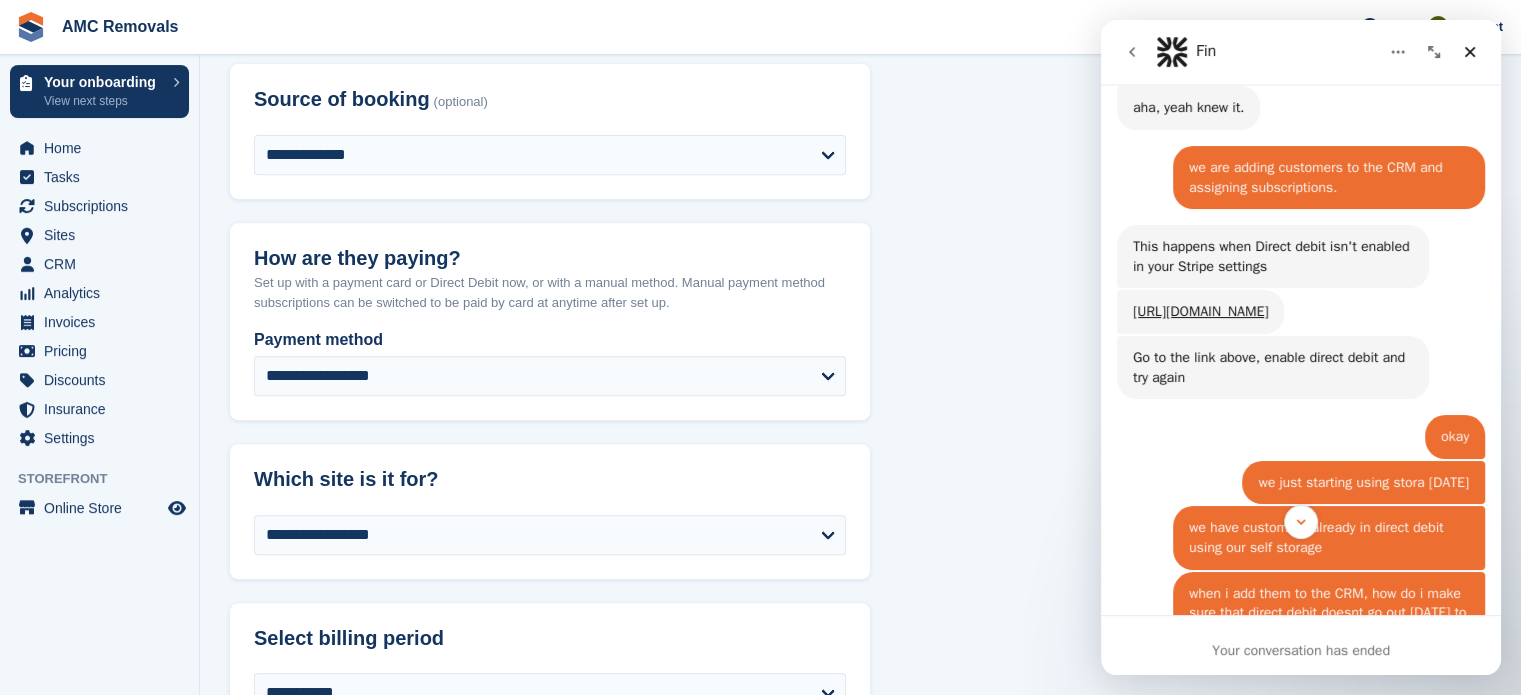 scroll, scrollTop: 1400, scrollLeft: 0, axis: vertical 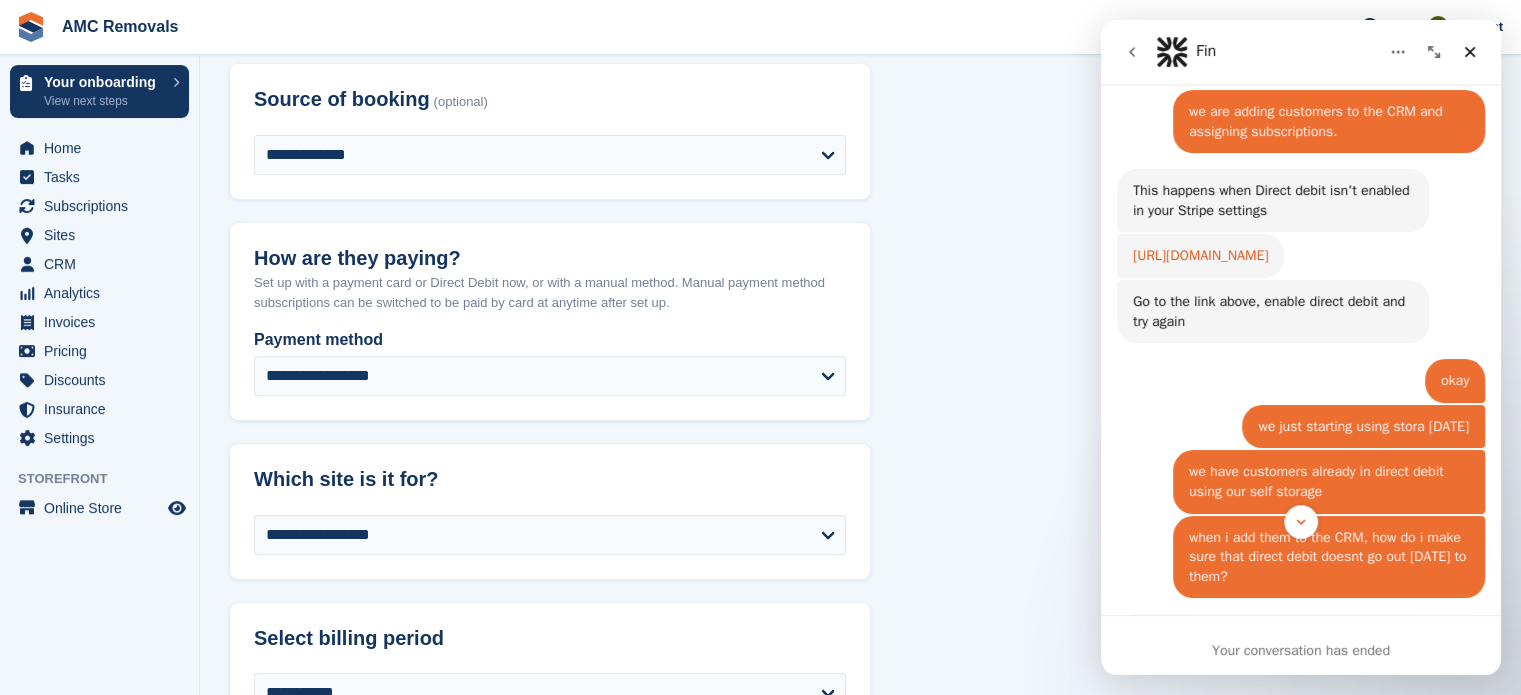 click on "[URL][DOMAIN_NAME]" at bounding box center (1200, 255) 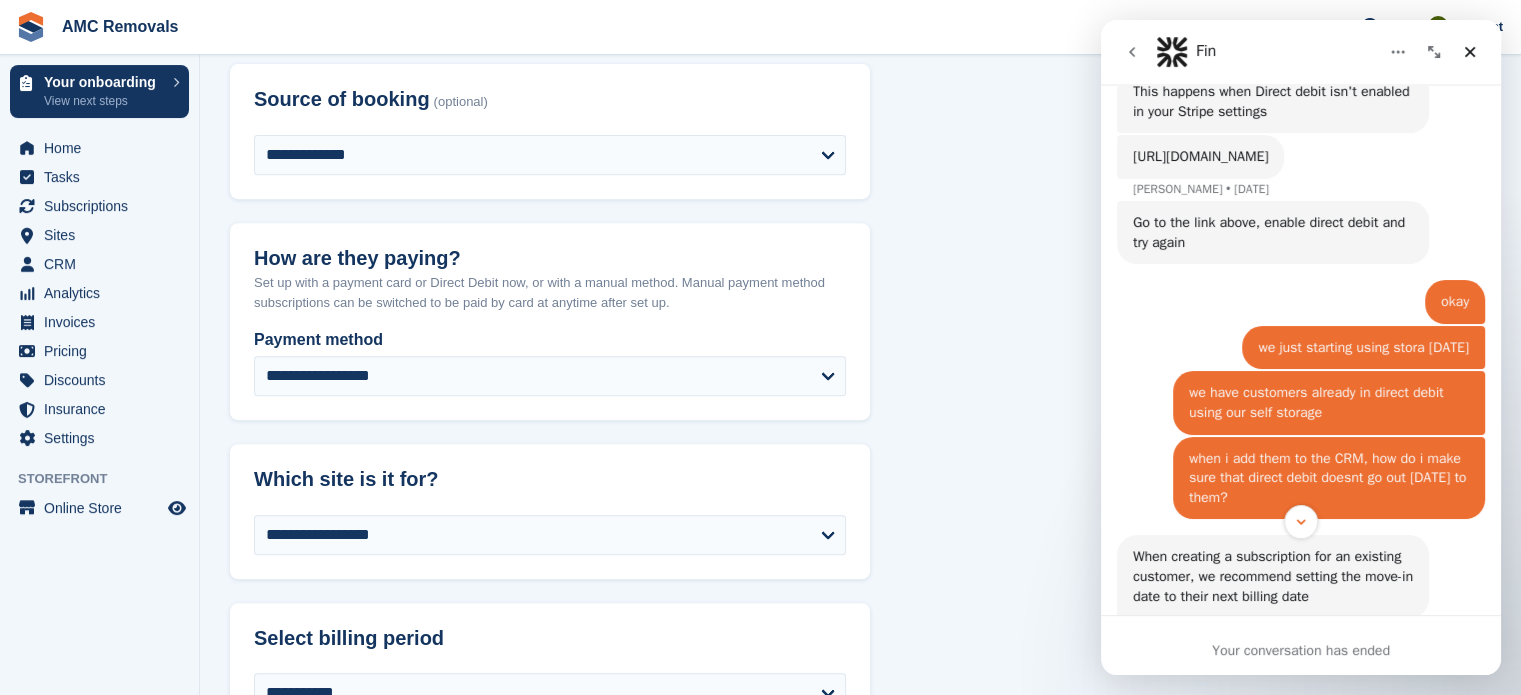 scroll, scrollTop: 1500, scrollLeft: 0, axis: vertical 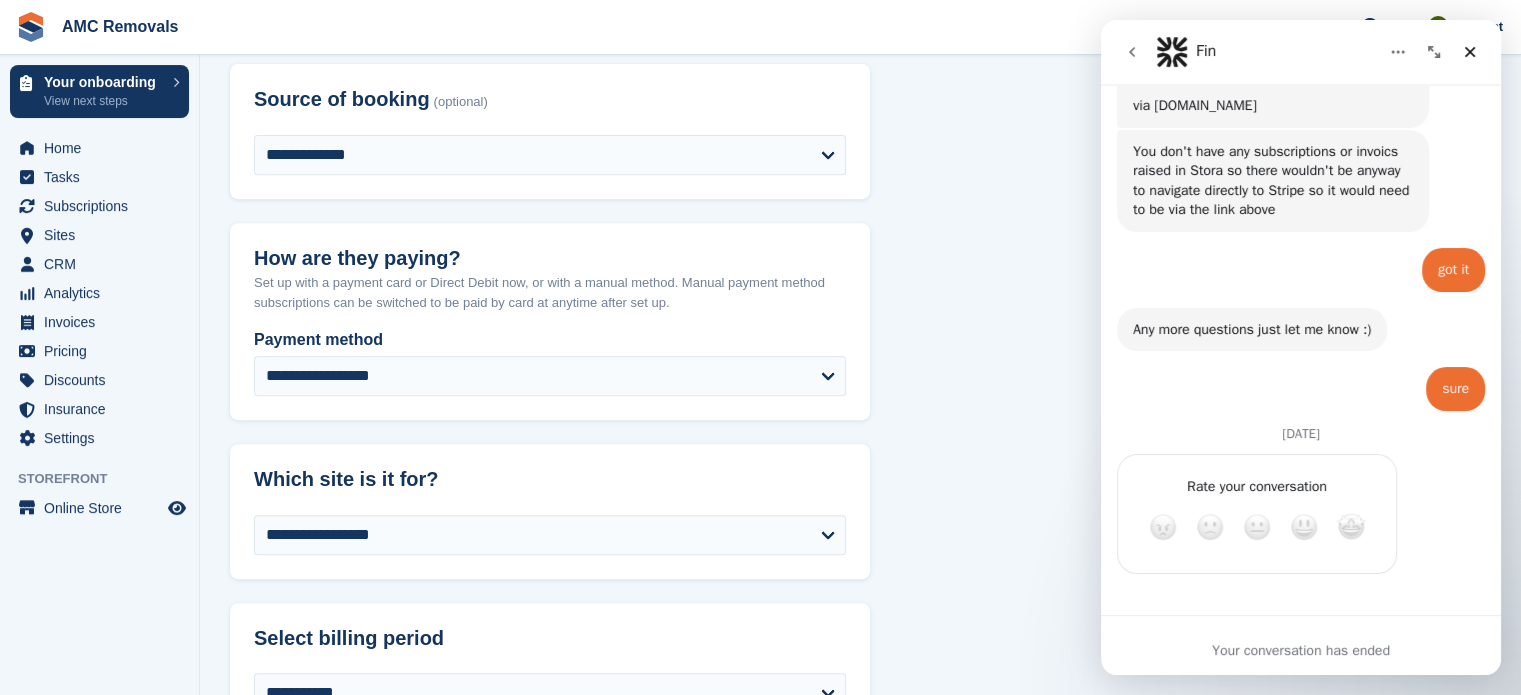 click on "Your conversation has ended" at bounding box center [1301, 650] 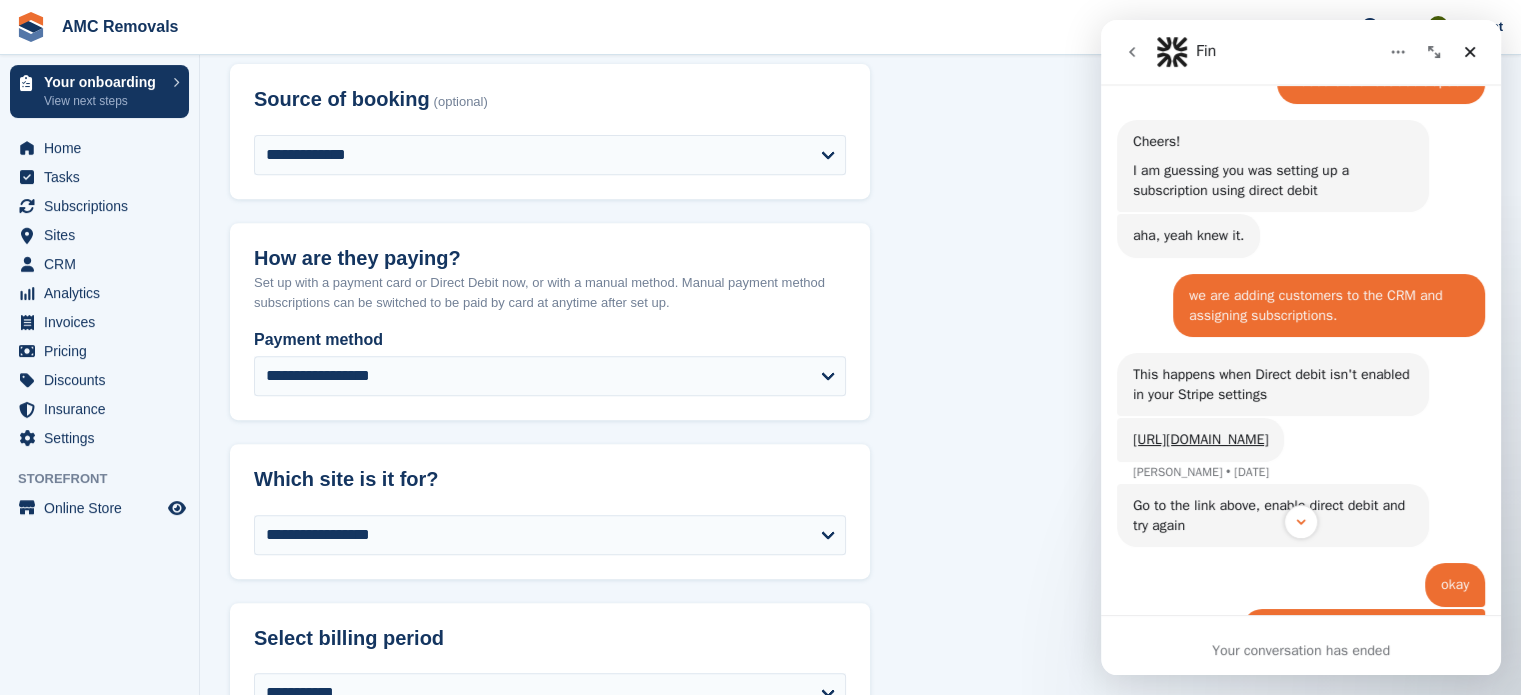 scroll, scrollTop: 1222, scrollLeft: 0, axis: vertical 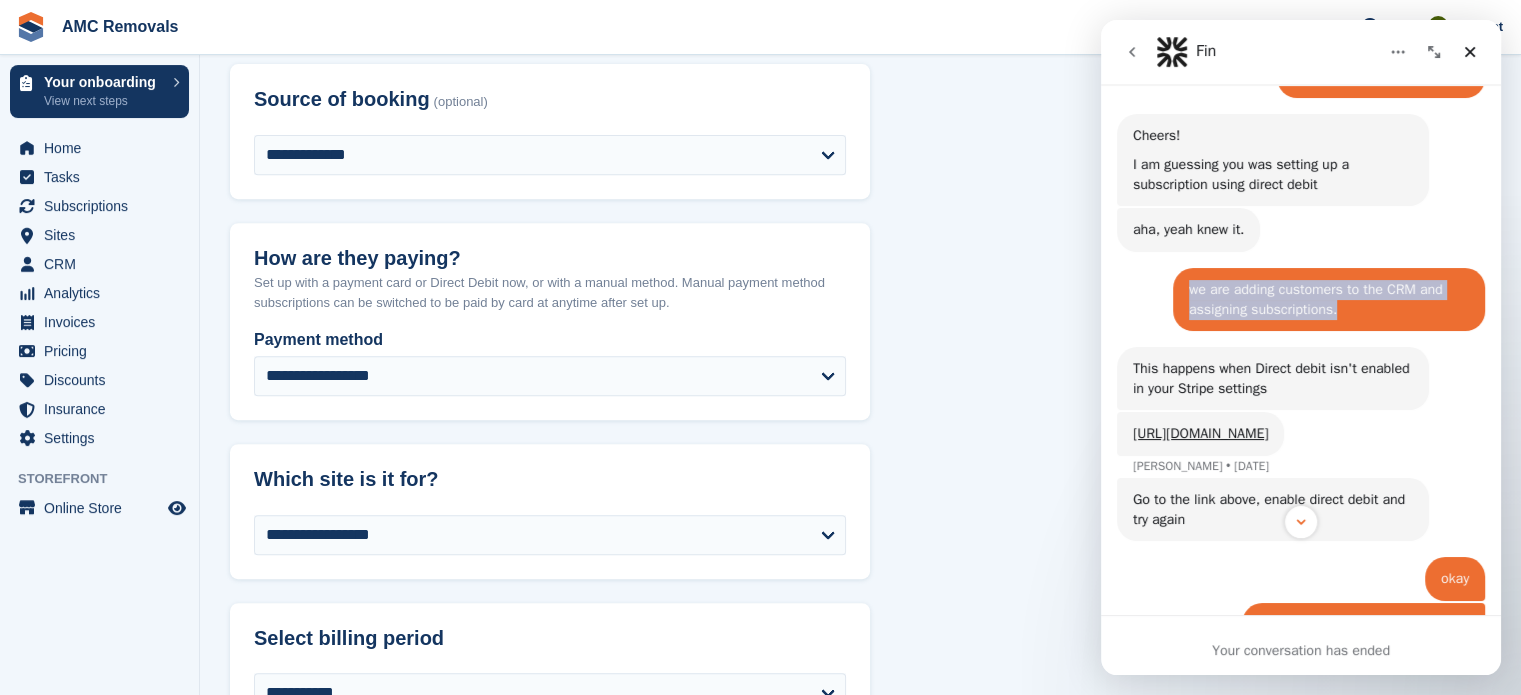 drag, startPoint x: 1334, startPoint y: 336, endPoint x: 1113, endPoint y: 293, distance: 225.1444 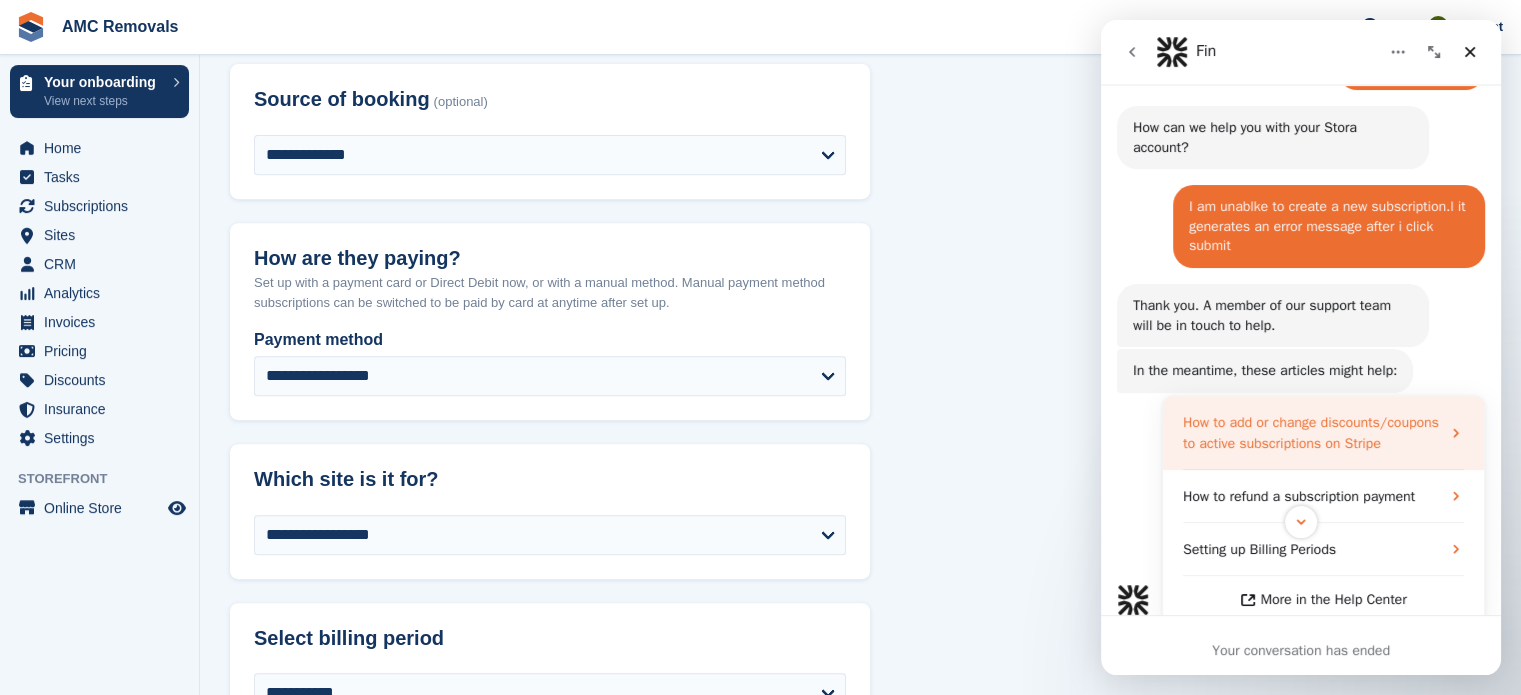scroll, scrollTop: 322, scrollLeft: 0, axis: vertical 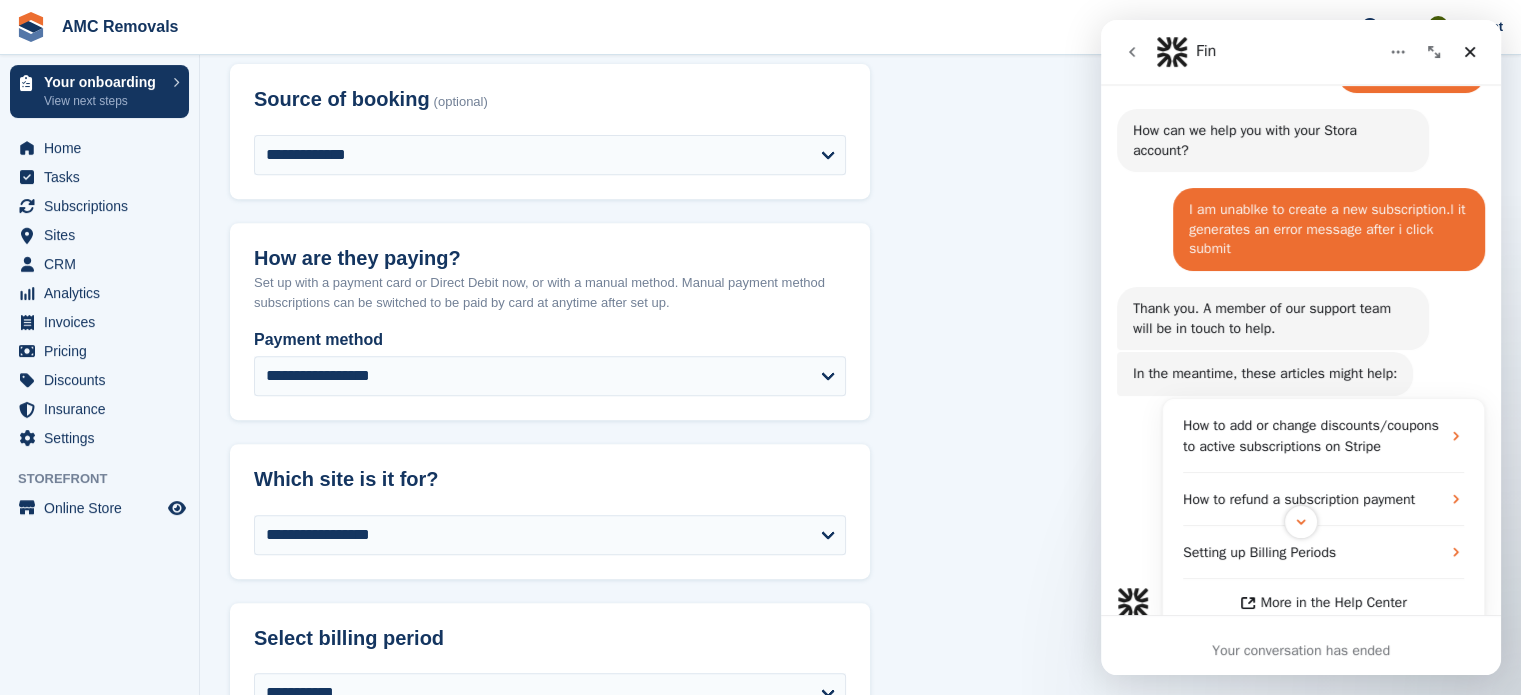 drag, startPoint x: 1266, startPoint y: 219, endPoint x: 1254, endPoint y: 219, distance: 12 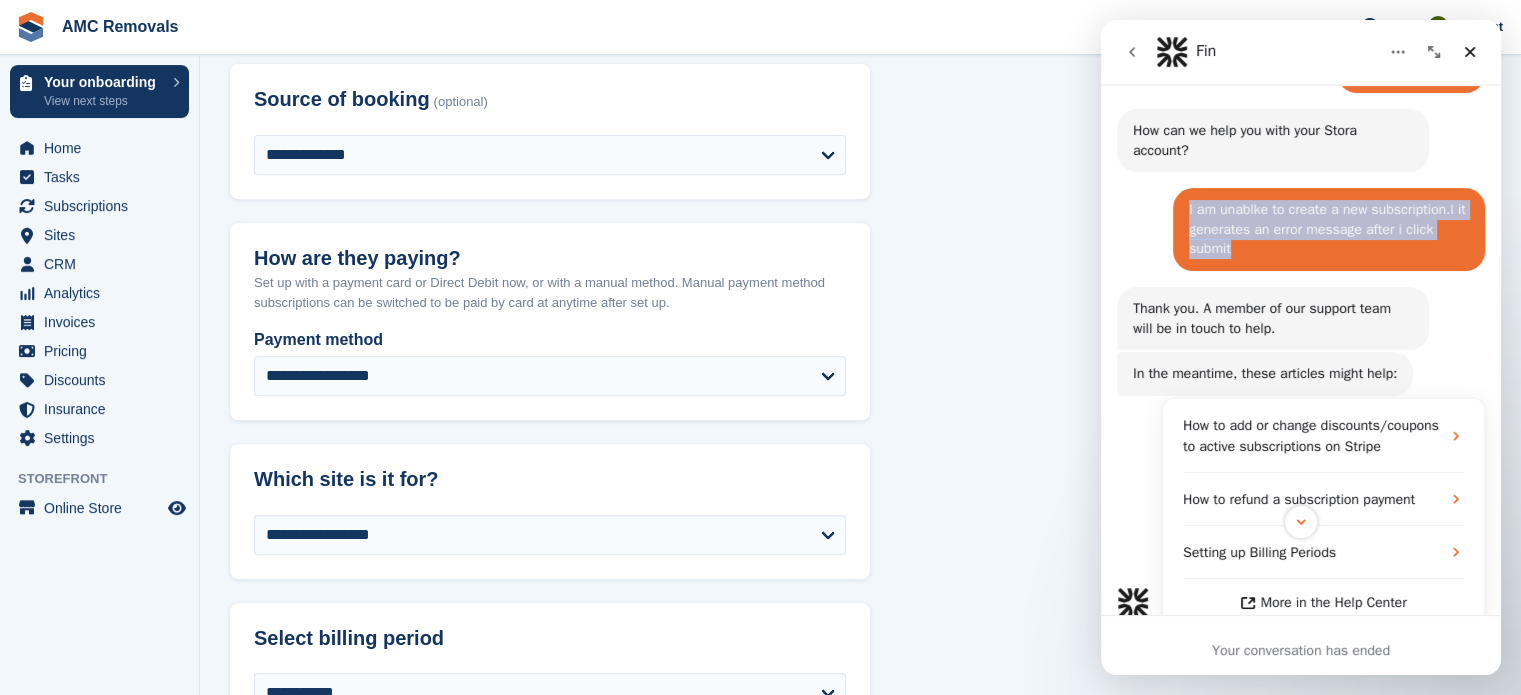 drag, startPoint x: 1178, startPoint y: 207, endPoint x: 1230, endPoint y: 253, distance: 69.426216 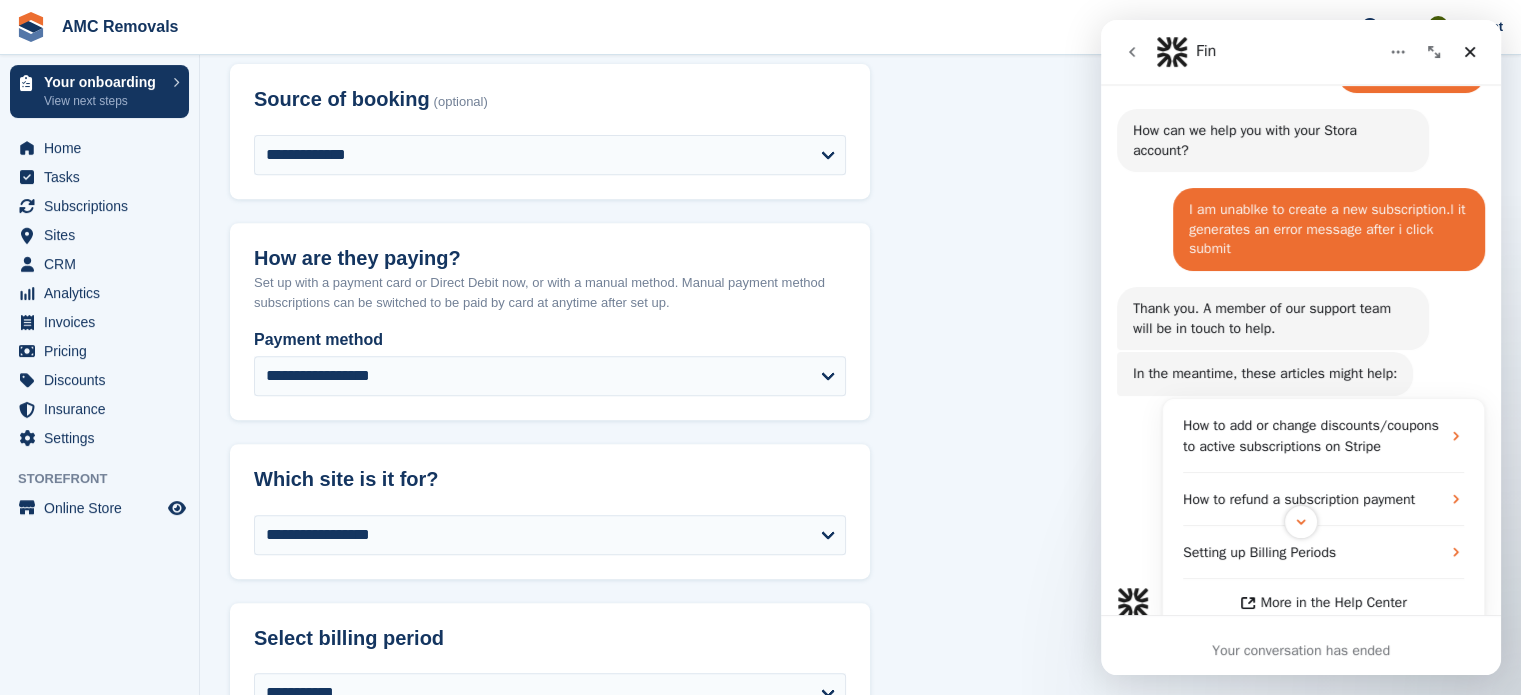 click on "I am unablke to create a new subscription.l it generates an error message after i click submit Kayleigh    •   5d ago" at bounding box center [1329, 229] 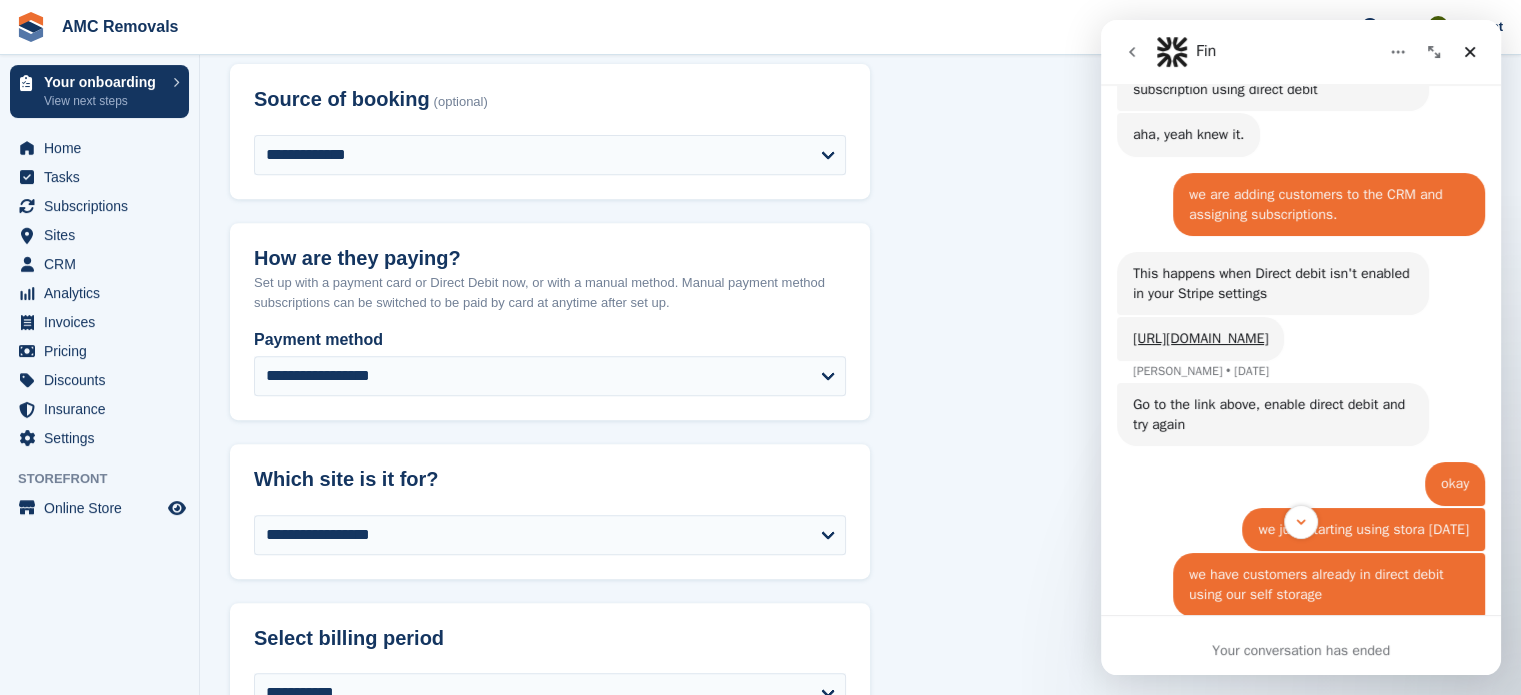 scroll, scrollTop: 1322, scrollLeft: 0, axis: vertical 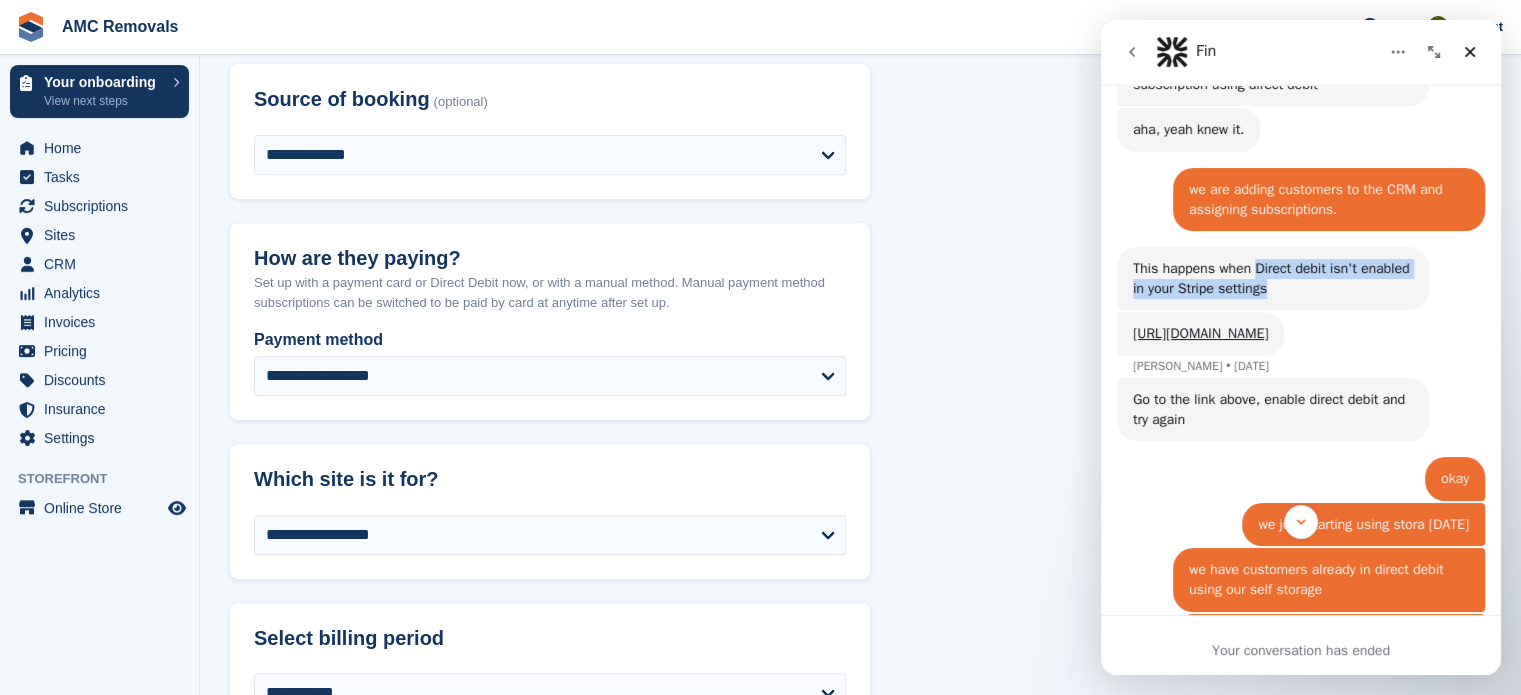 drag, startPoint x: 1254, startPoint y: 289, endPoint x: 1277, endPoint y: 311, distance: 31.827662 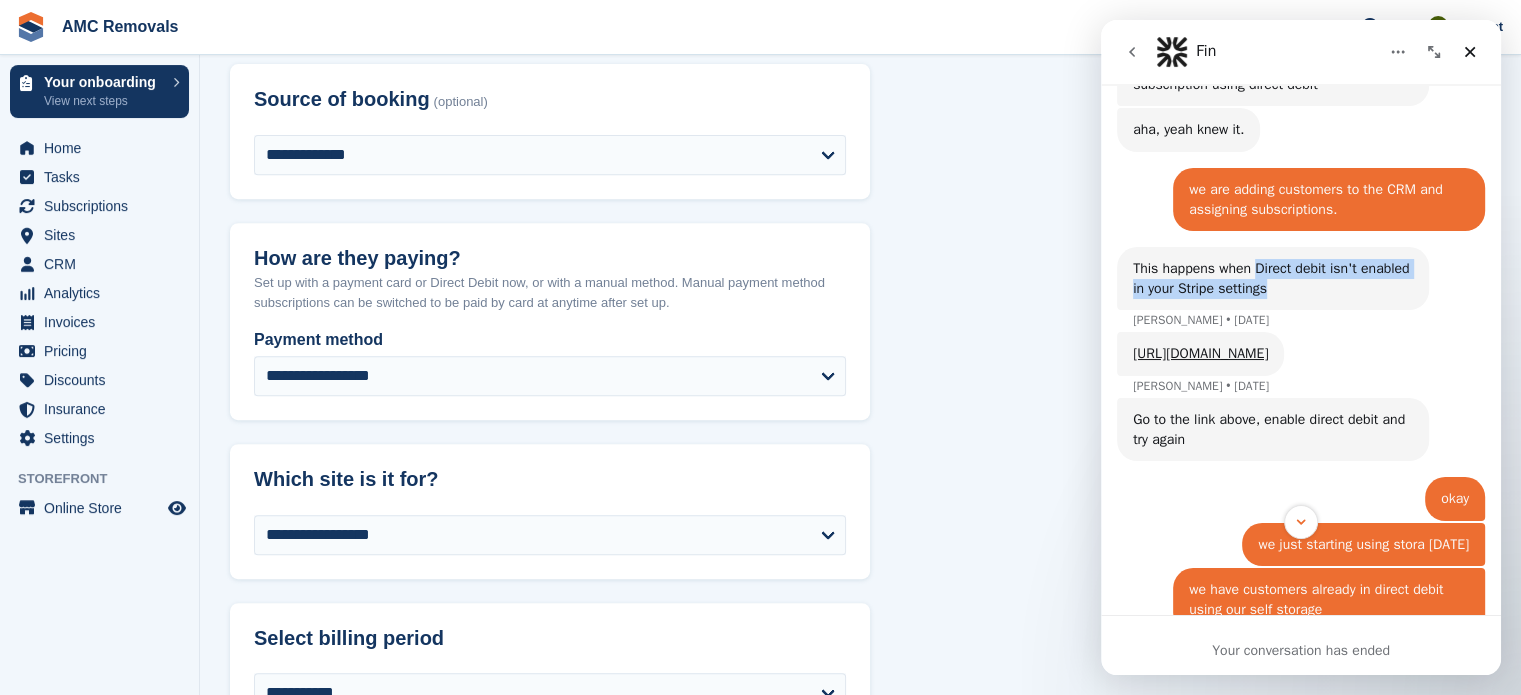copy on "Direct debit isn't enabled in your Stripe settings" 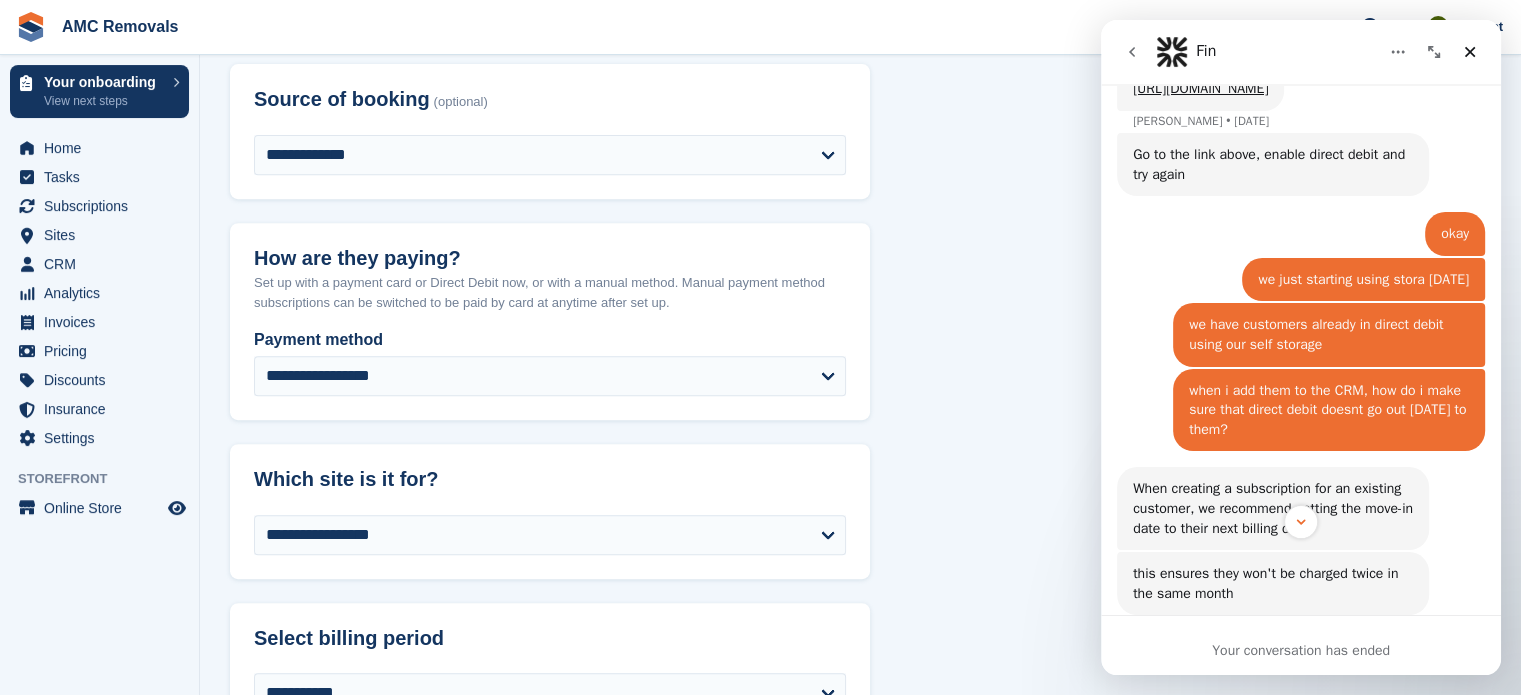 scroll, scrollTop: 1622, scrollLeft: 0, axis: vertical 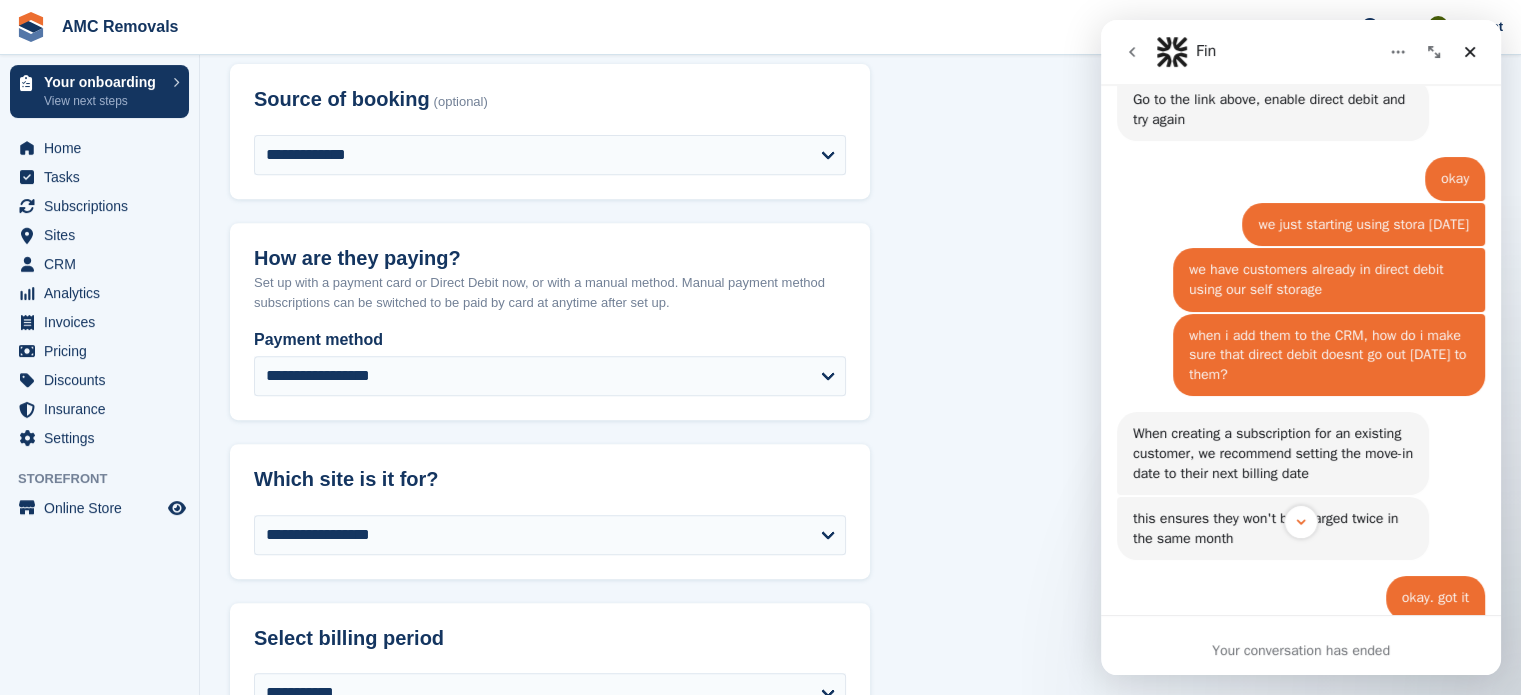 click on "okay Kayleigh    •   5d ago" at bounding box center [1301, 180] 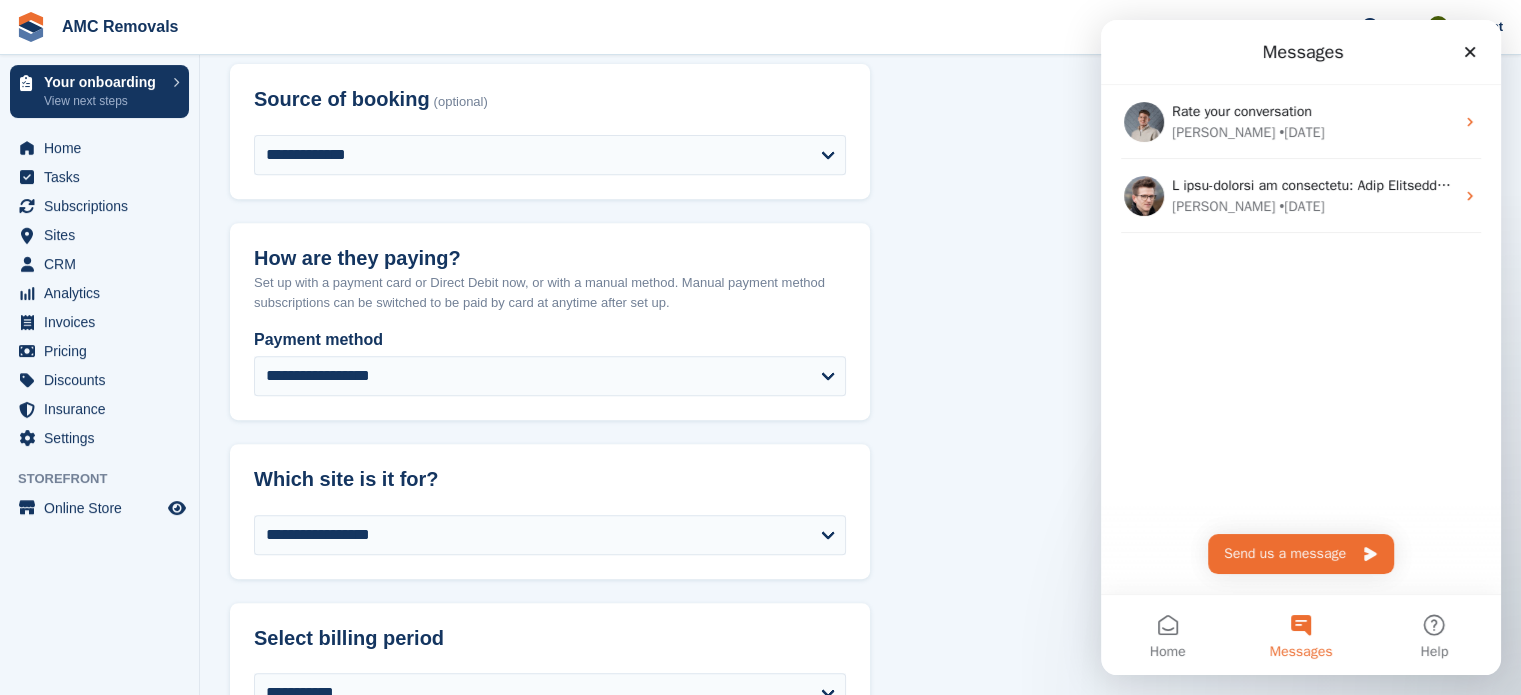 scroll, scrollTop: 0, scrollLeft: 0, axis: both 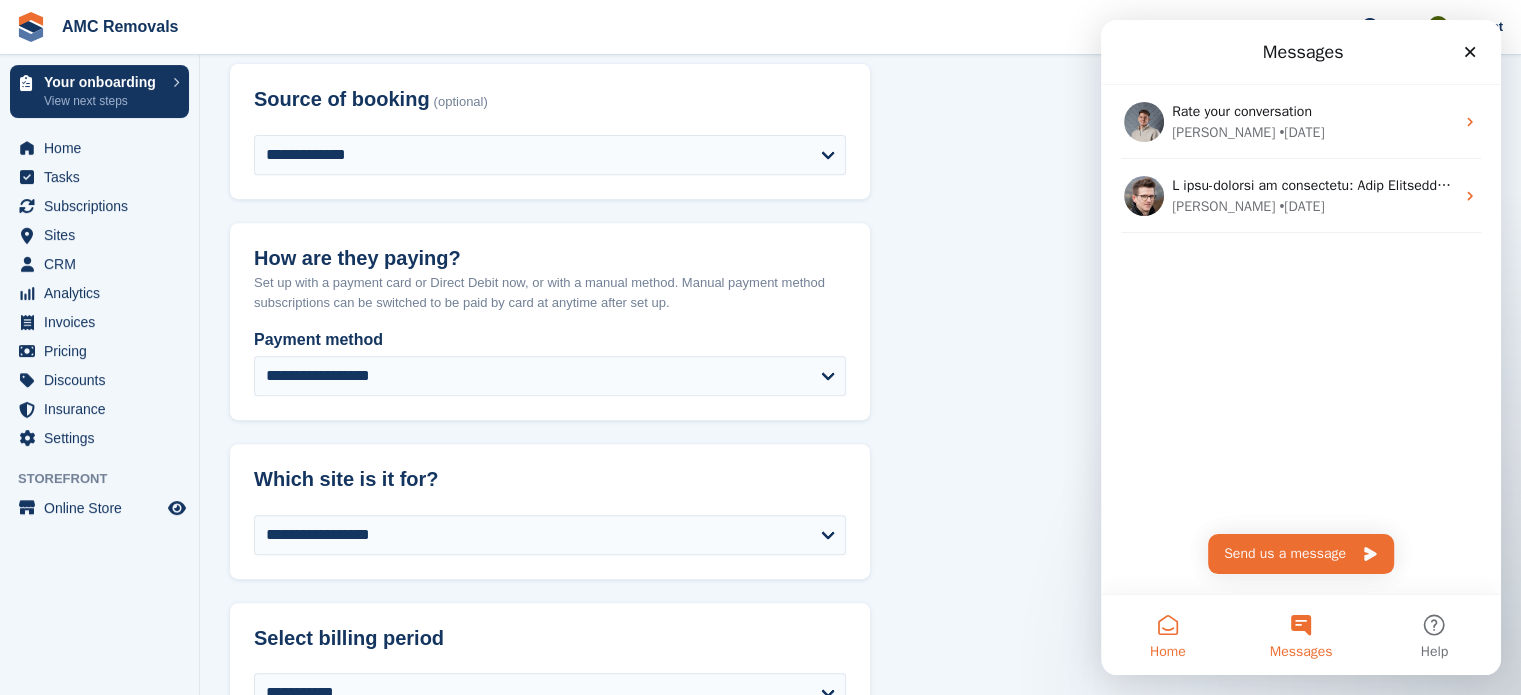 click on "Home" at bounding box center (1167, 635) 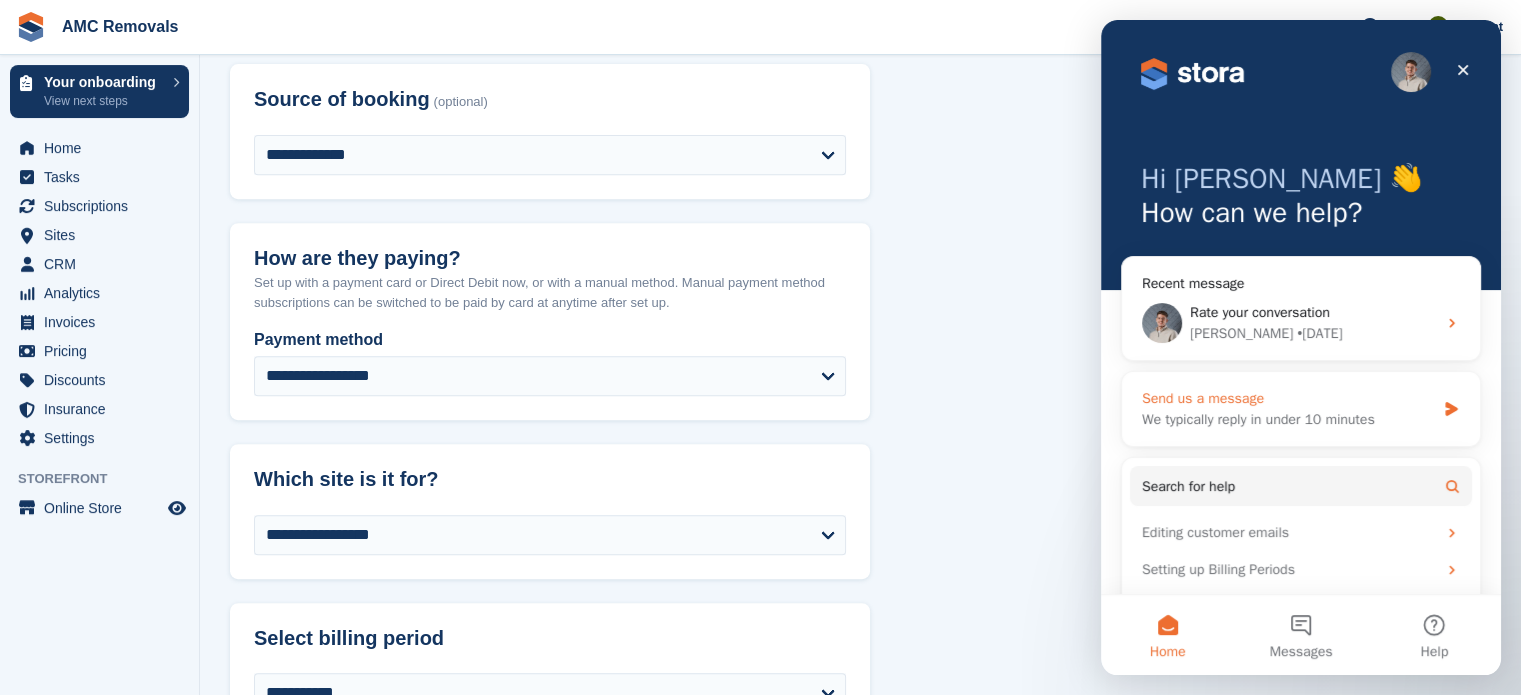 click on "We typically reply in under 10 minutes" at bounding box center [1288, 419] 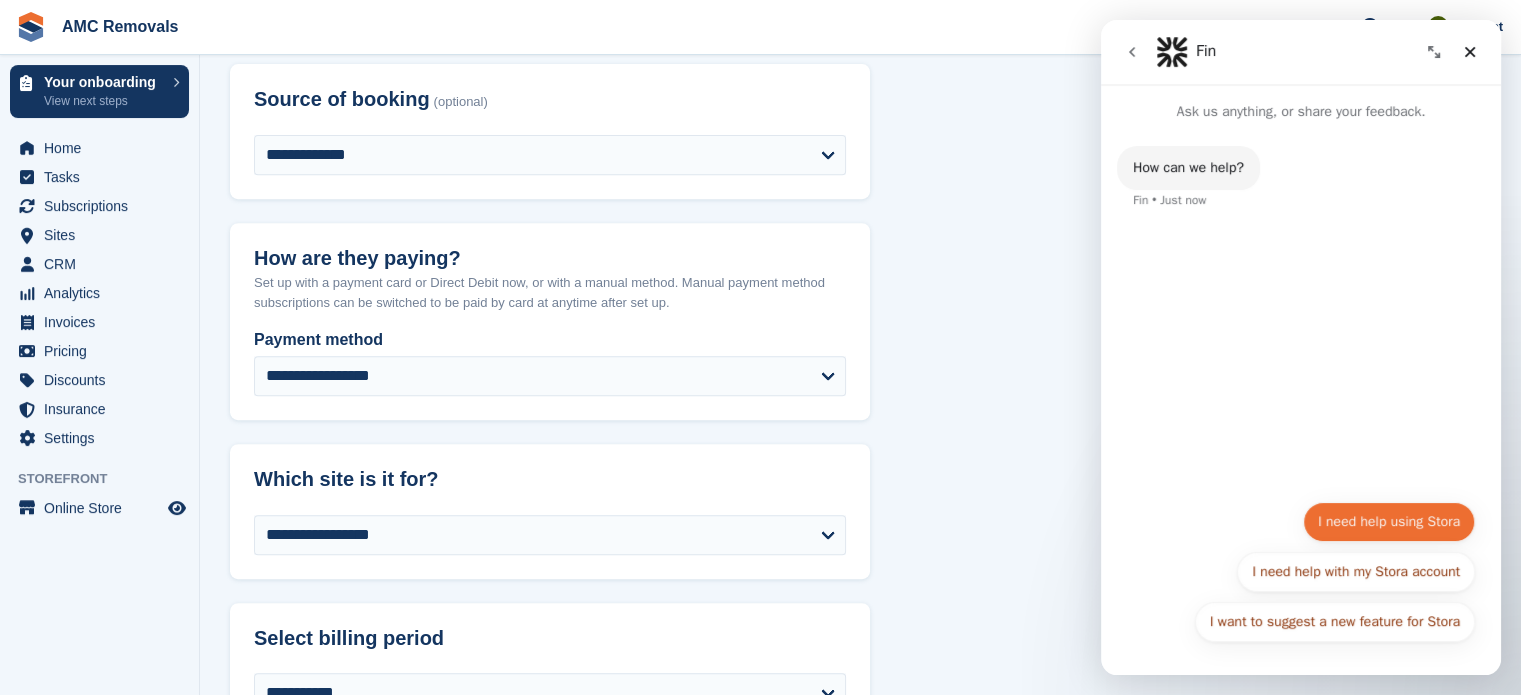 click on "I need help using Stora" at bounding box center [1389, 522] 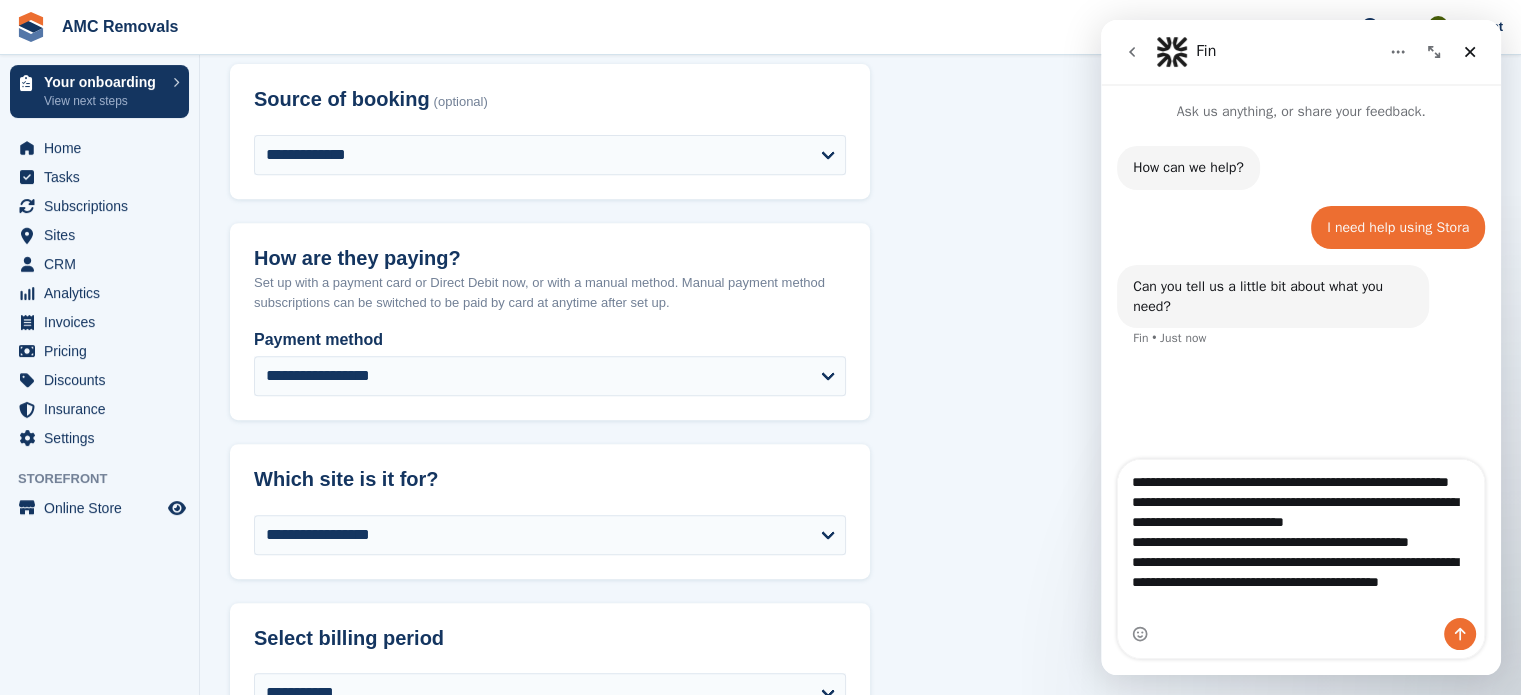 scroll, scrollTop: 36, scrollLeft: 0, axis: vertical 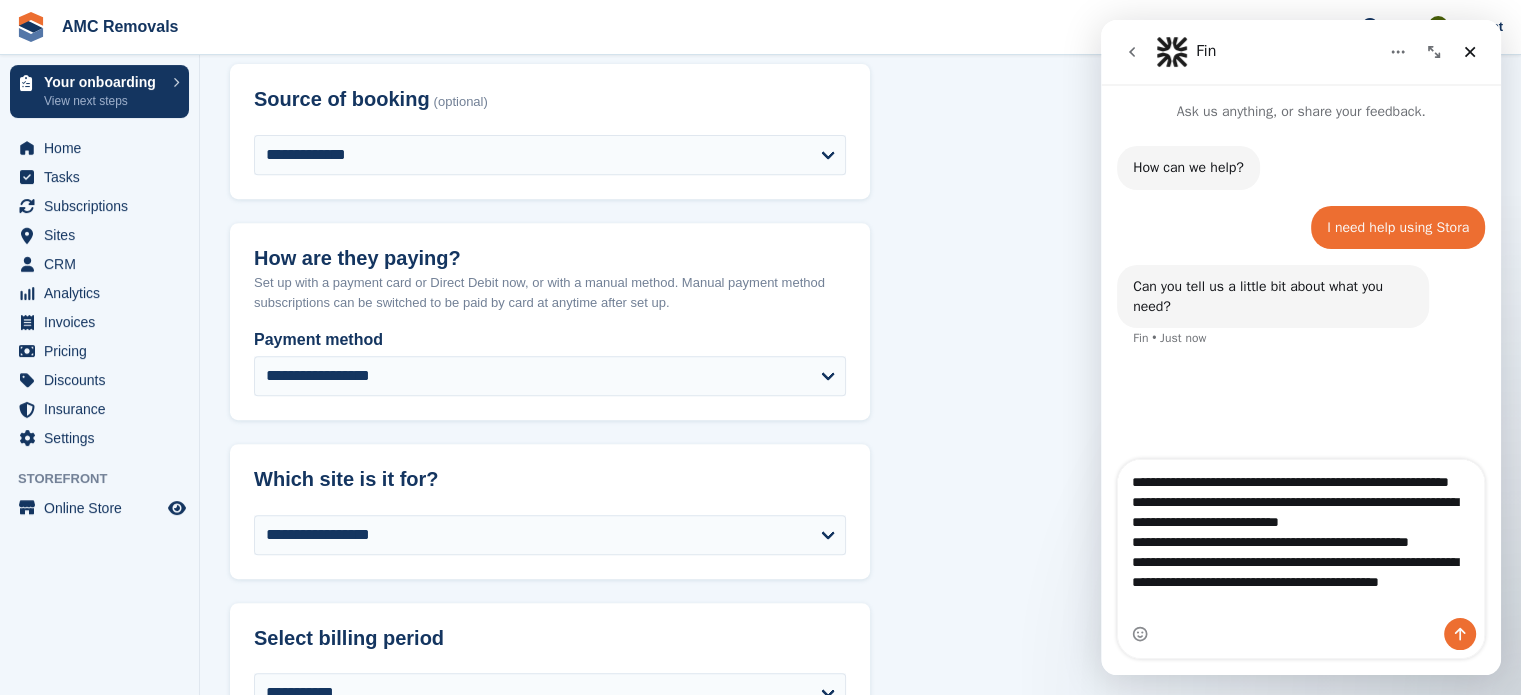 click on "**********" at bounding box center [1301, 539] 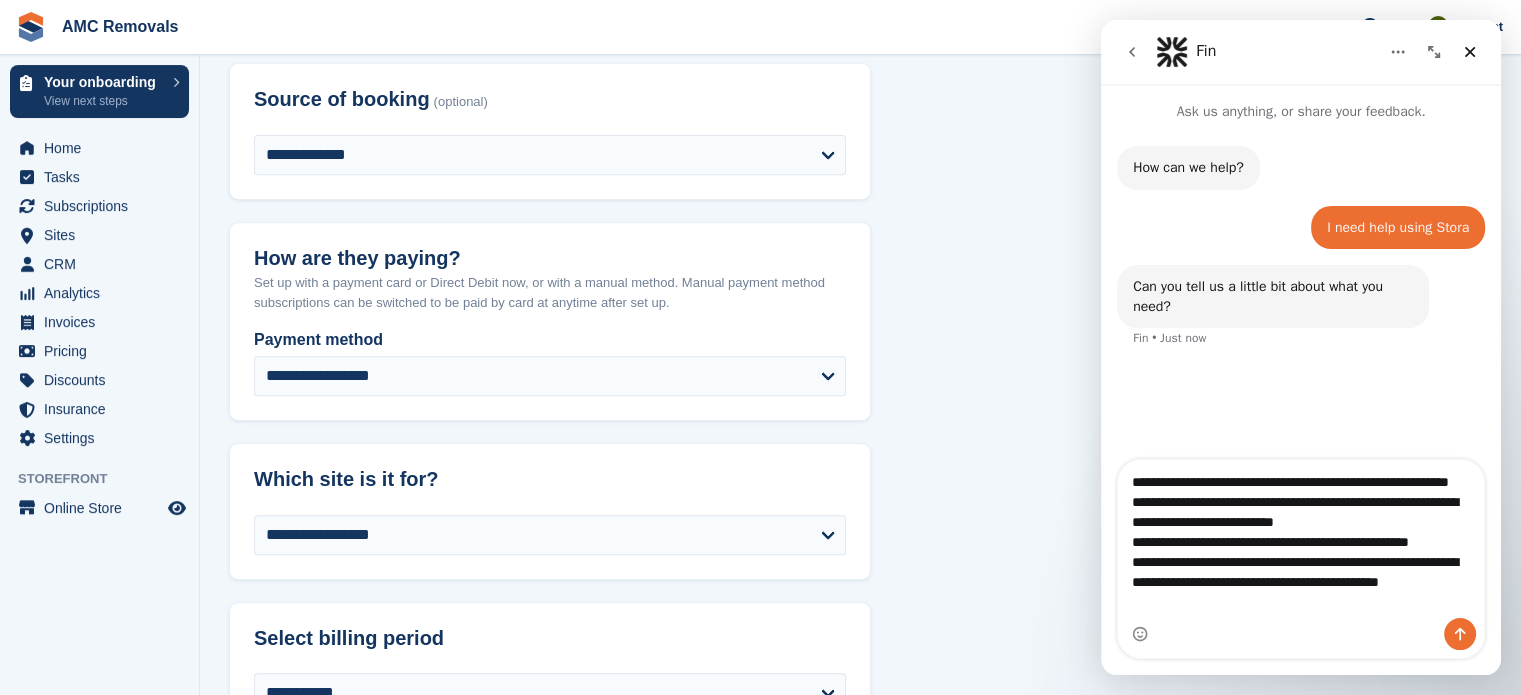 click on "**********" at bounding box center [1301, 539] 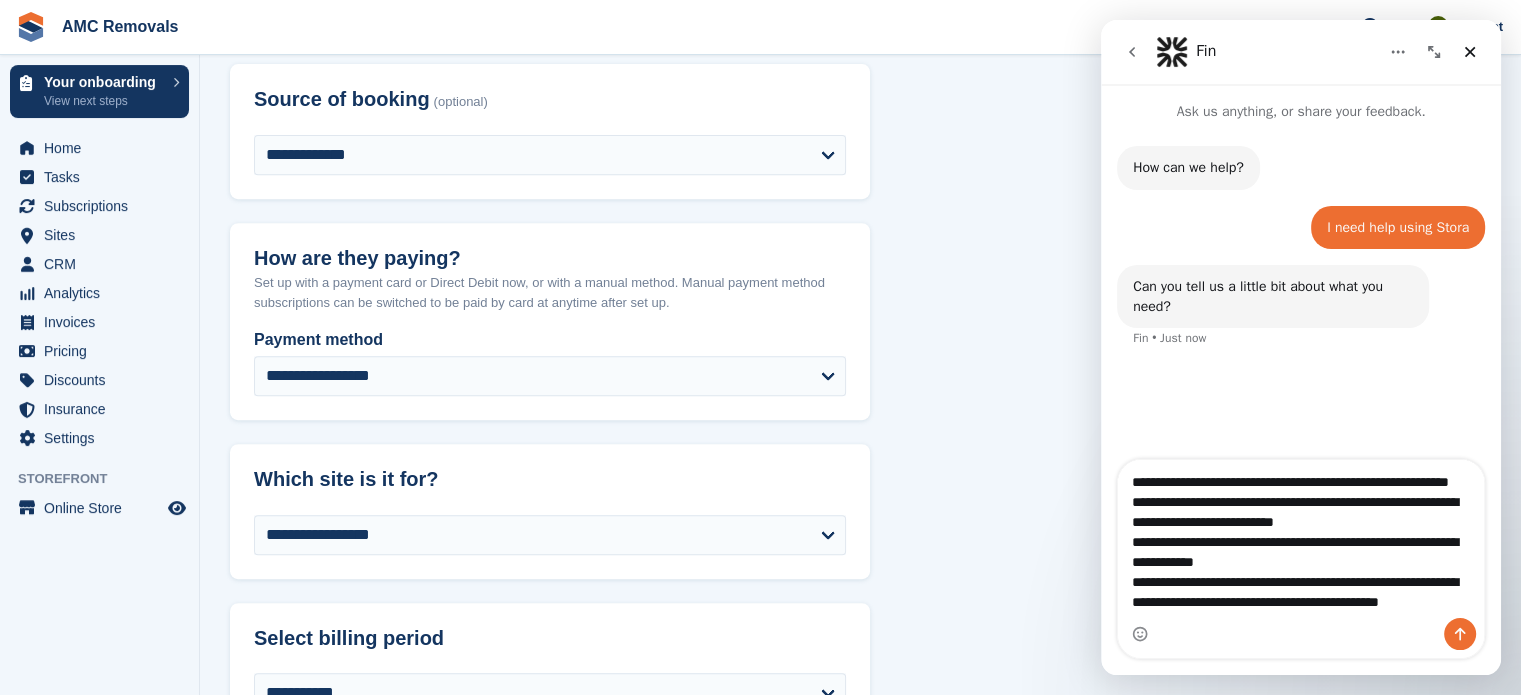 click on "**********" at bounding box center [1301, 539] 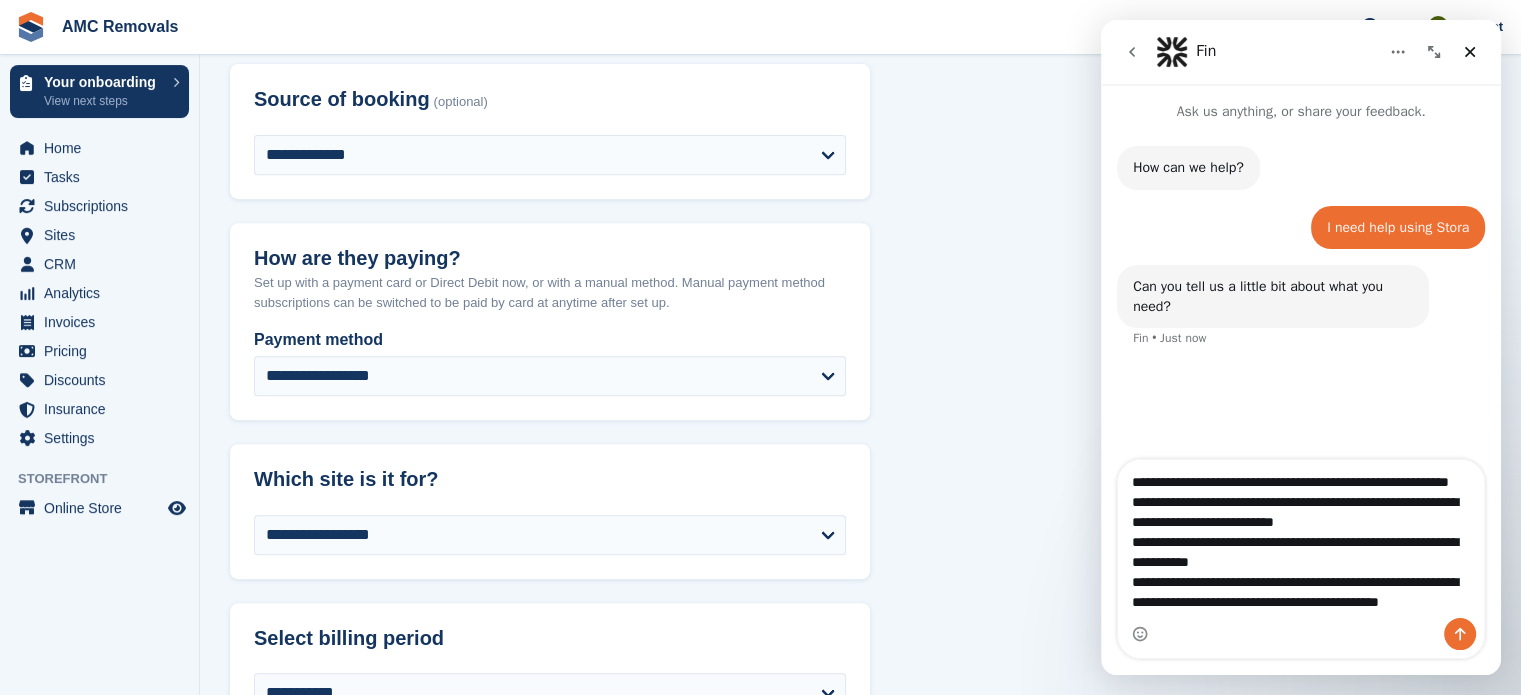 scroll, scrollTop: 56, scrollLeft: 0, axis: vertical 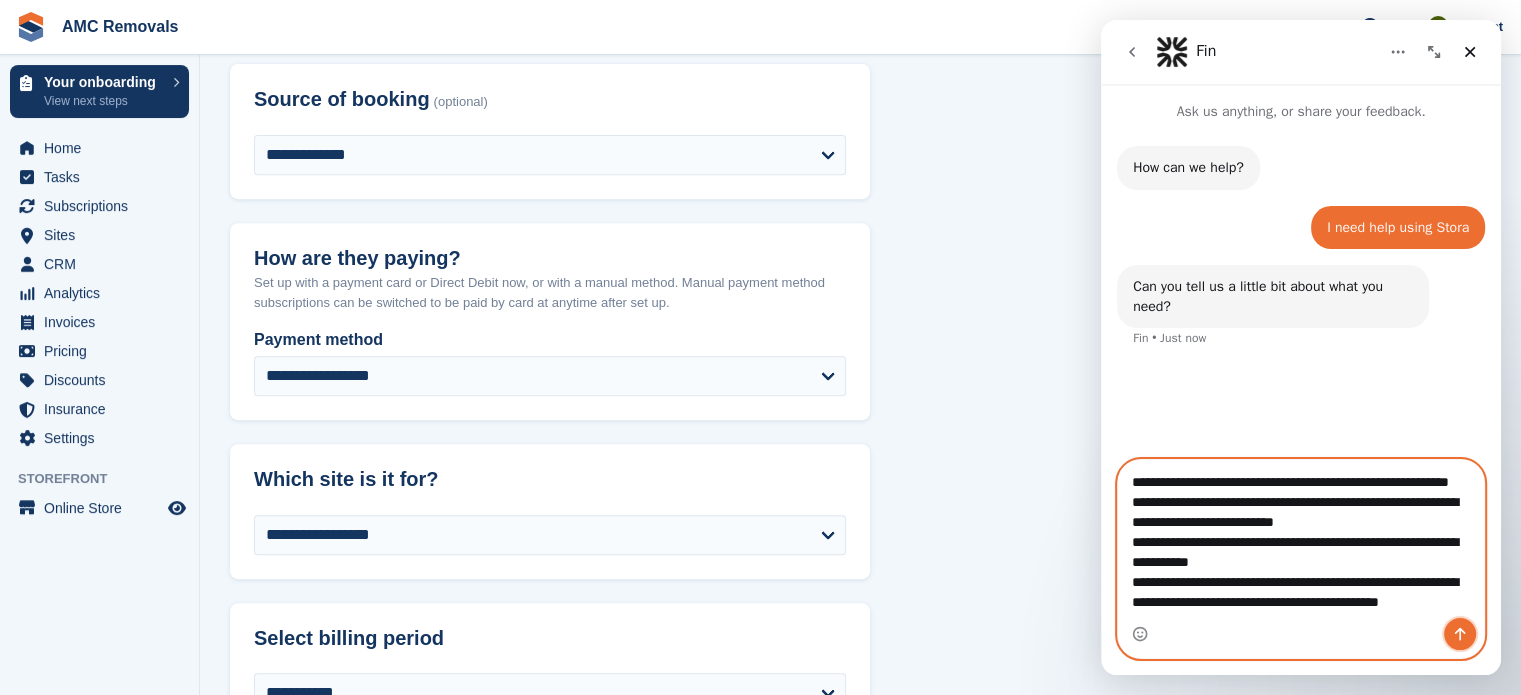 click 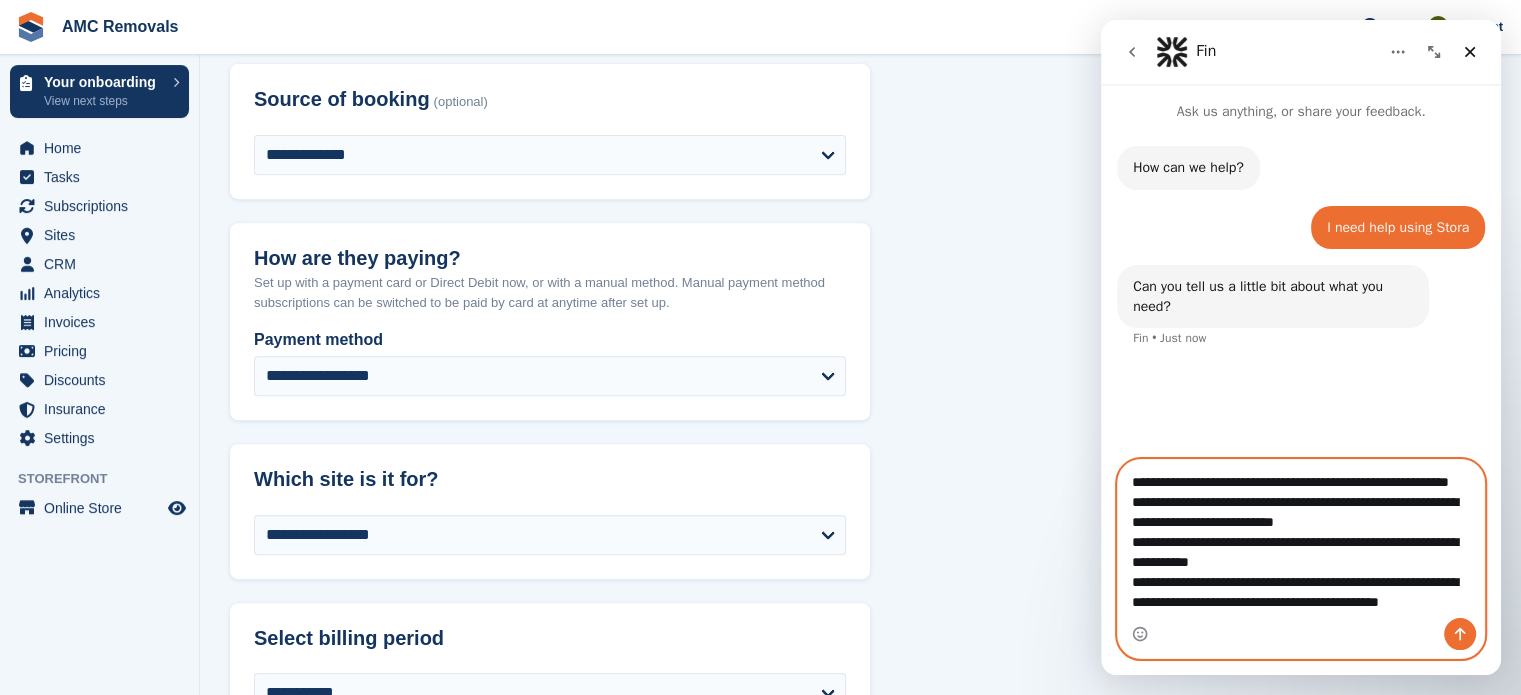 type 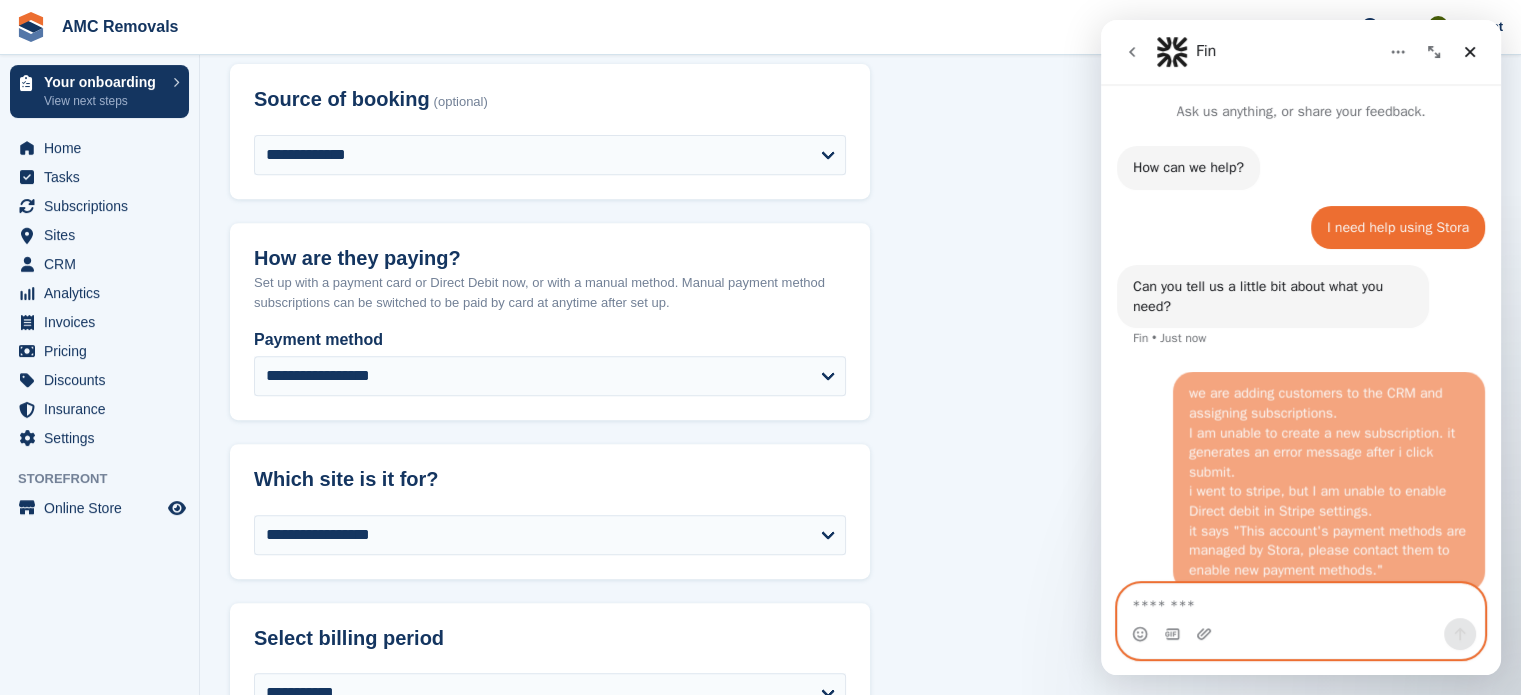scroll, scrollTop: 0, scrollLeft: 0, axis: both 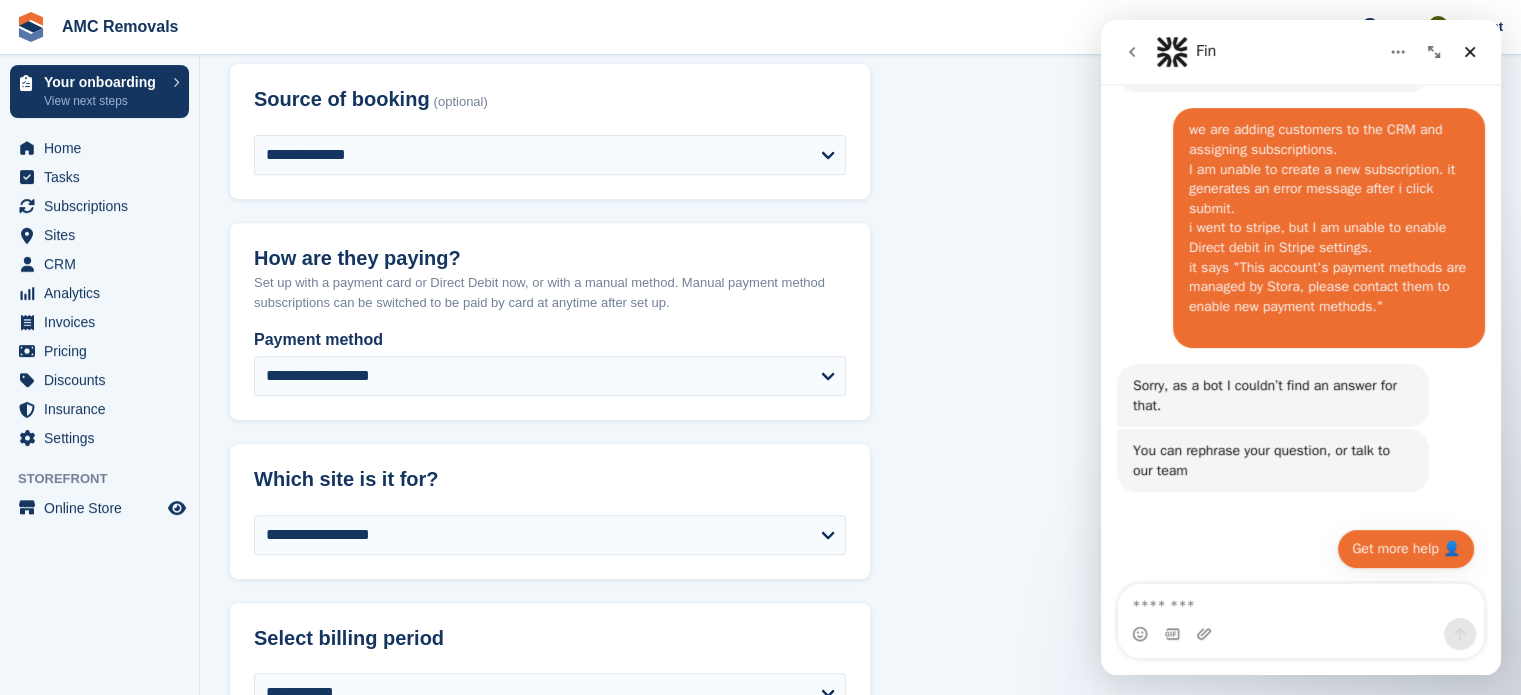 click on "Get more help 👤" at bounding box center (1406, 549) 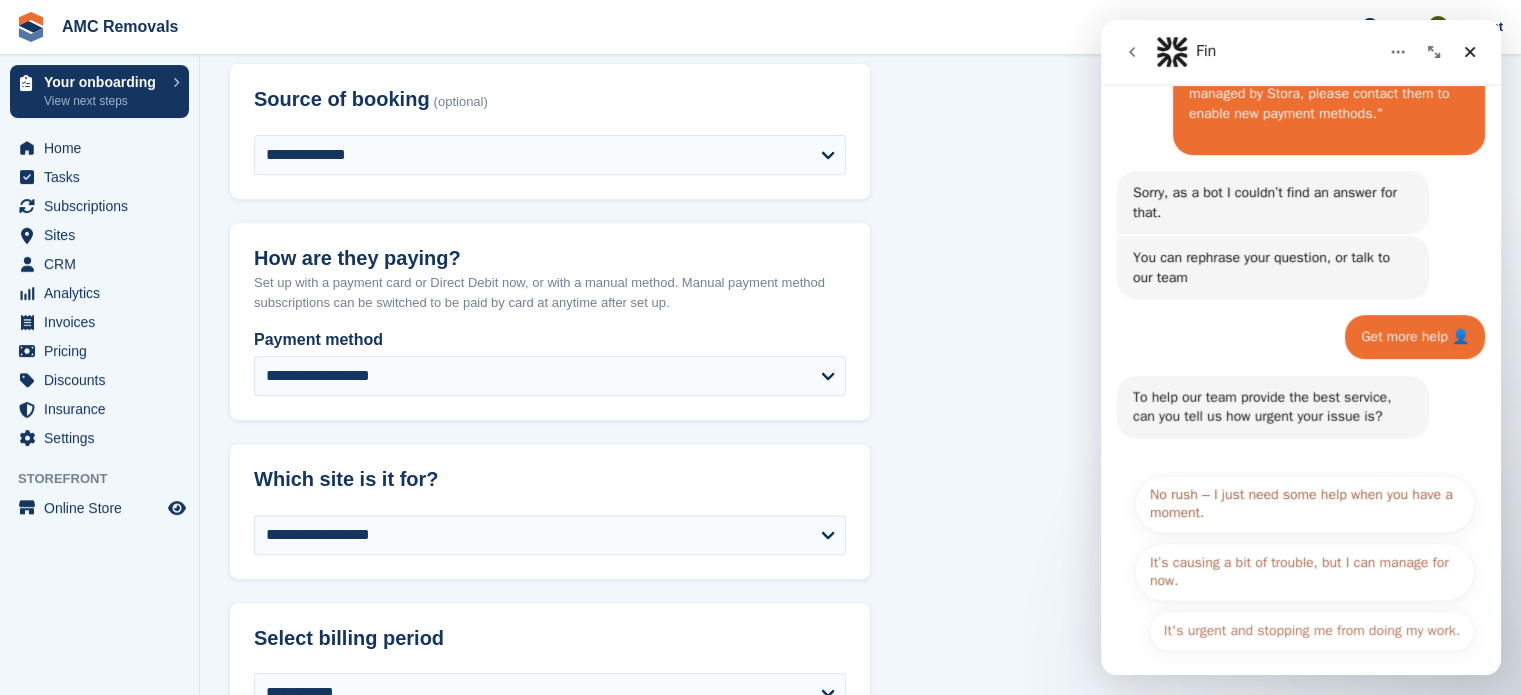 scroll, scrollTop: 437, scrollLeft: 0, axis: vertical 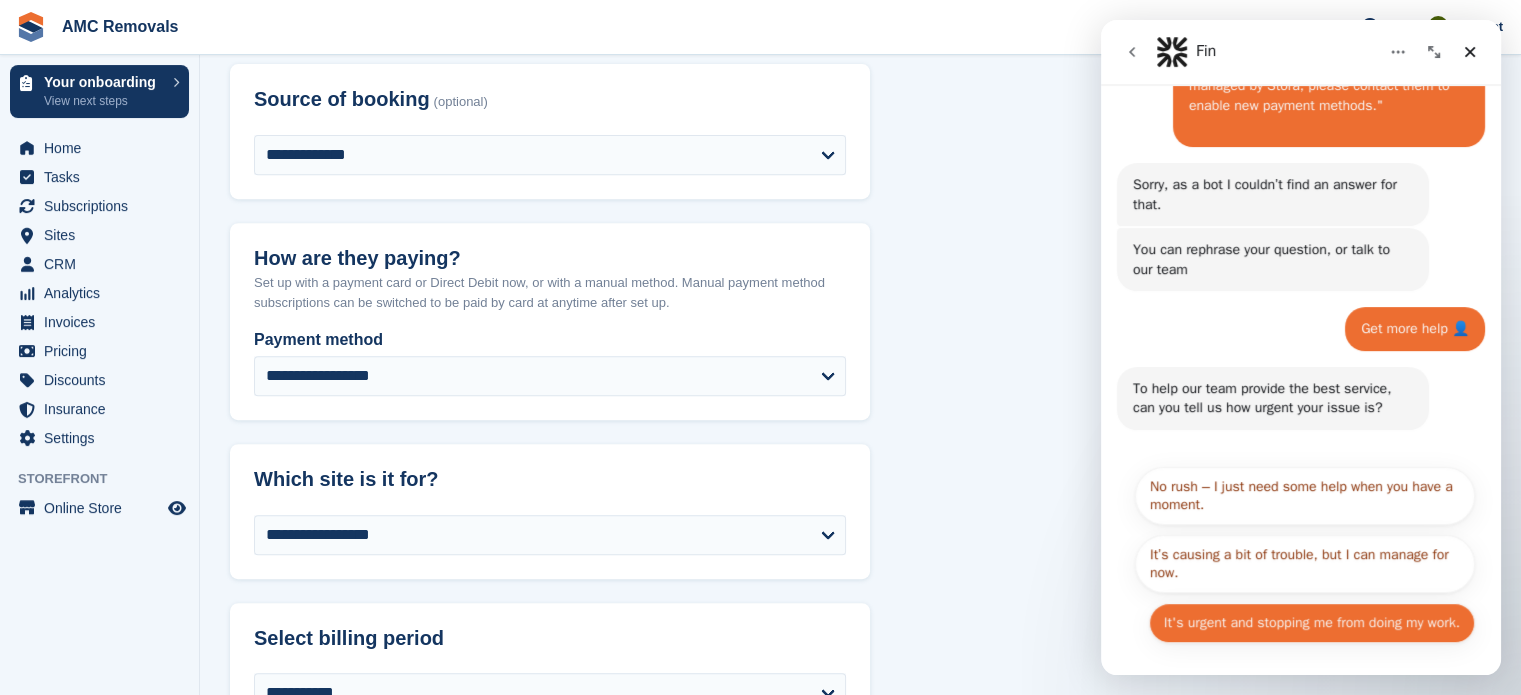 click on "It's urgent and stopping me from doing my work." at bounding box center [1312, 623] 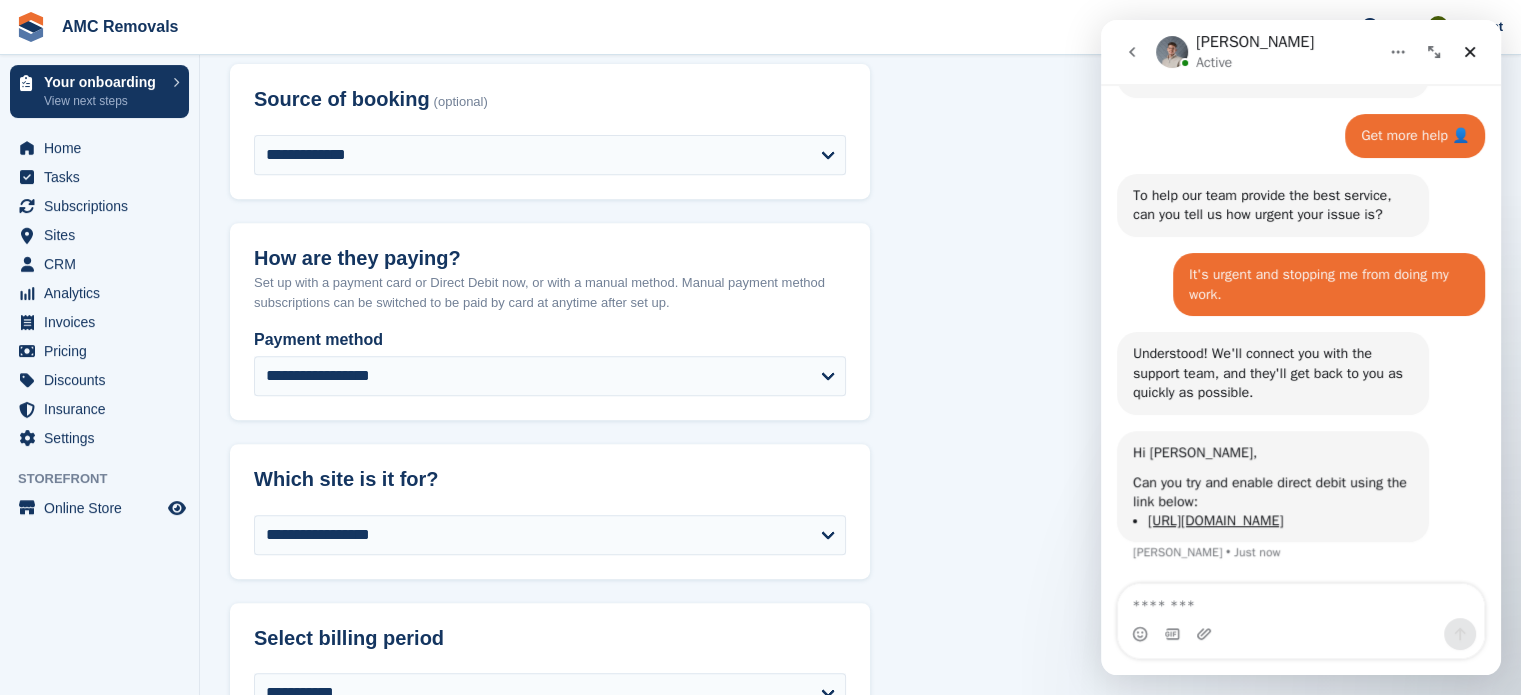 scroll, scrollTop: 648, scrollLeft: 0, axis: vertical 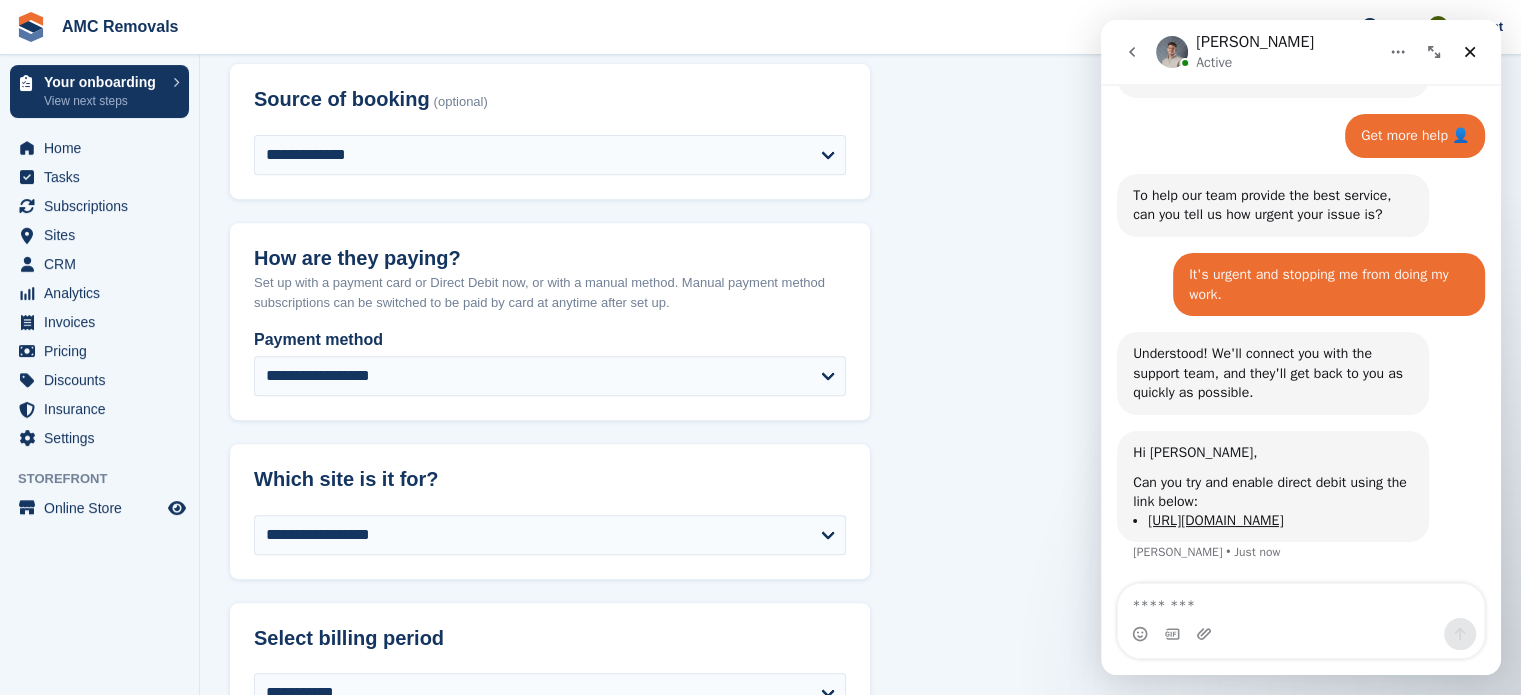click at bounding box center (1301, 601) 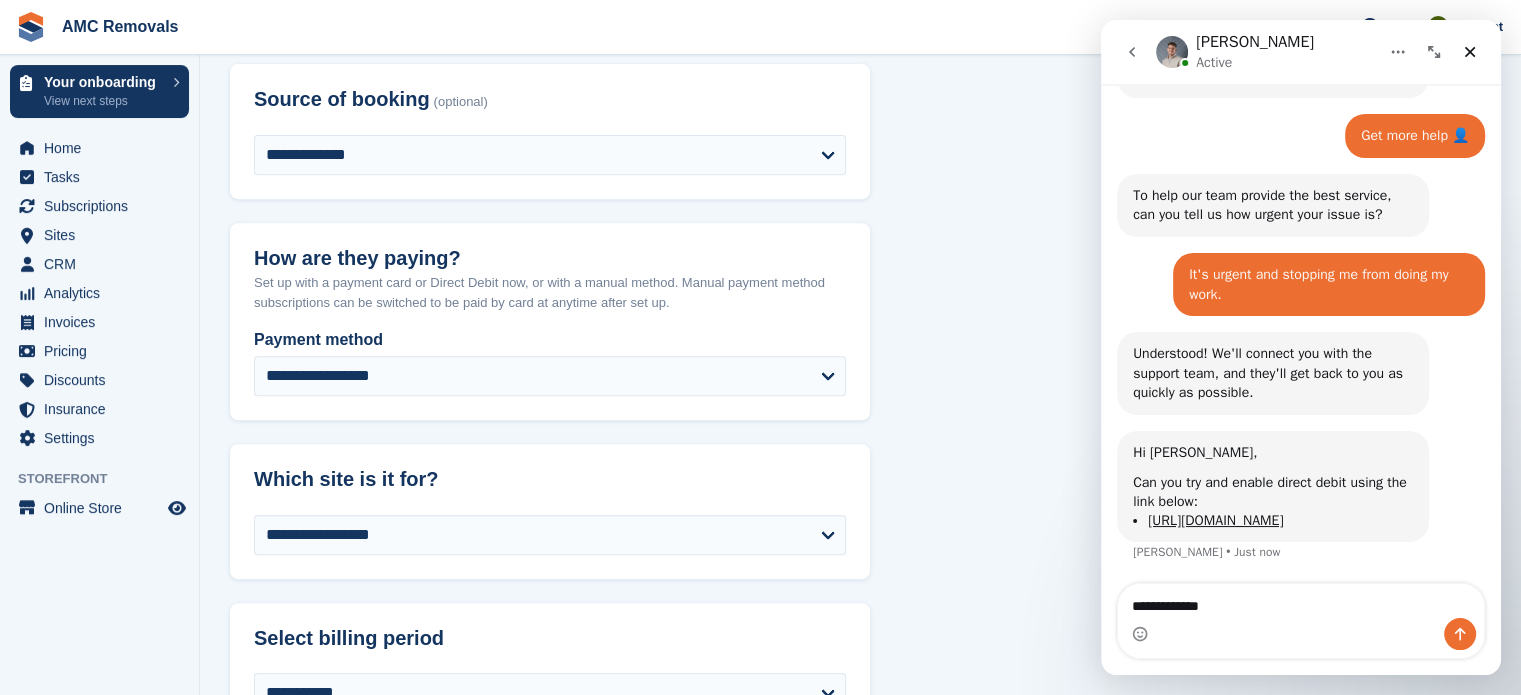 type on "**********" 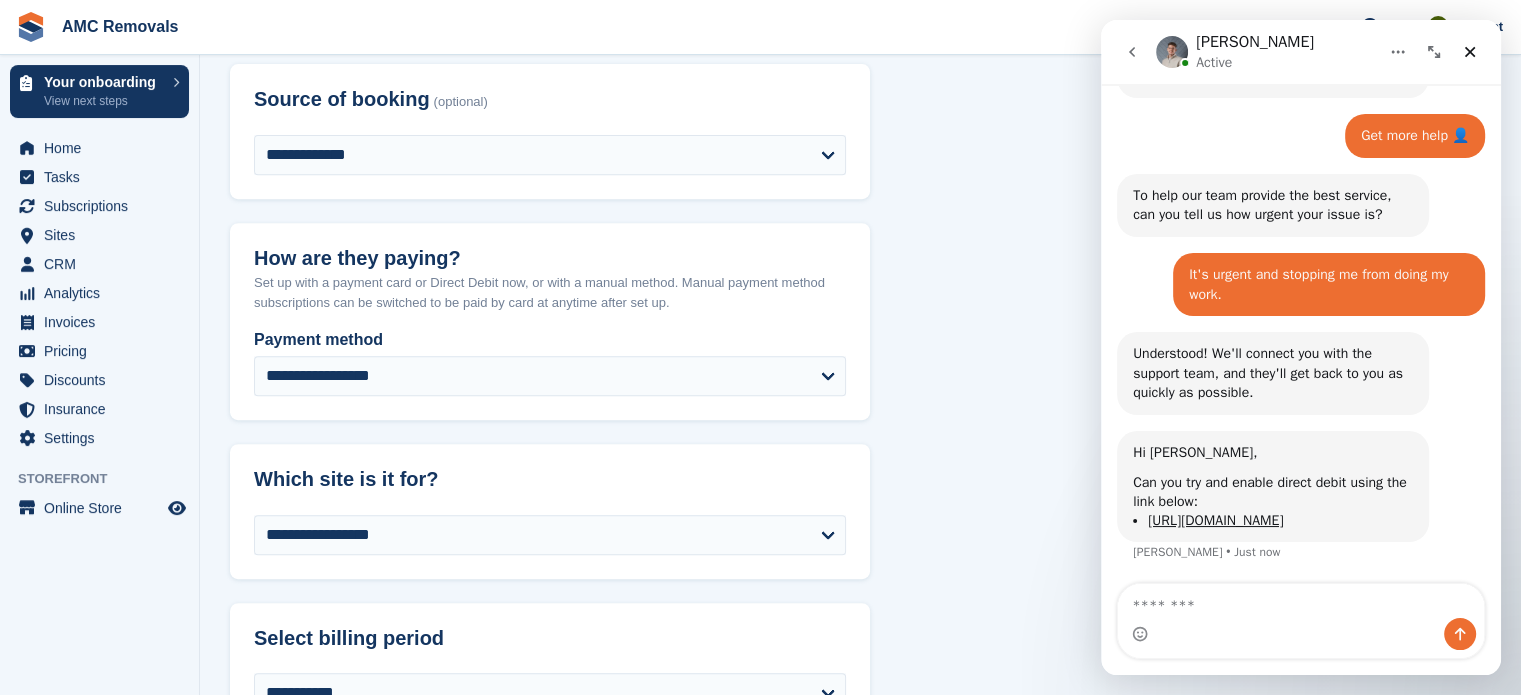 scroll, scrollTop: 708, scrollLeft: 0, axis: vertical 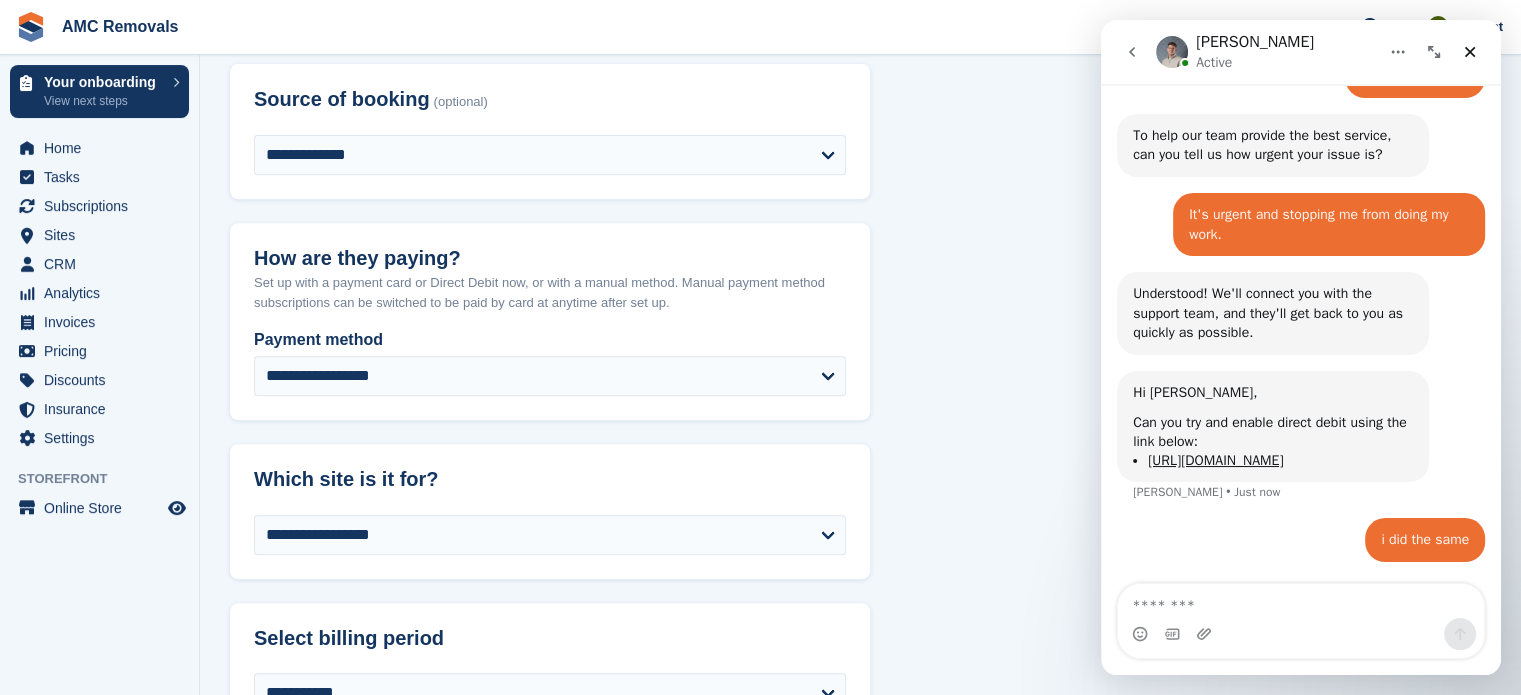 click on "i did the same Kayleigh    •   Just now" at bounding box center (1301, 552) 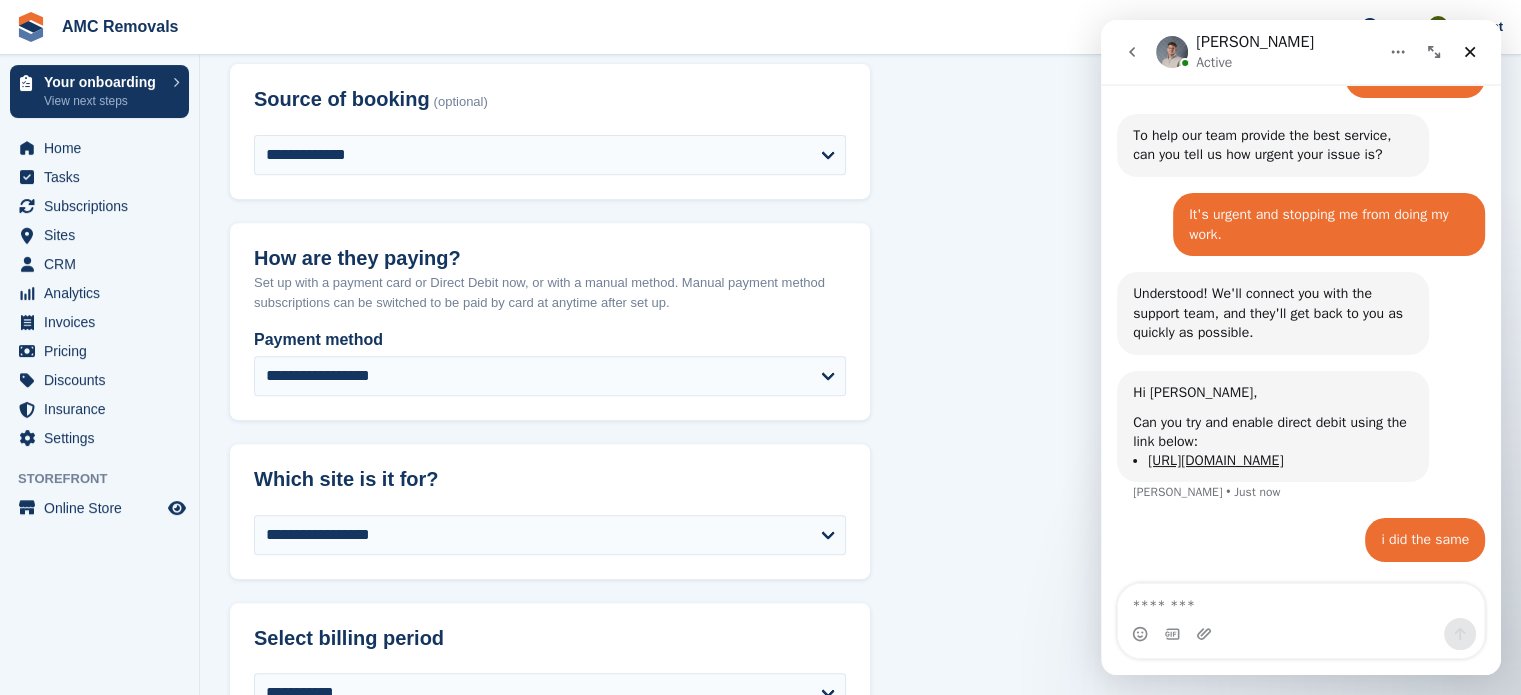 click at bounding box center (1301, 634) 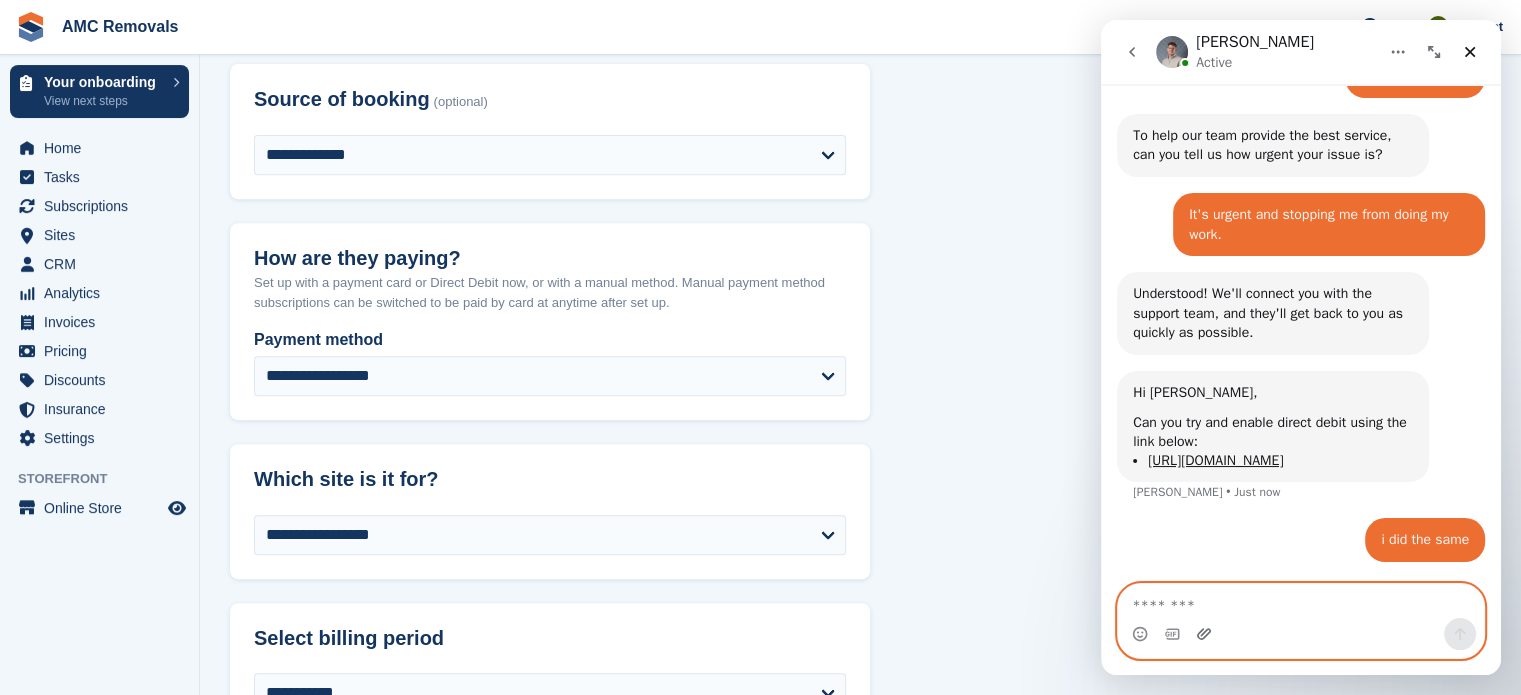 click 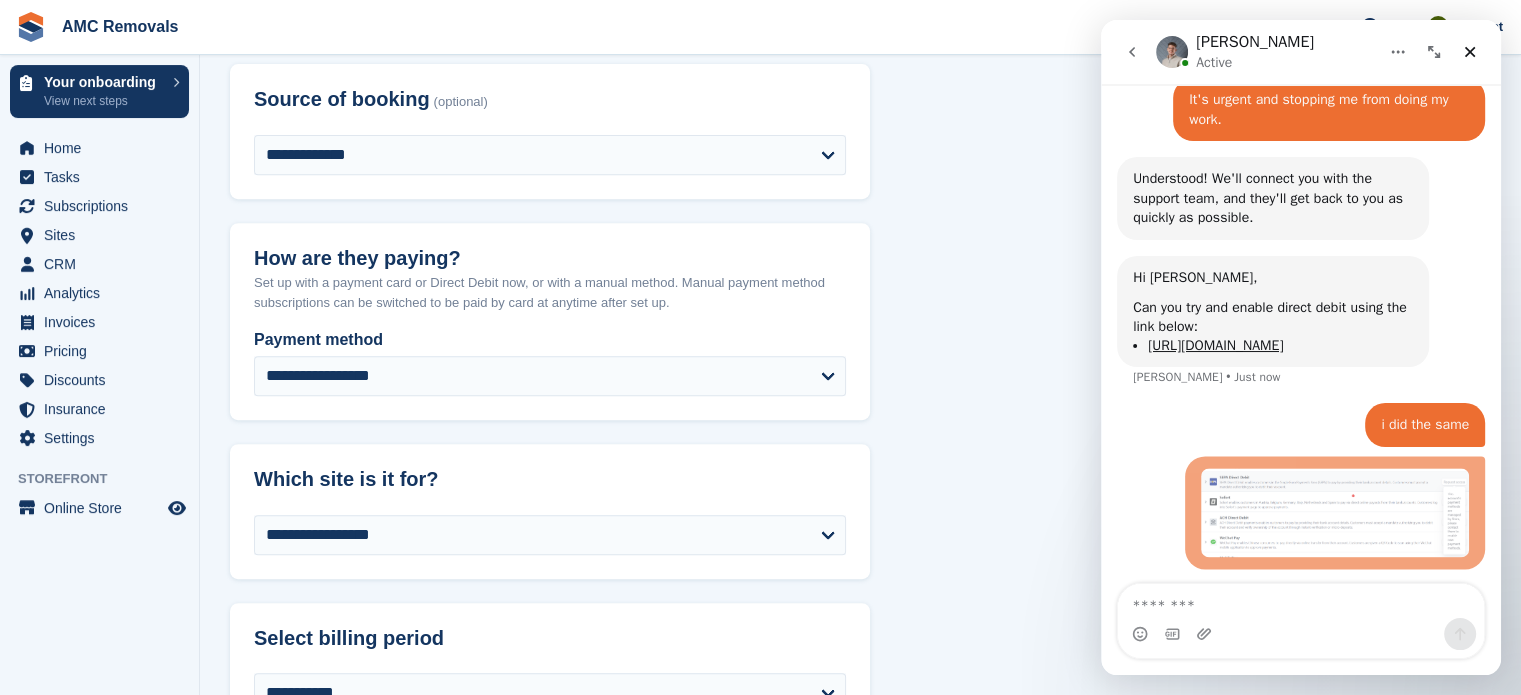 scroll, scrollTop: 822, scrollLeft: 0, axis: vertical 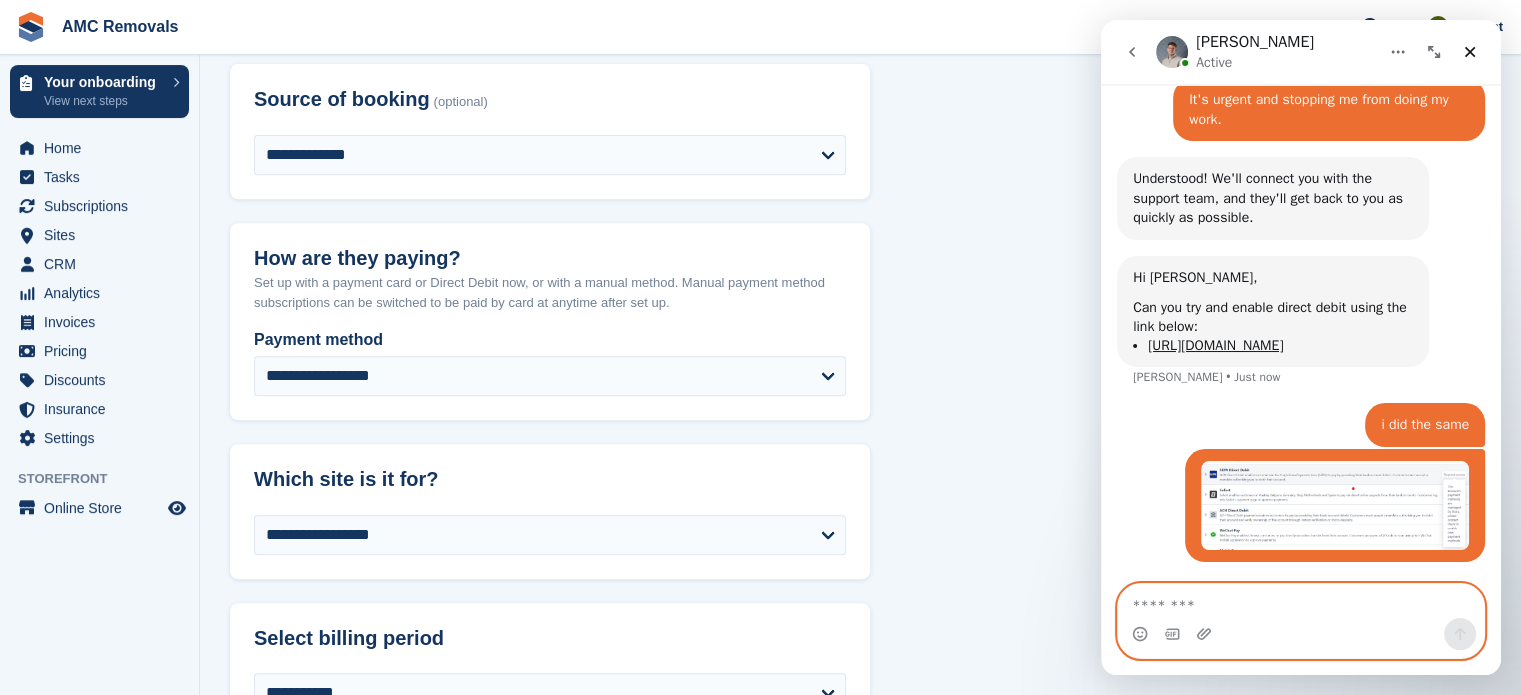 click at bounding box center [1301, 601] 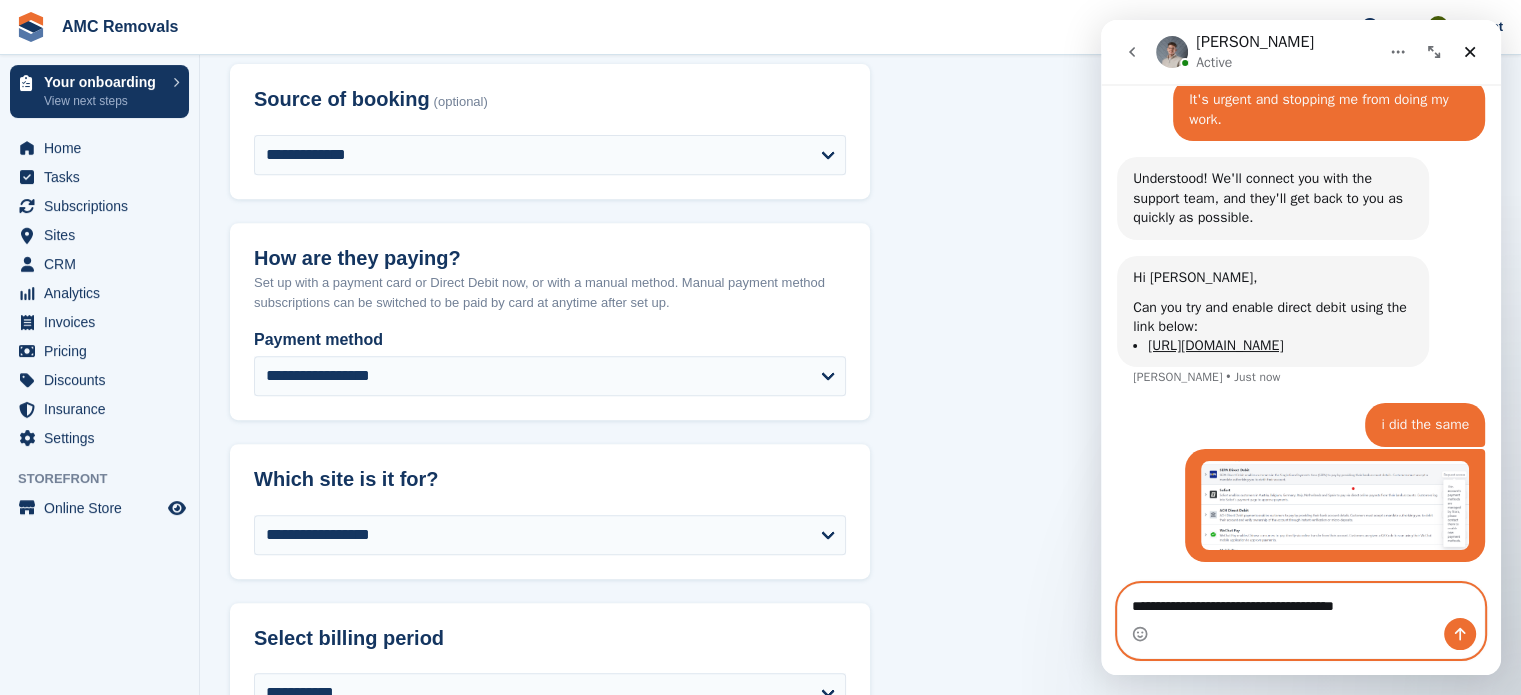 type on "**********" 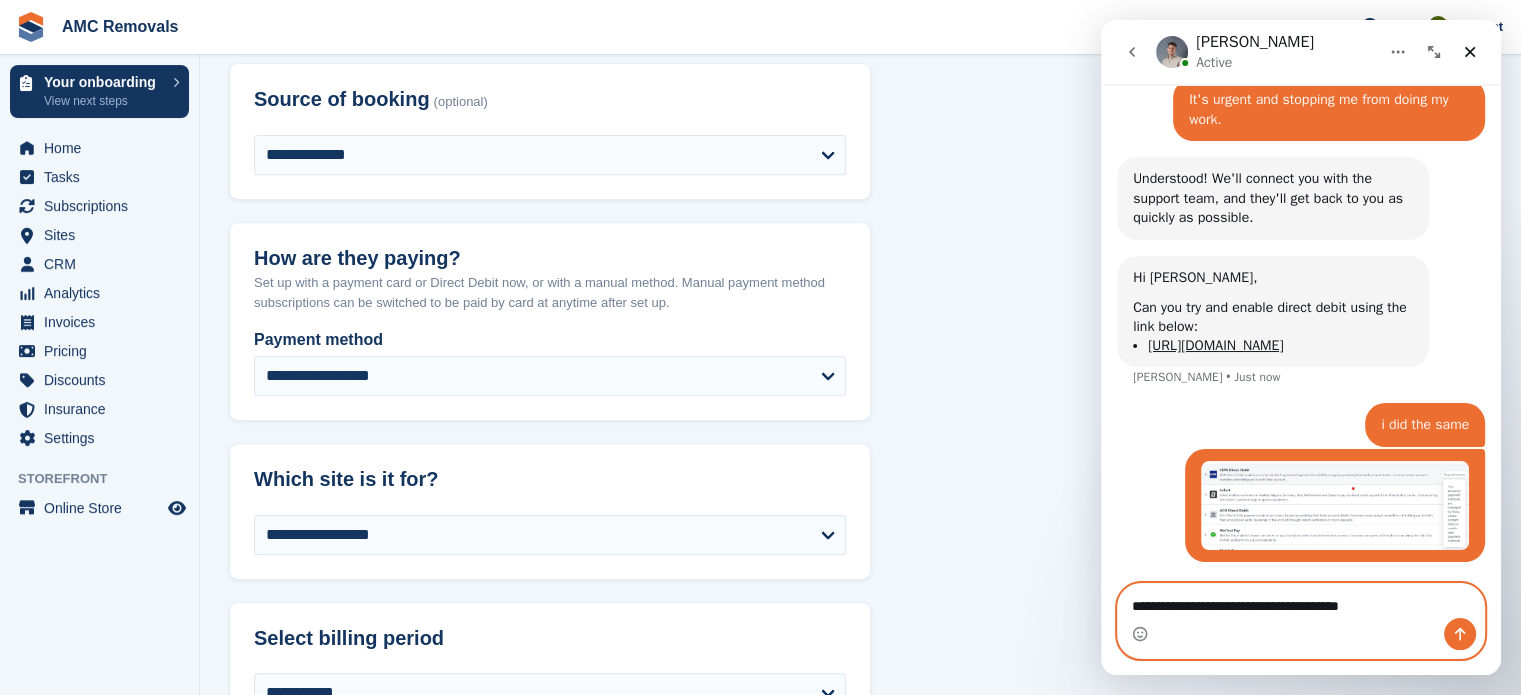 type 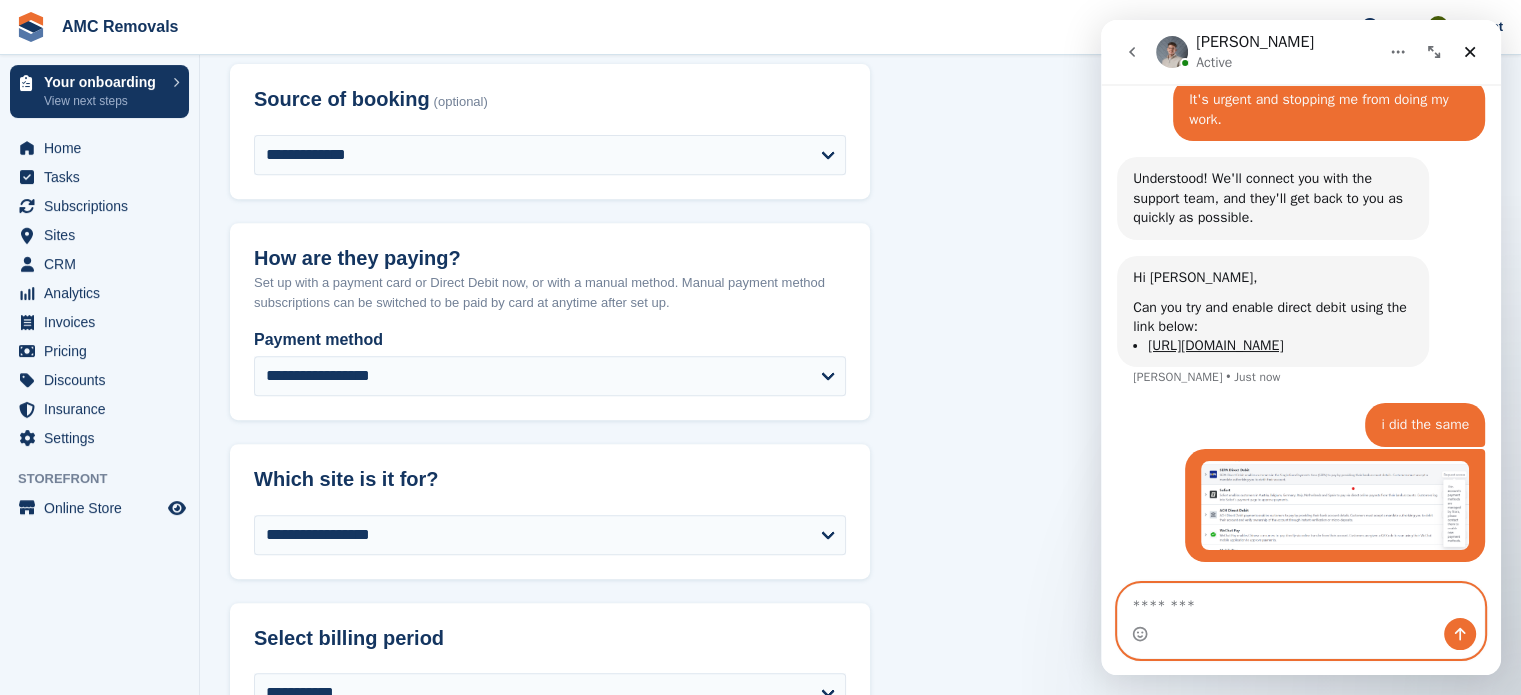 scroll, scrollTop: 868, scrollLeft: 0, axis: vertical 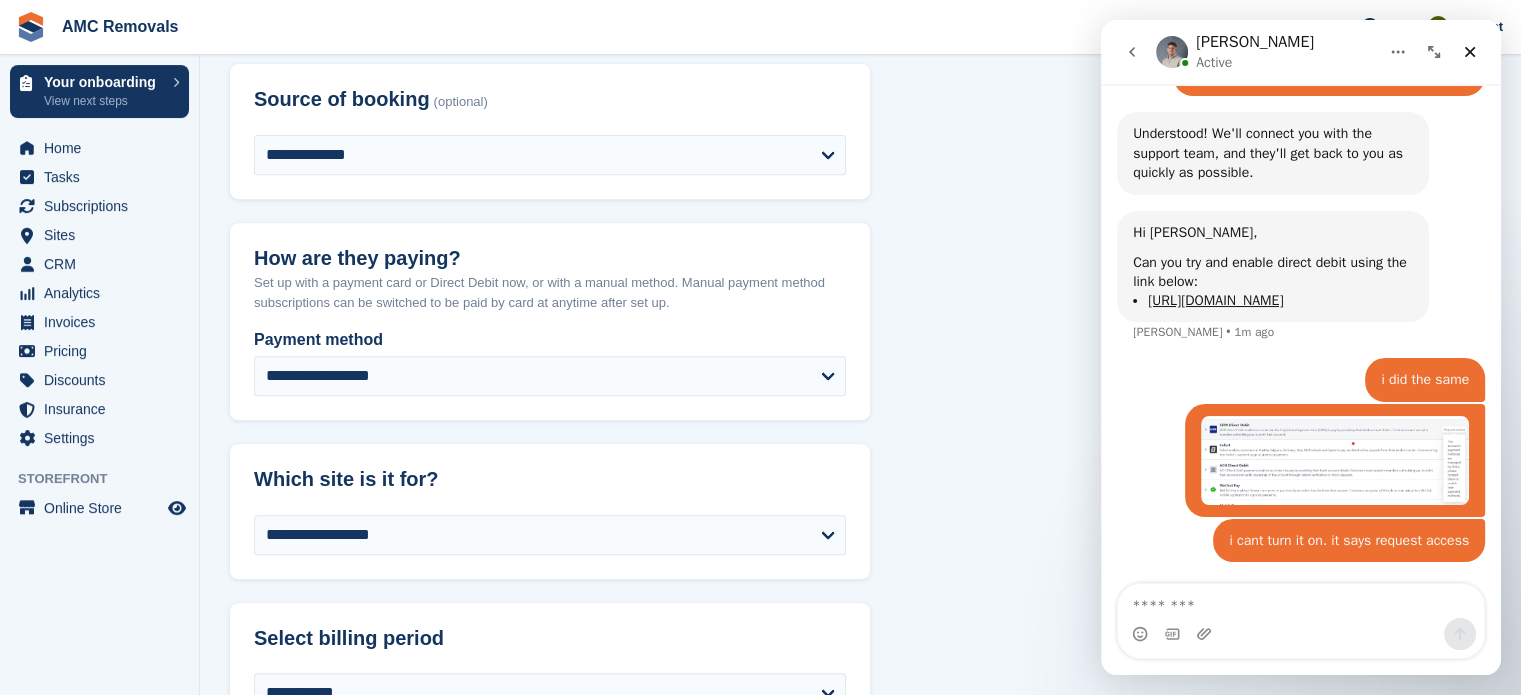 click at bounding box center (1335, 460) 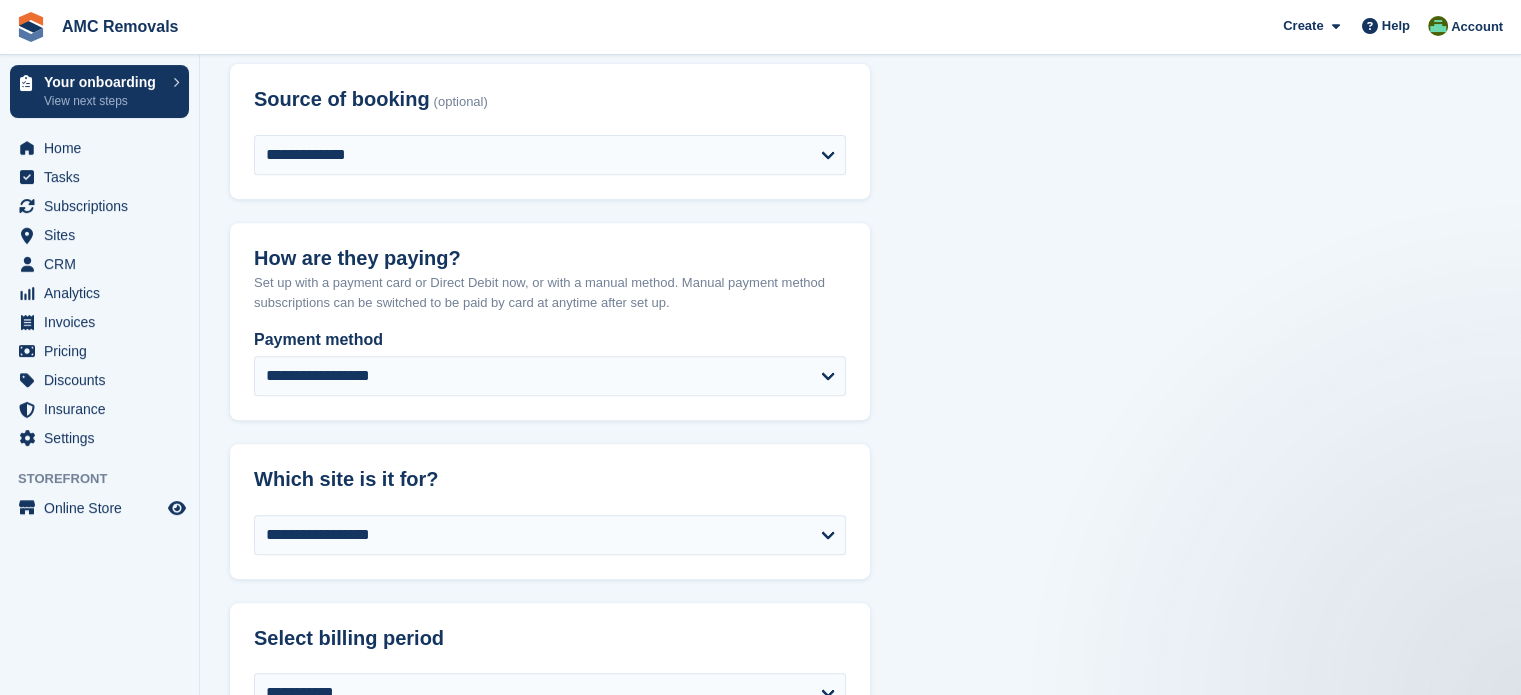 scroll, scrollTop: 0, scrollLeft: 0, axis: both 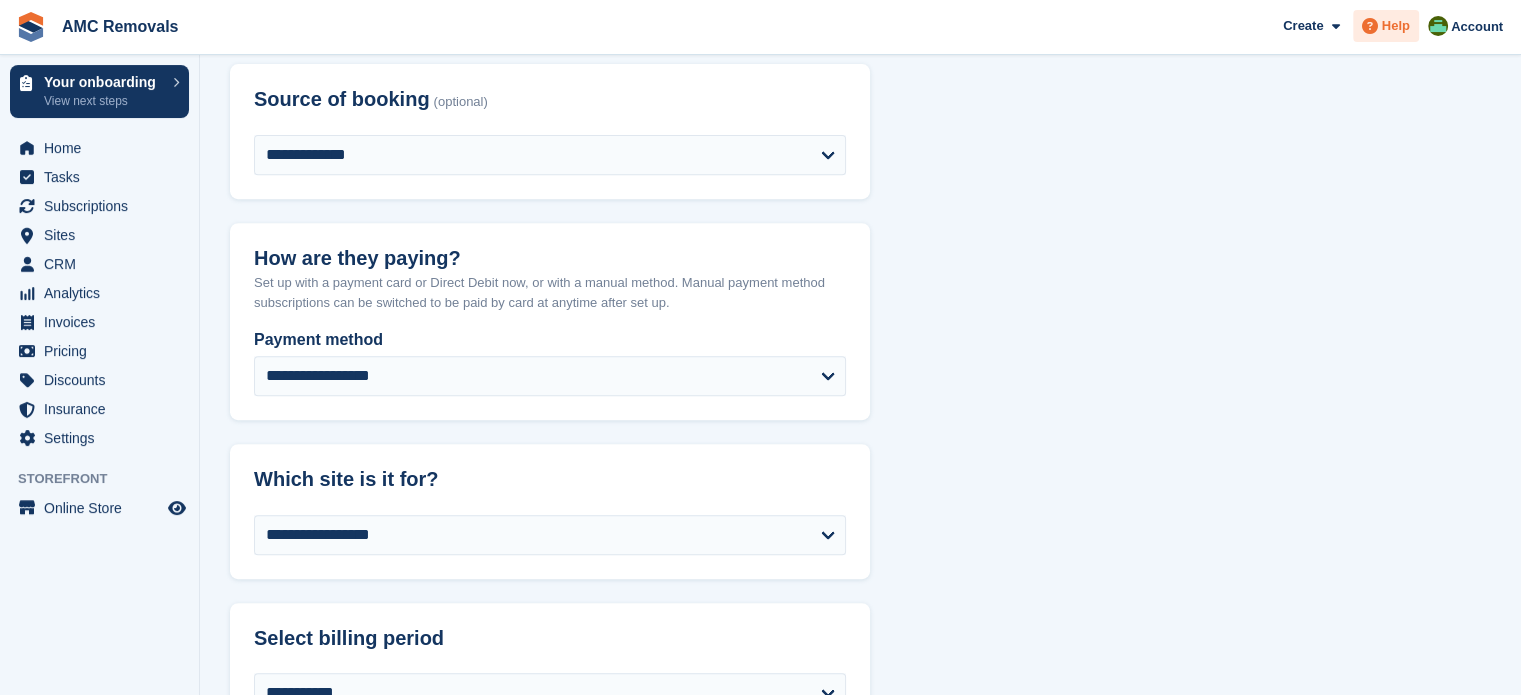 click on "Help" at bounding box center [1396, 26] 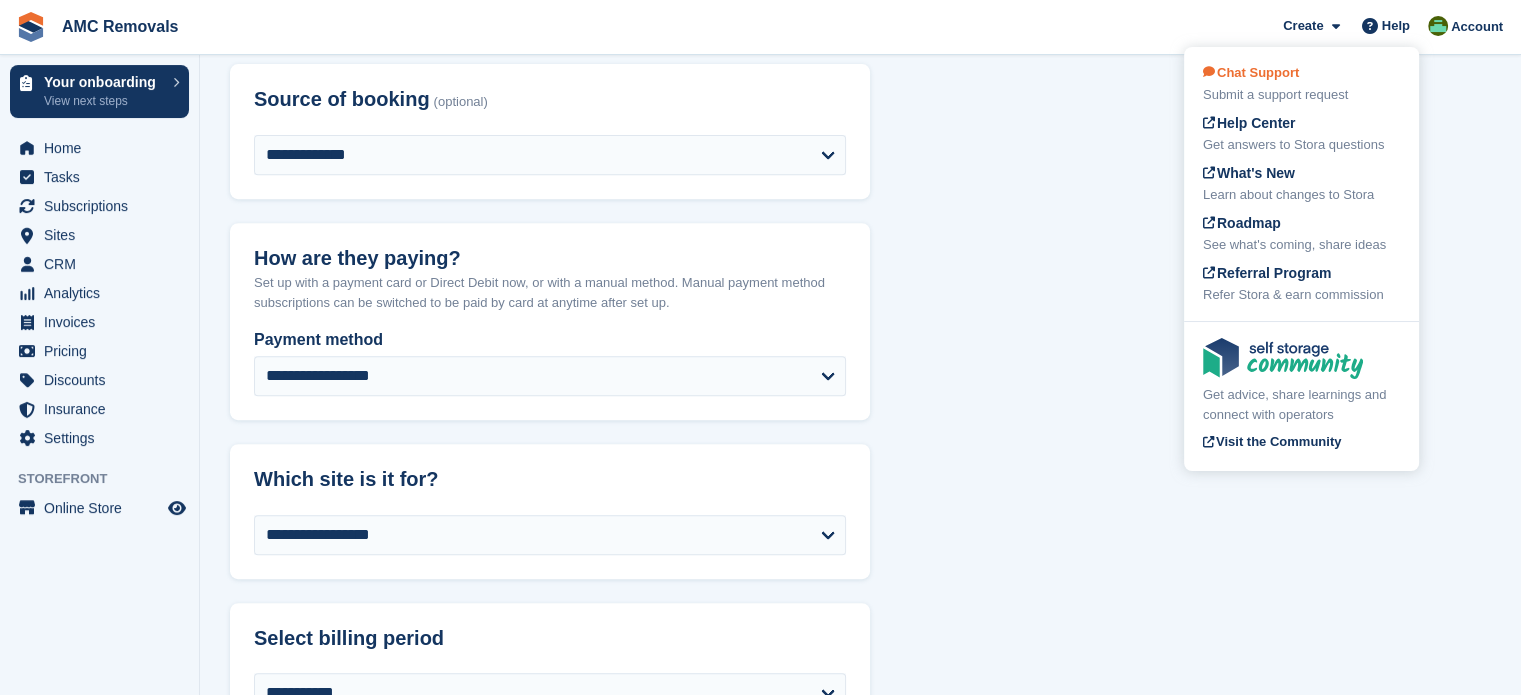 click on "Chat Support
Submit a support request" at bounding box center (1301, 84) 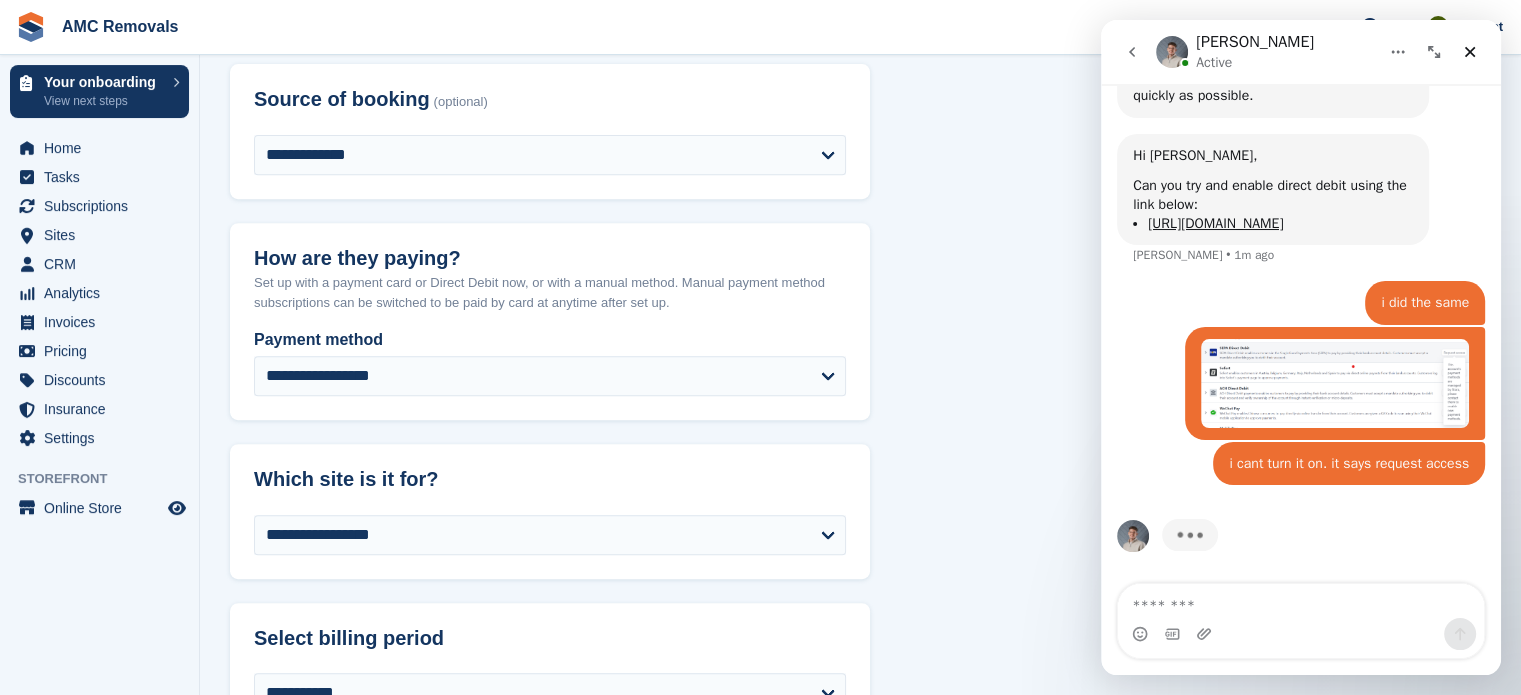 scroll, scrollTop: 944, scrollLeft: 0, axis: vertical 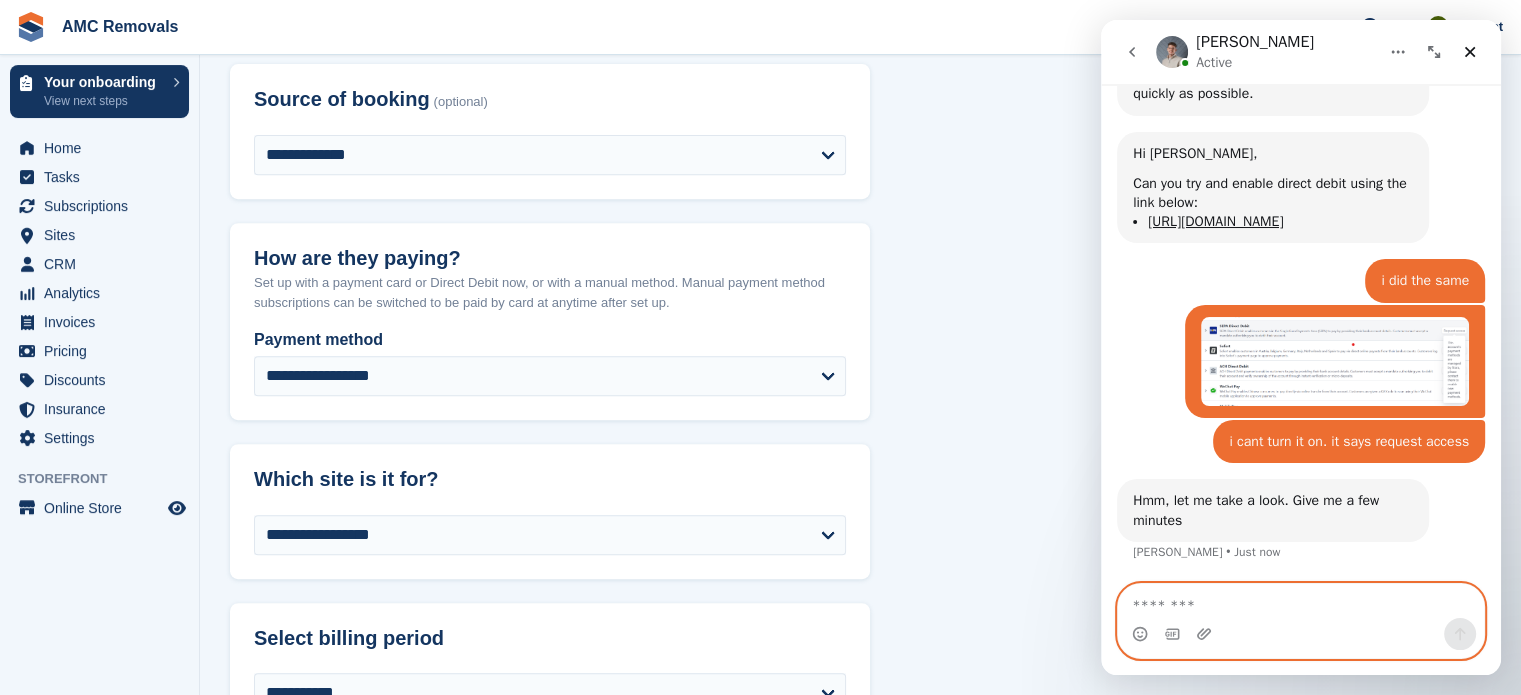 click at bounding box center (1301, 601) 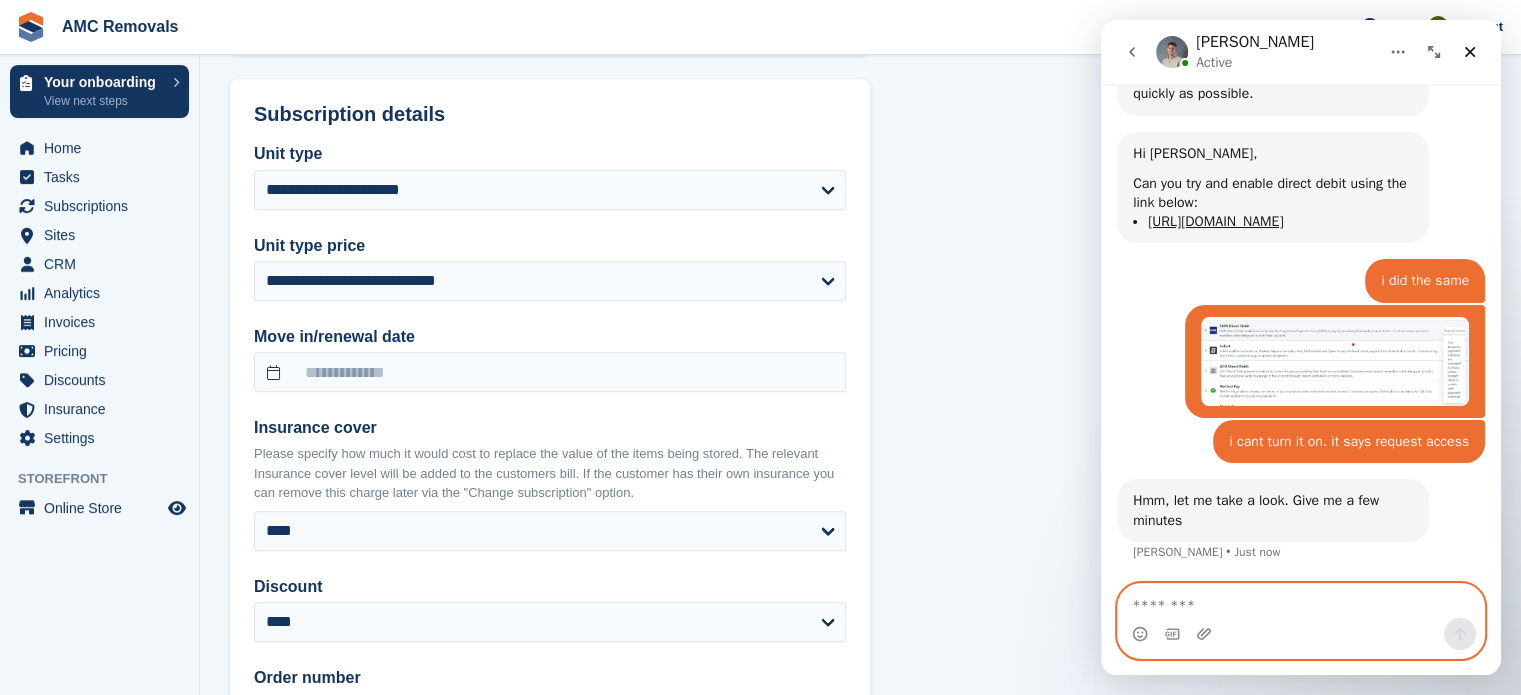 scroll, scrollTop: 1500, scrollLeft: 0, axis: vertical 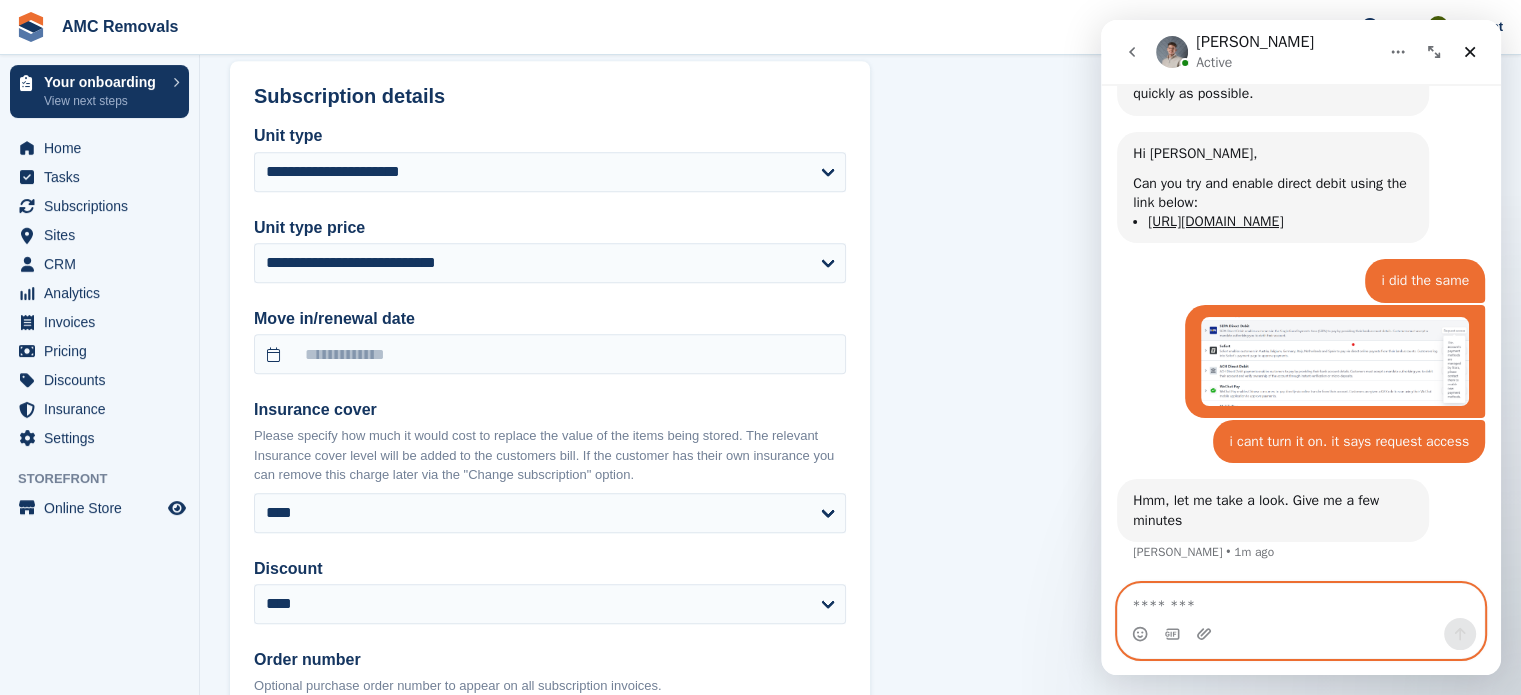 click at bounding box center [1301, 601] 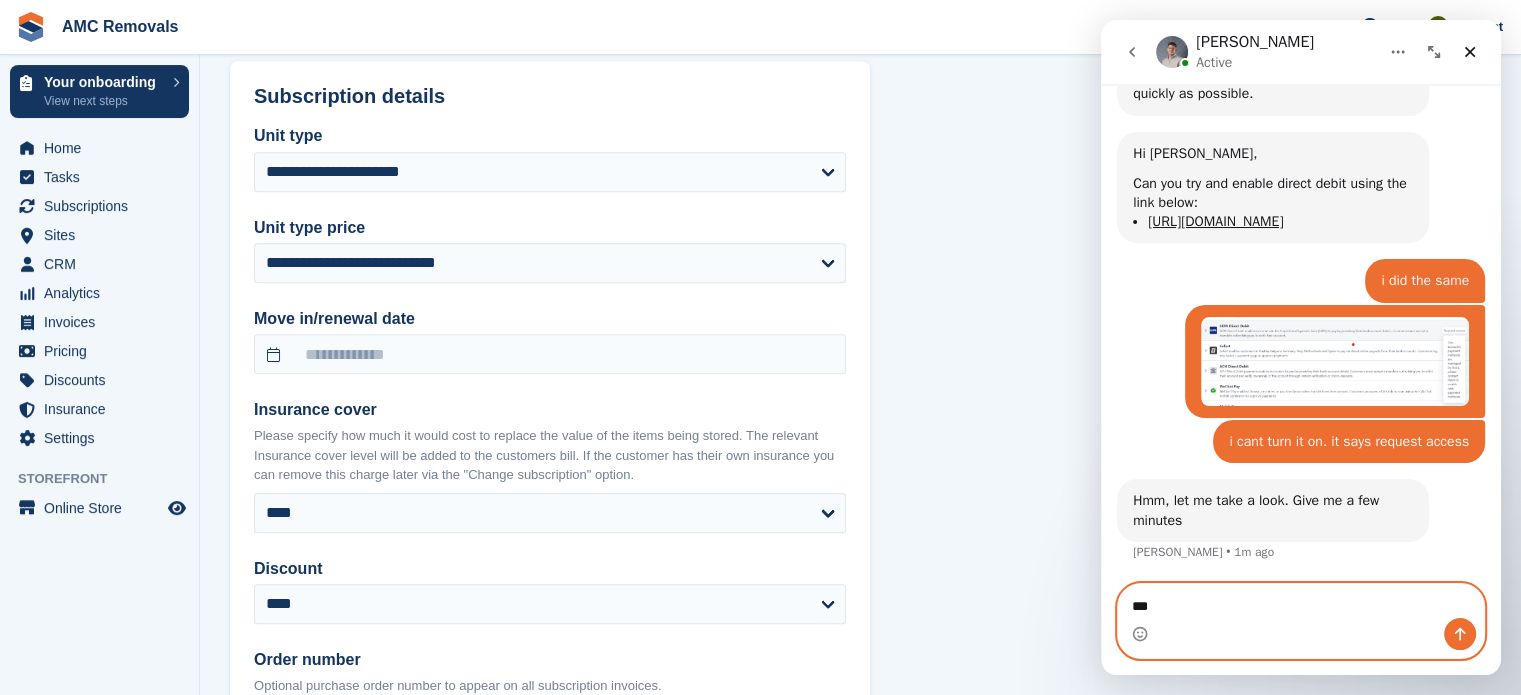 type on "****" 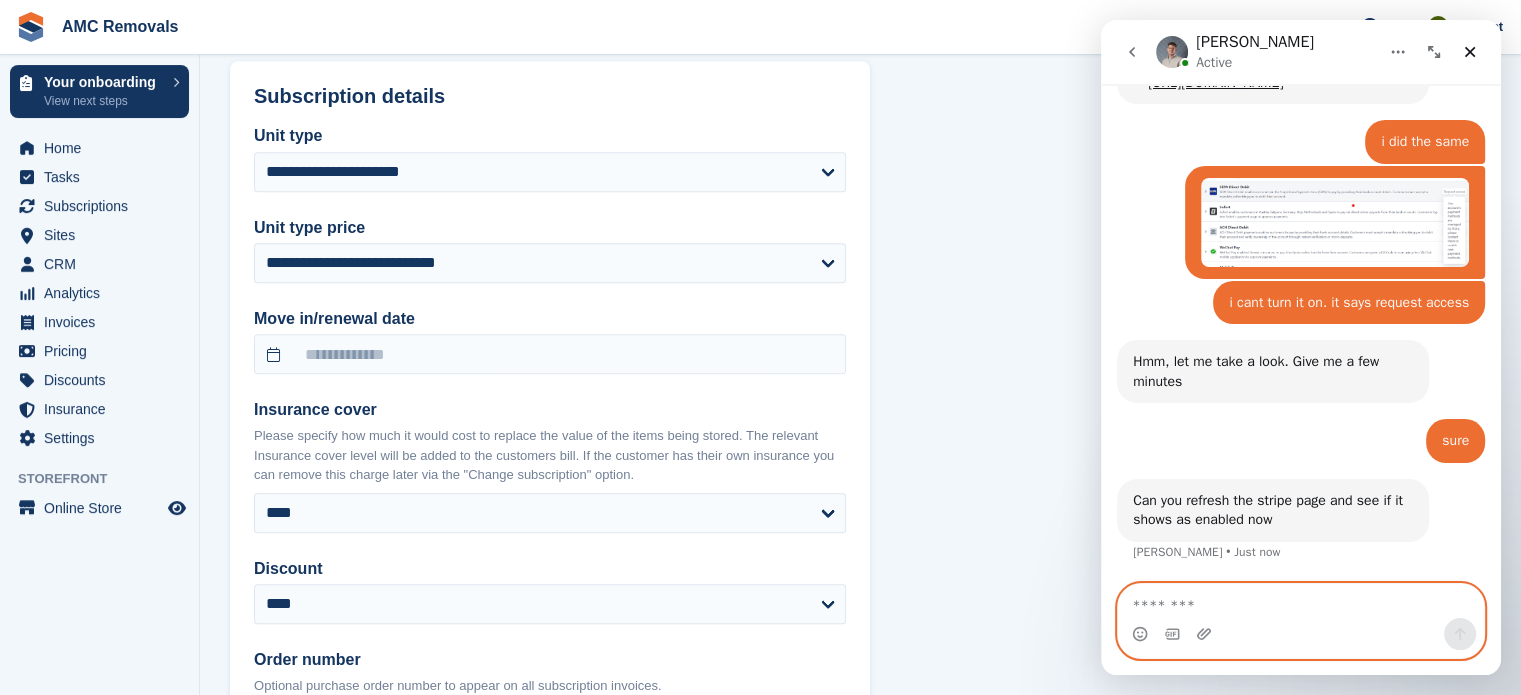 scroll, scrollTop: 1085, scrollLeft: 0, axis: vertical 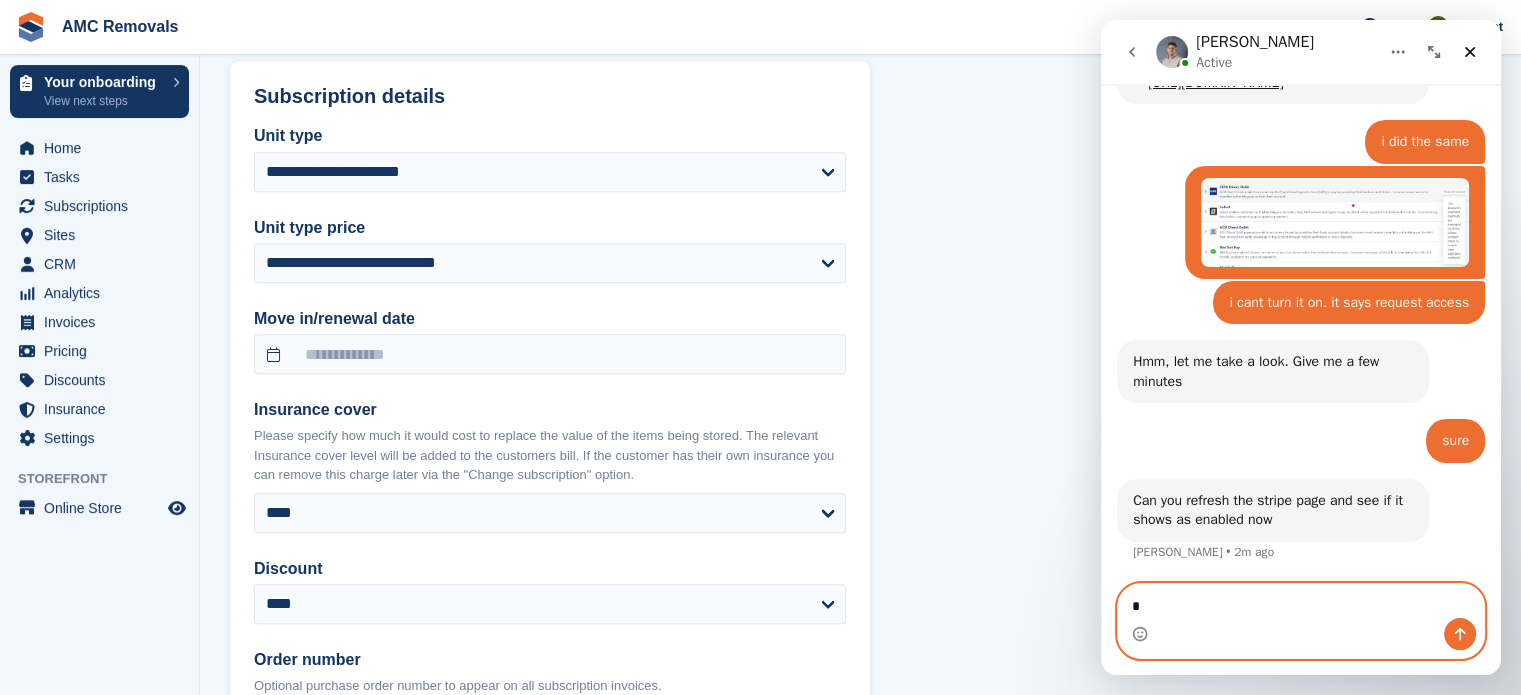 type on "**" 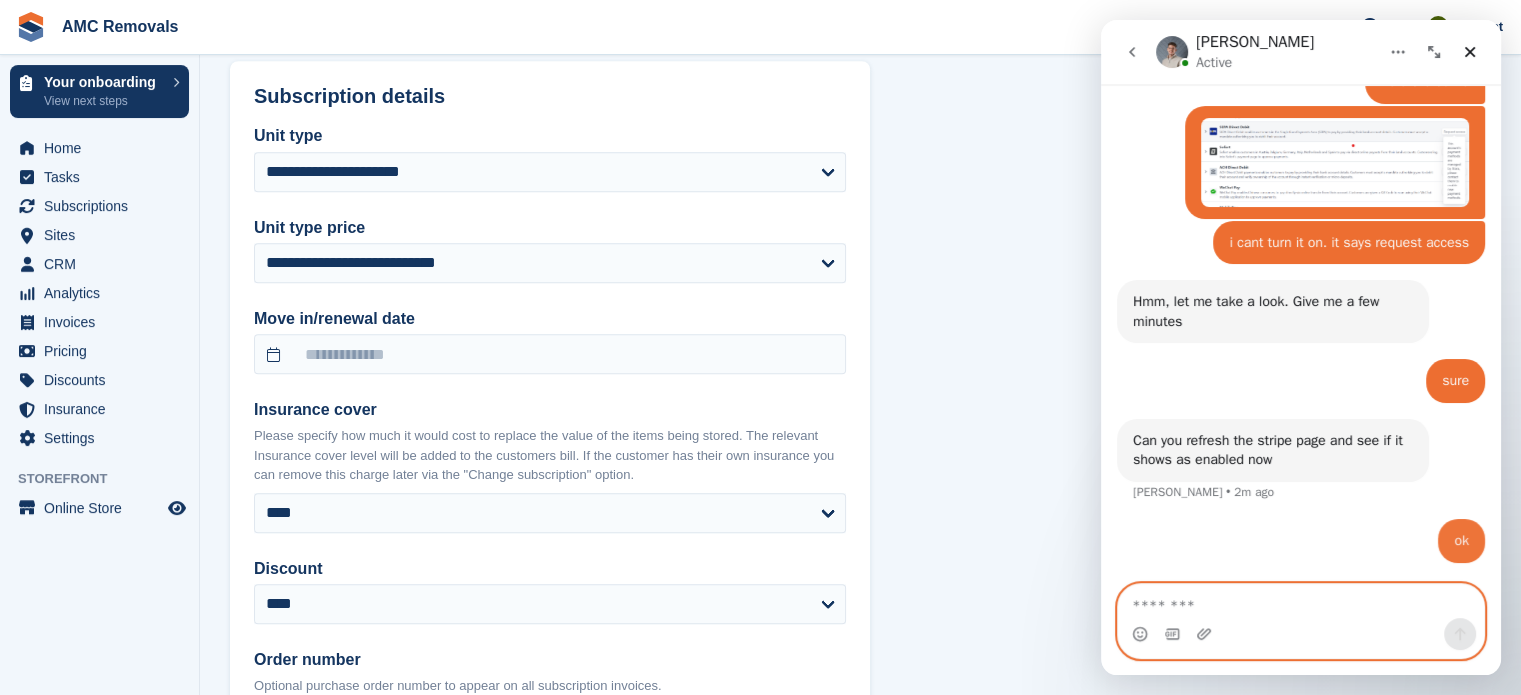 scroll, scrollTop: 1145, scrollLeft: 0, axis: vertical 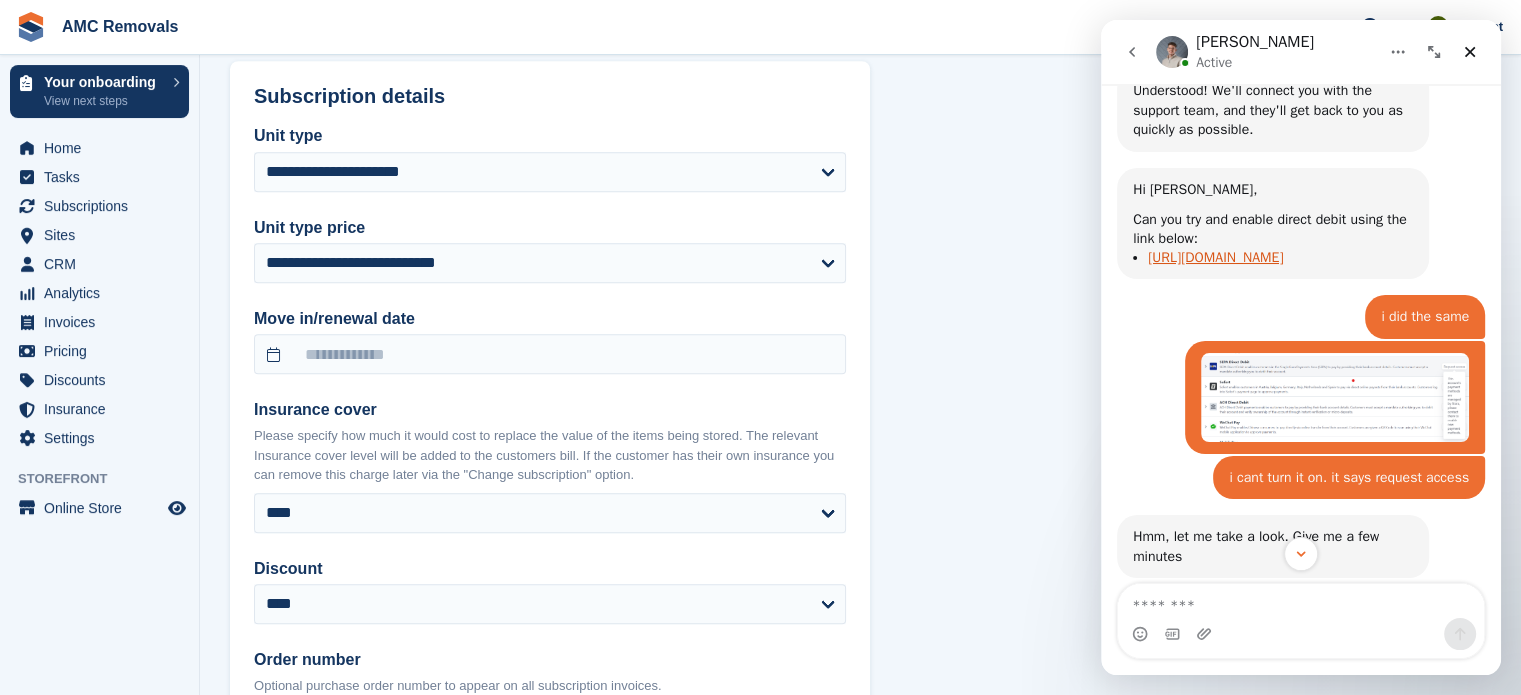 click on "[URL][DOMAIN_NAME]" at bounding box center (1215, 257) 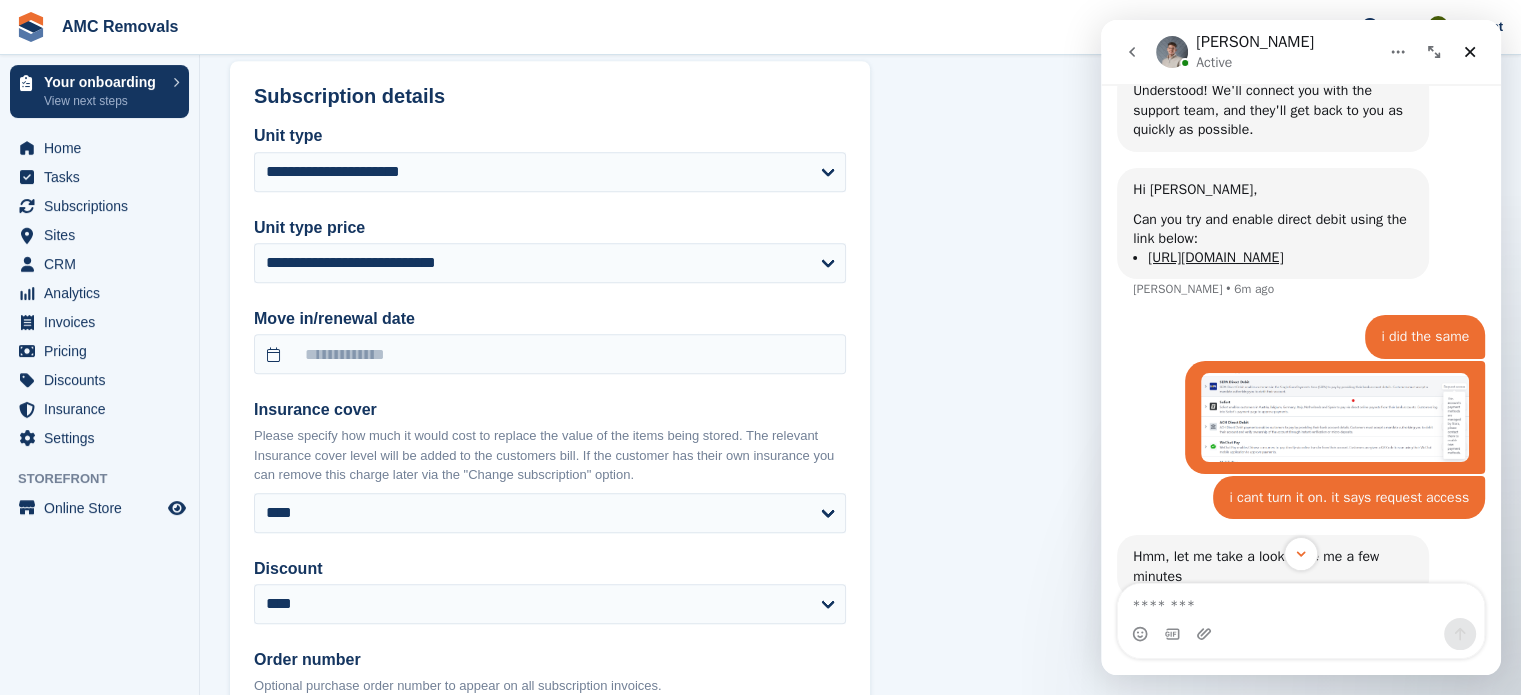 scroll, scrollTop: 1165, scrollLeft: 0, axis: vertical 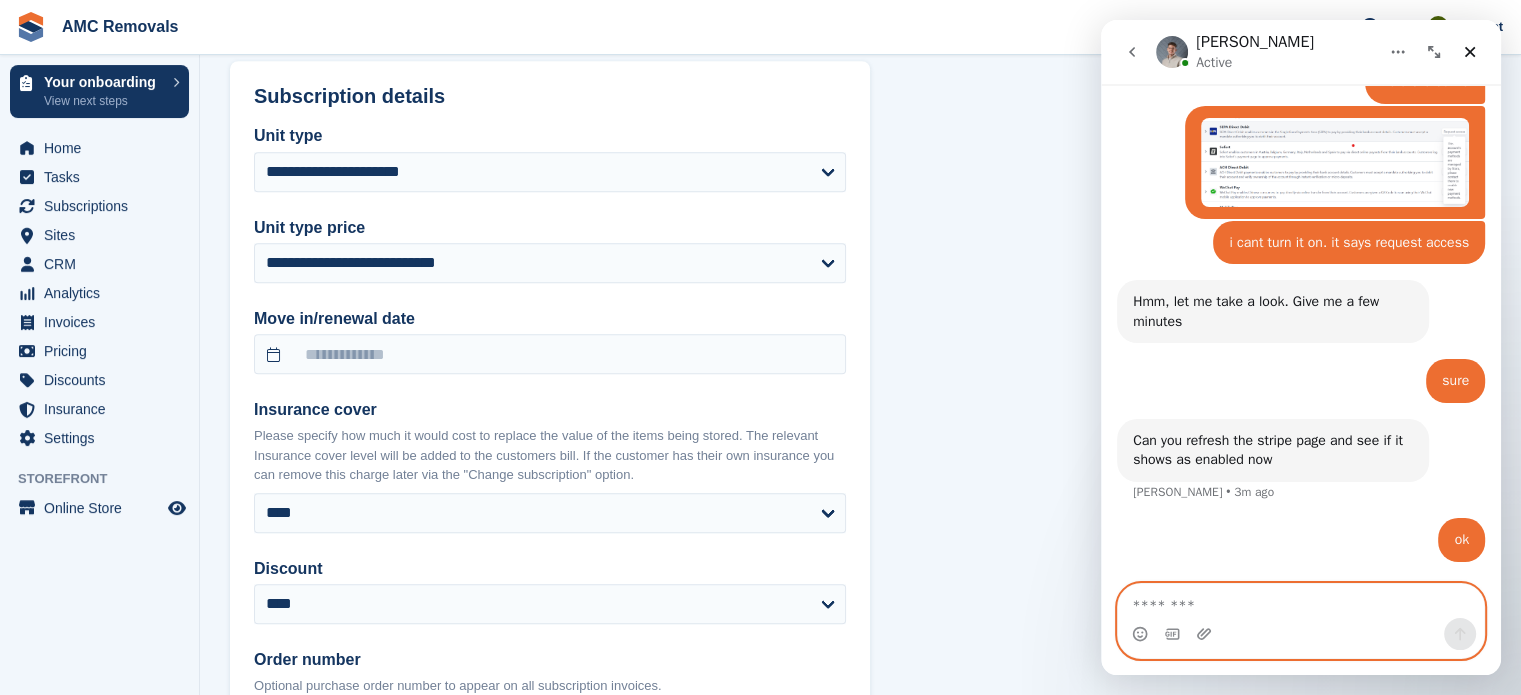 click at bounding box center [1301, 601] 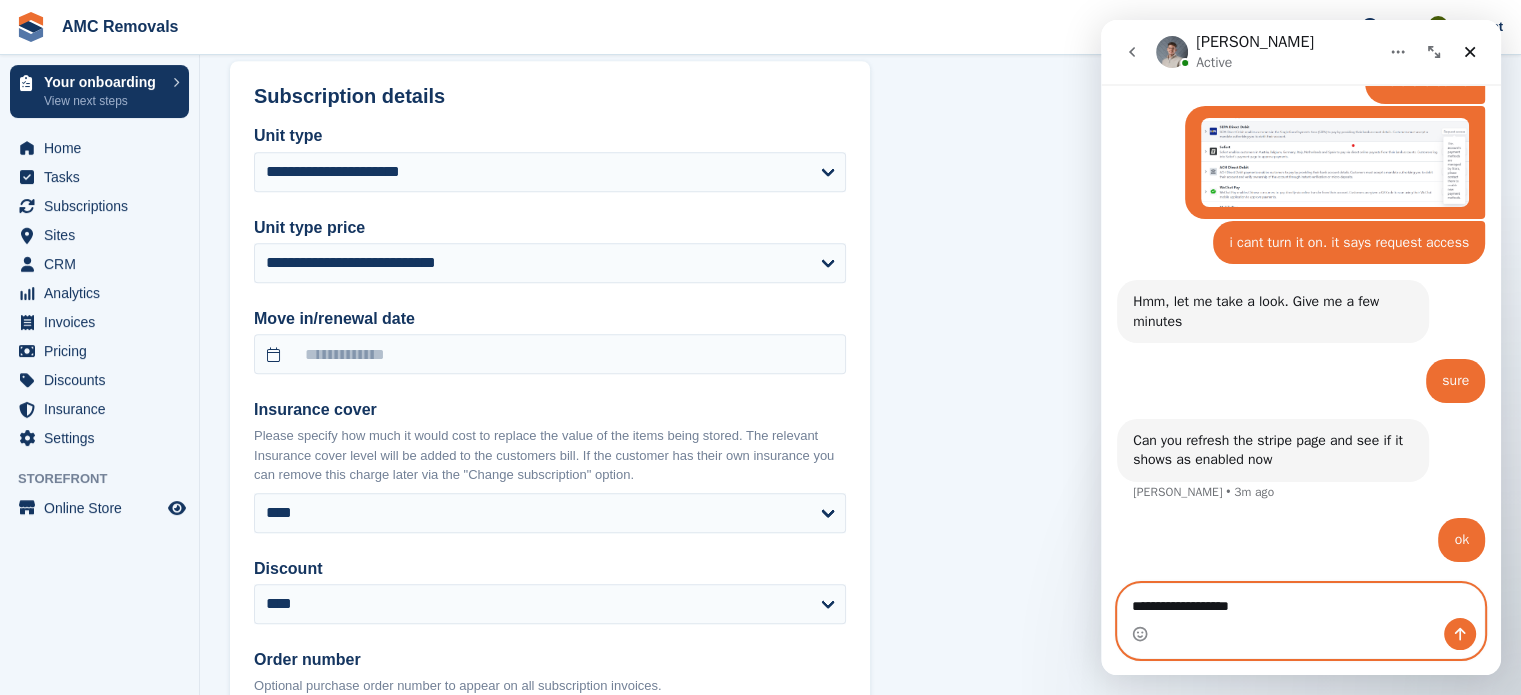 type on "**********" 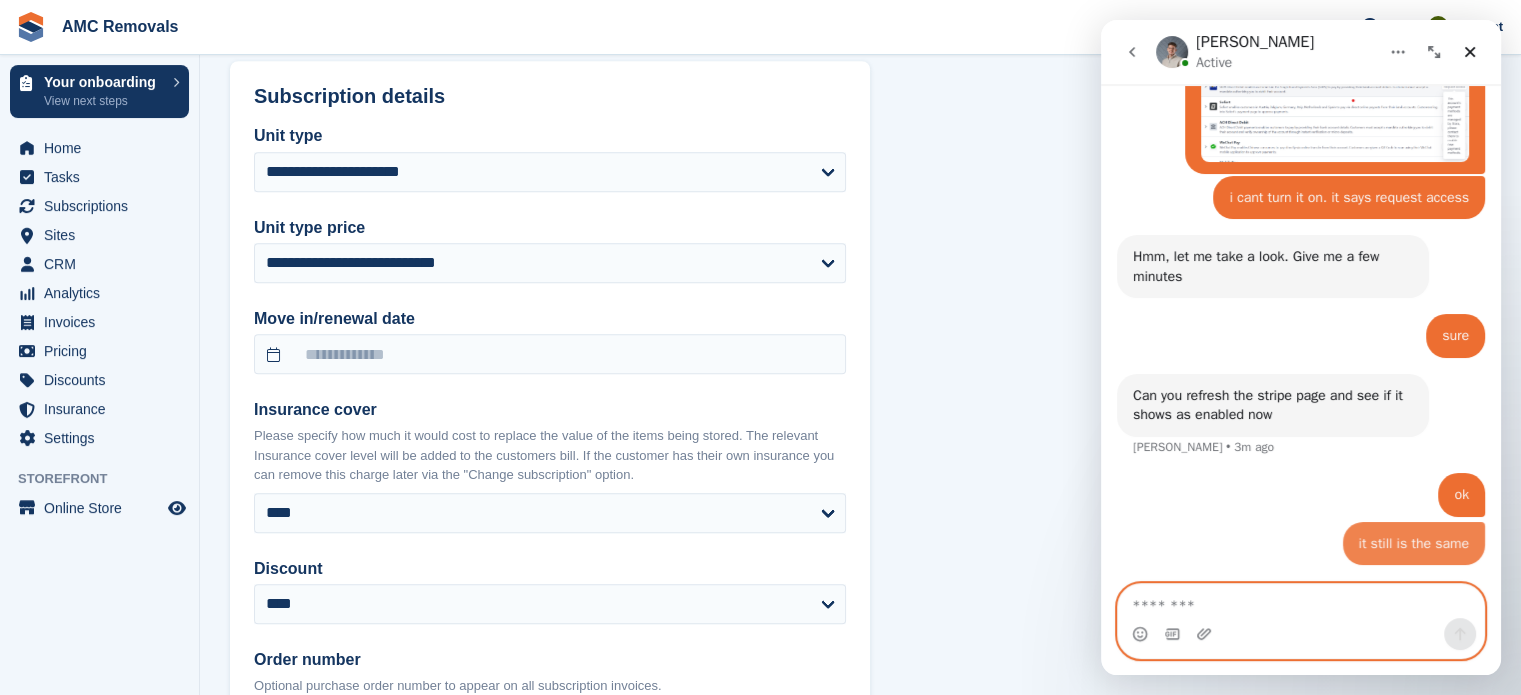 scroll, scrollTop: 1211, scrollLeft: 0, axis: vertical 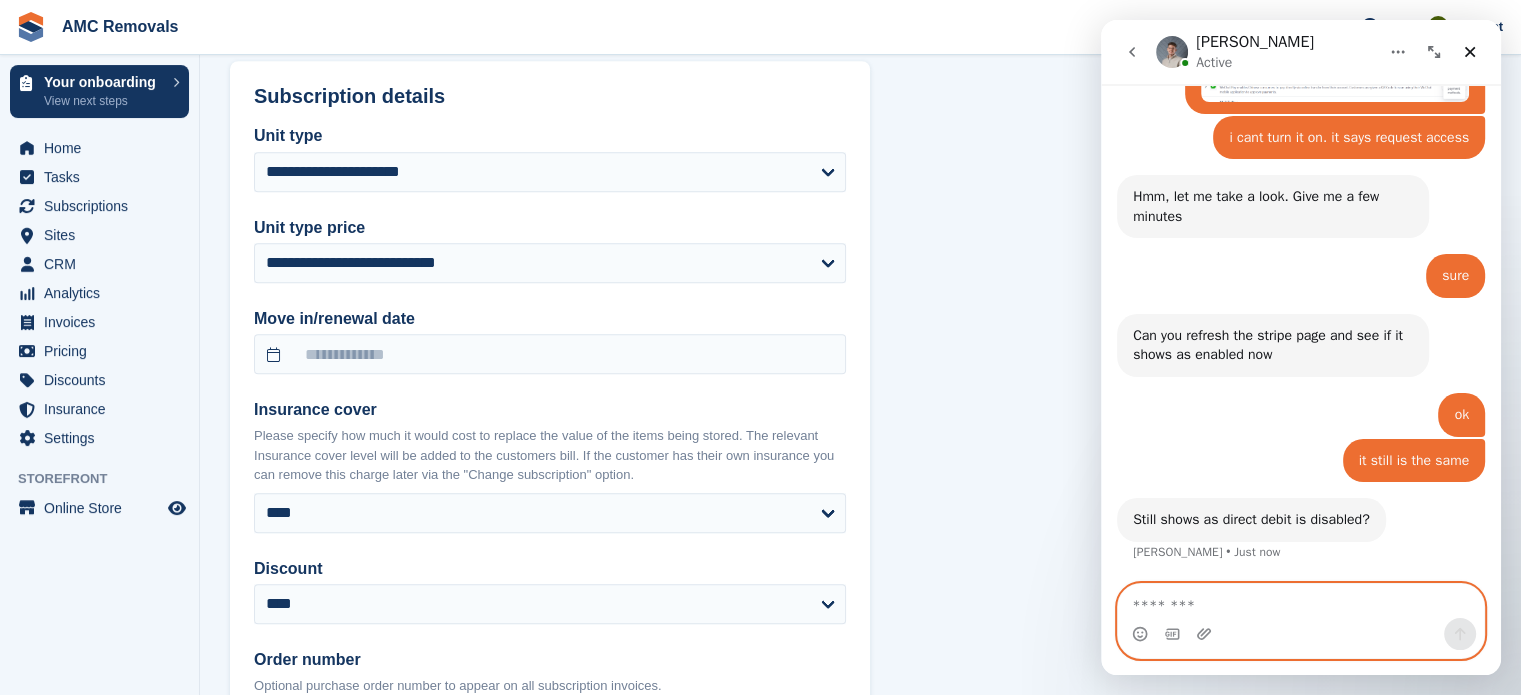 click at bounding box center [1301, 601] 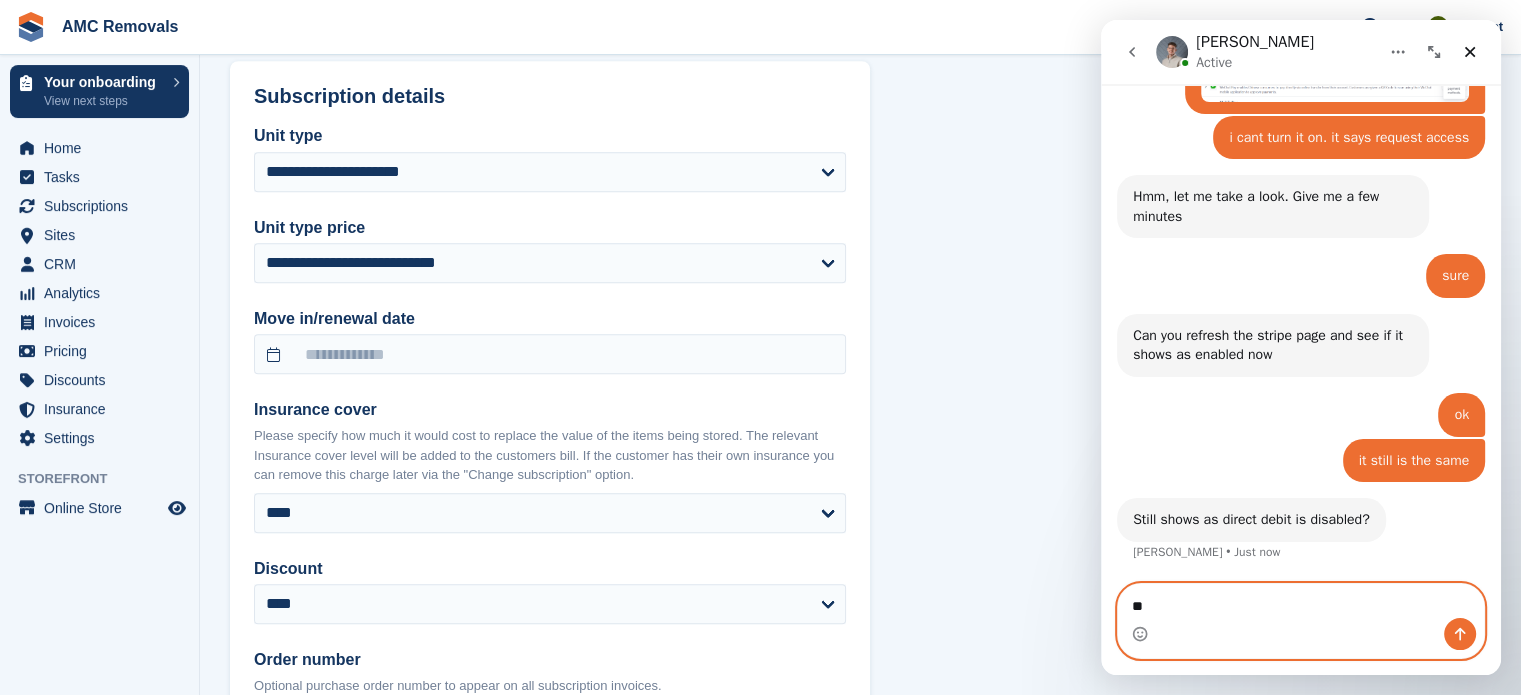 type on "***" 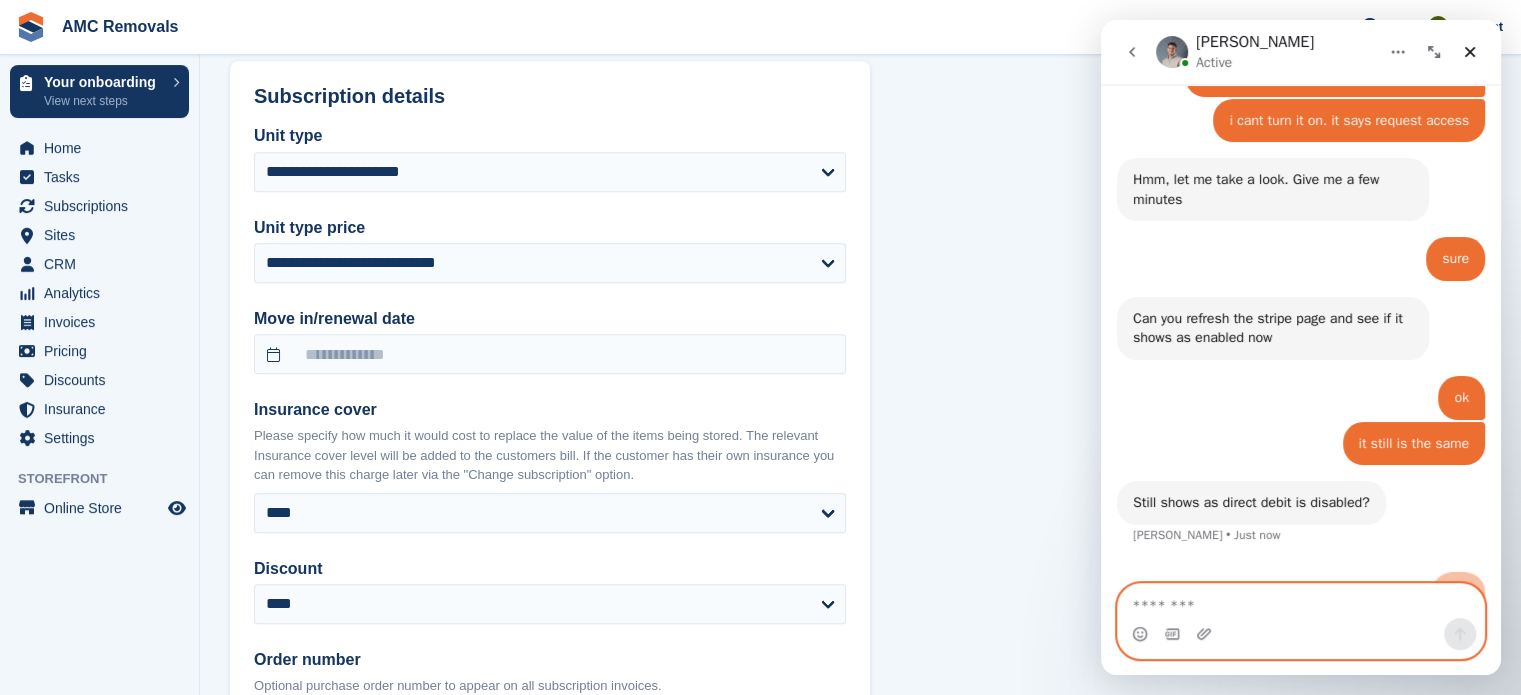 scroll, scrollTop: 1330, scrollLeft: 0, axis: vertical 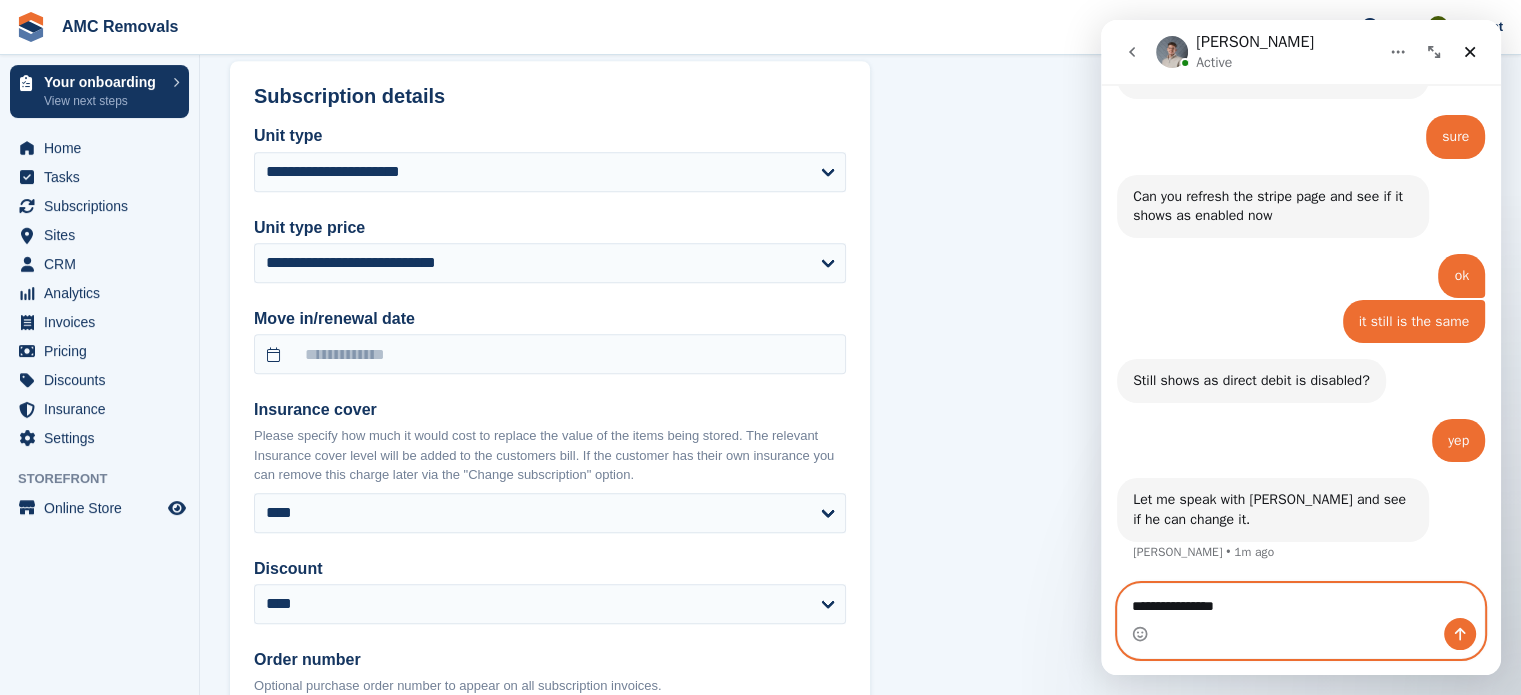 type on "**********" 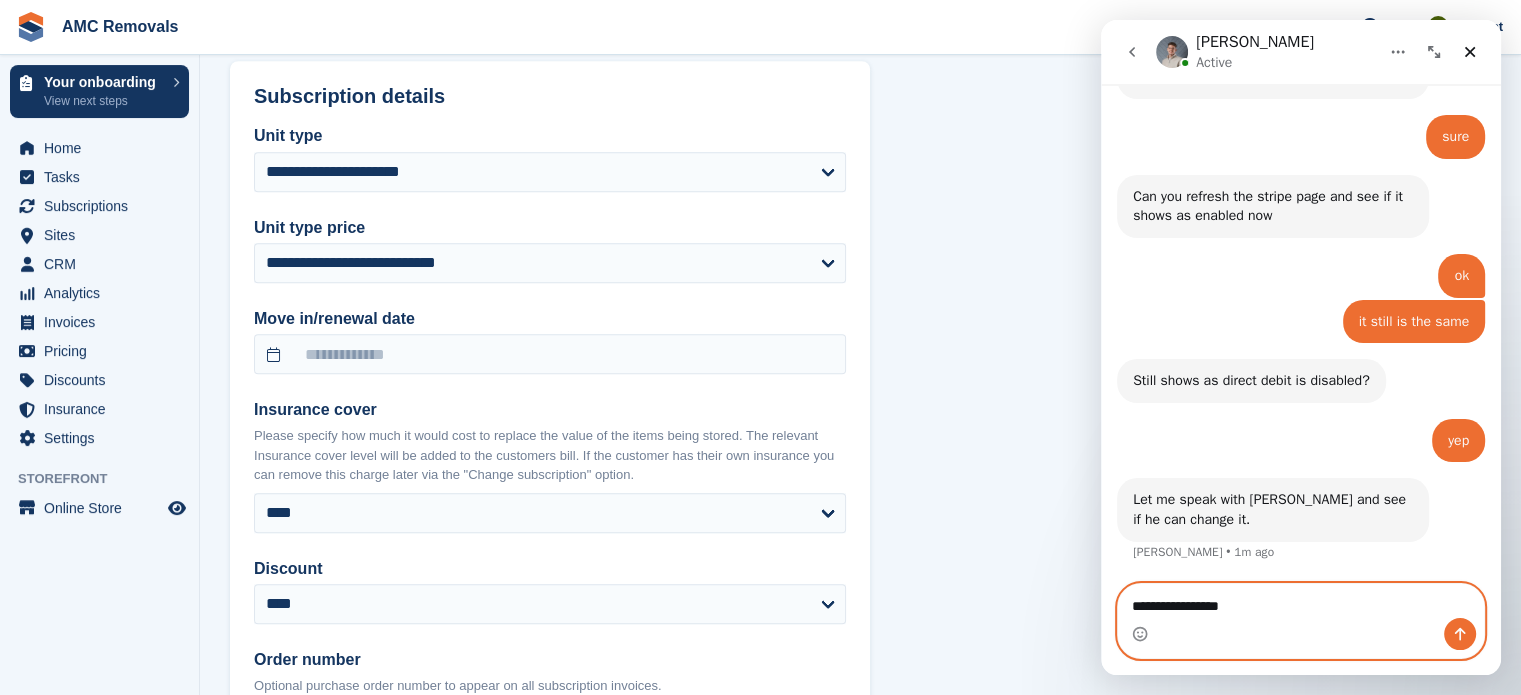 type 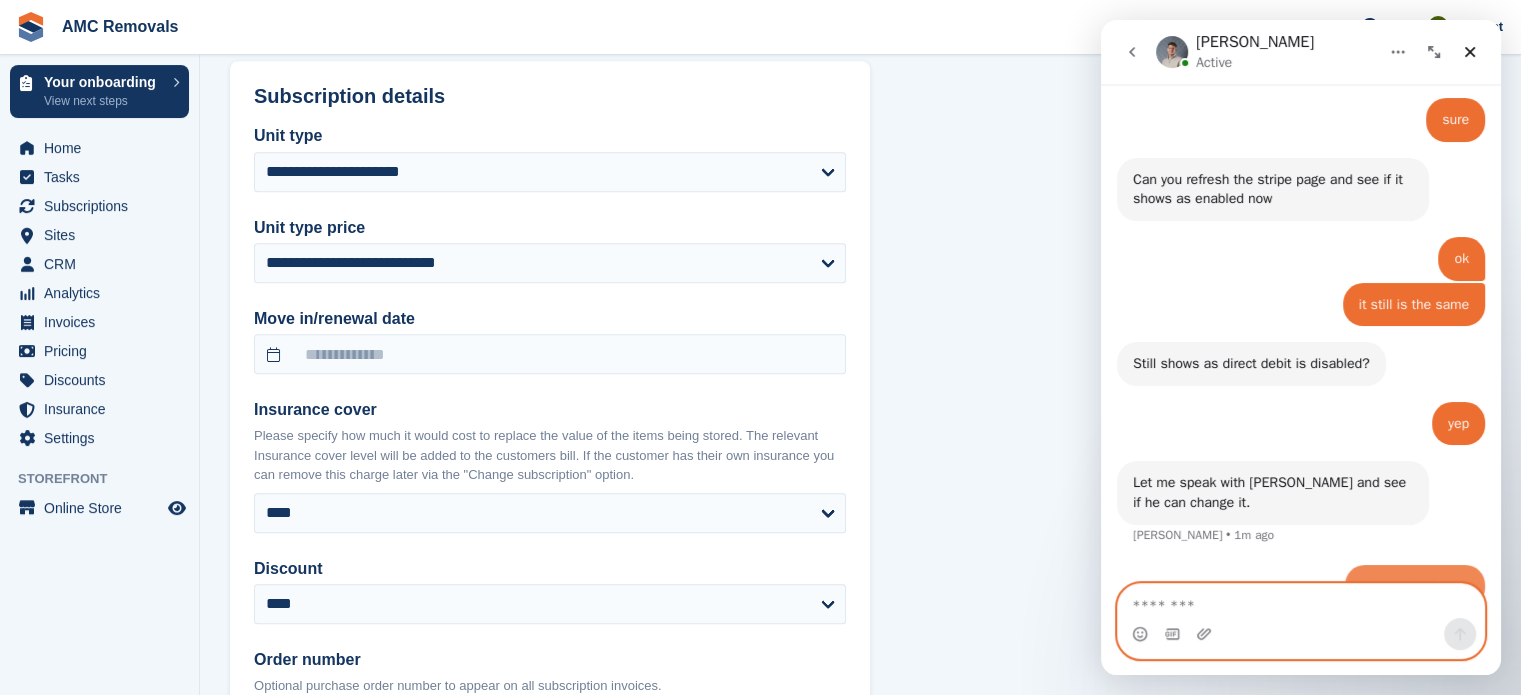 scroll, scrollTop: 1468, scrollLeft: 0, axis: vertical 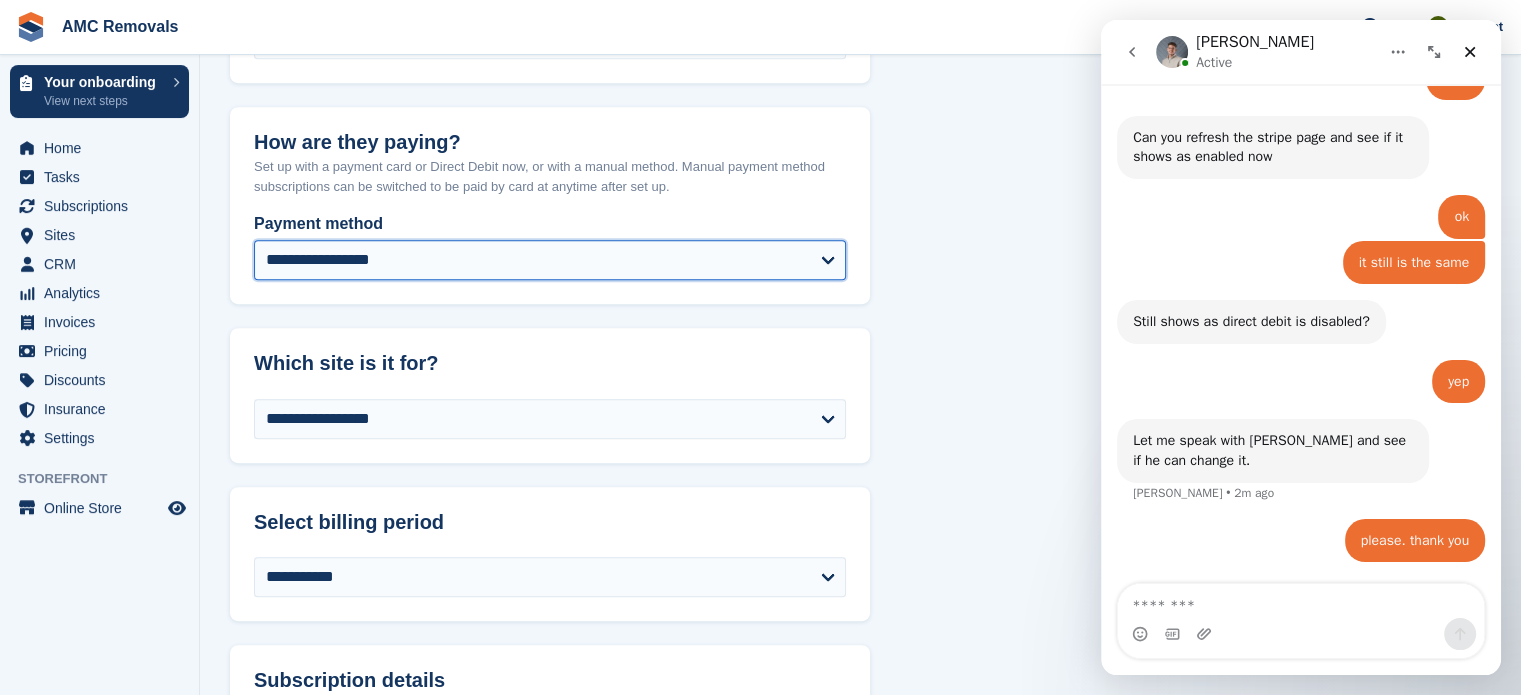 click on "**********" at bounding box center (550, 260) 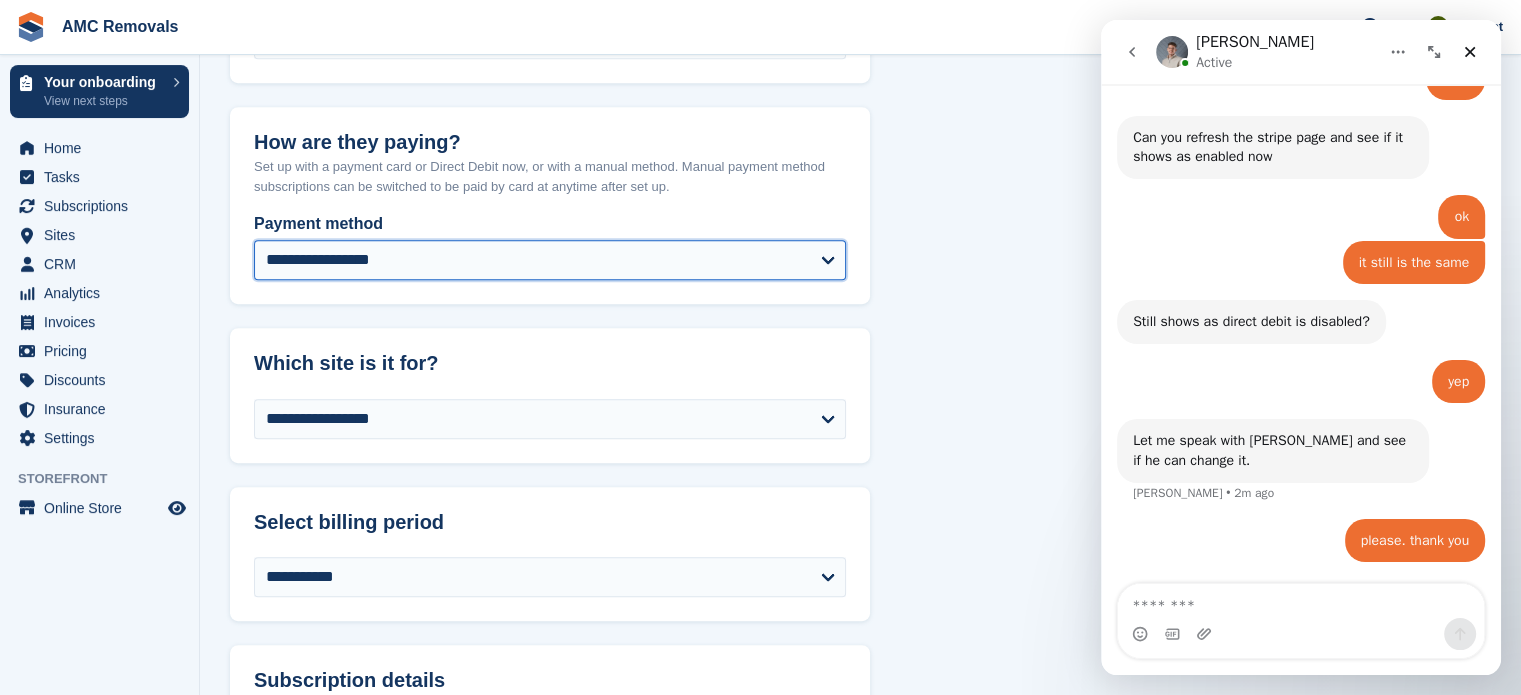 select on "**********" 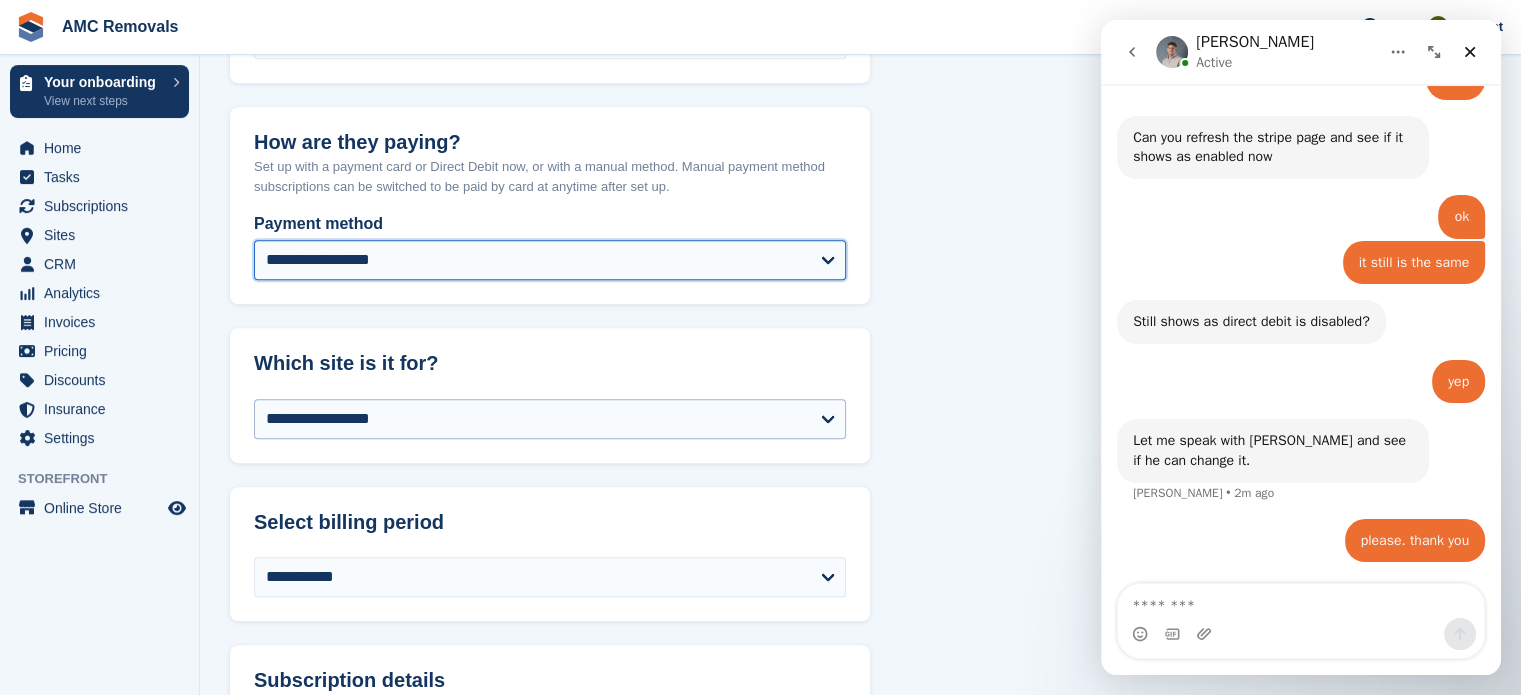 select on "******" 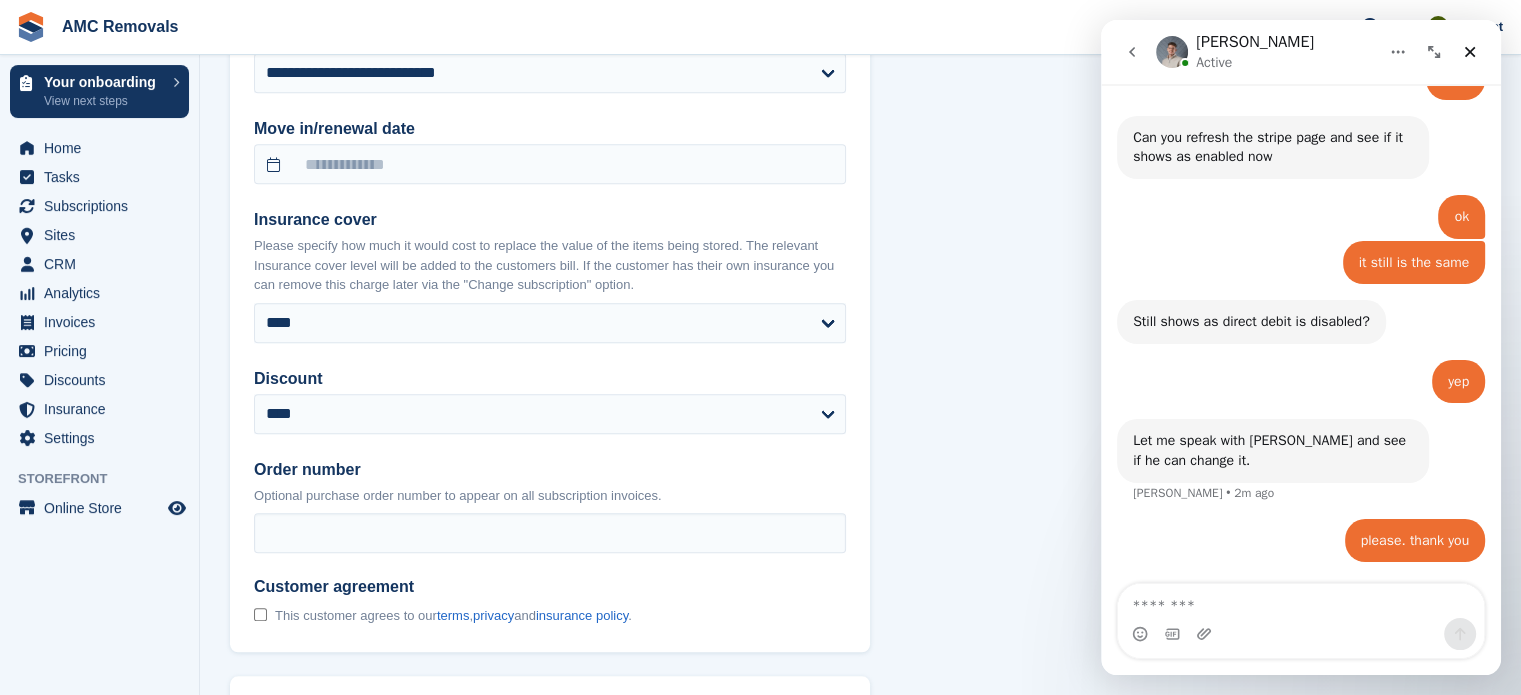 scroll, scrollTop: 1691, scrollLeft: 0, axis: vertical 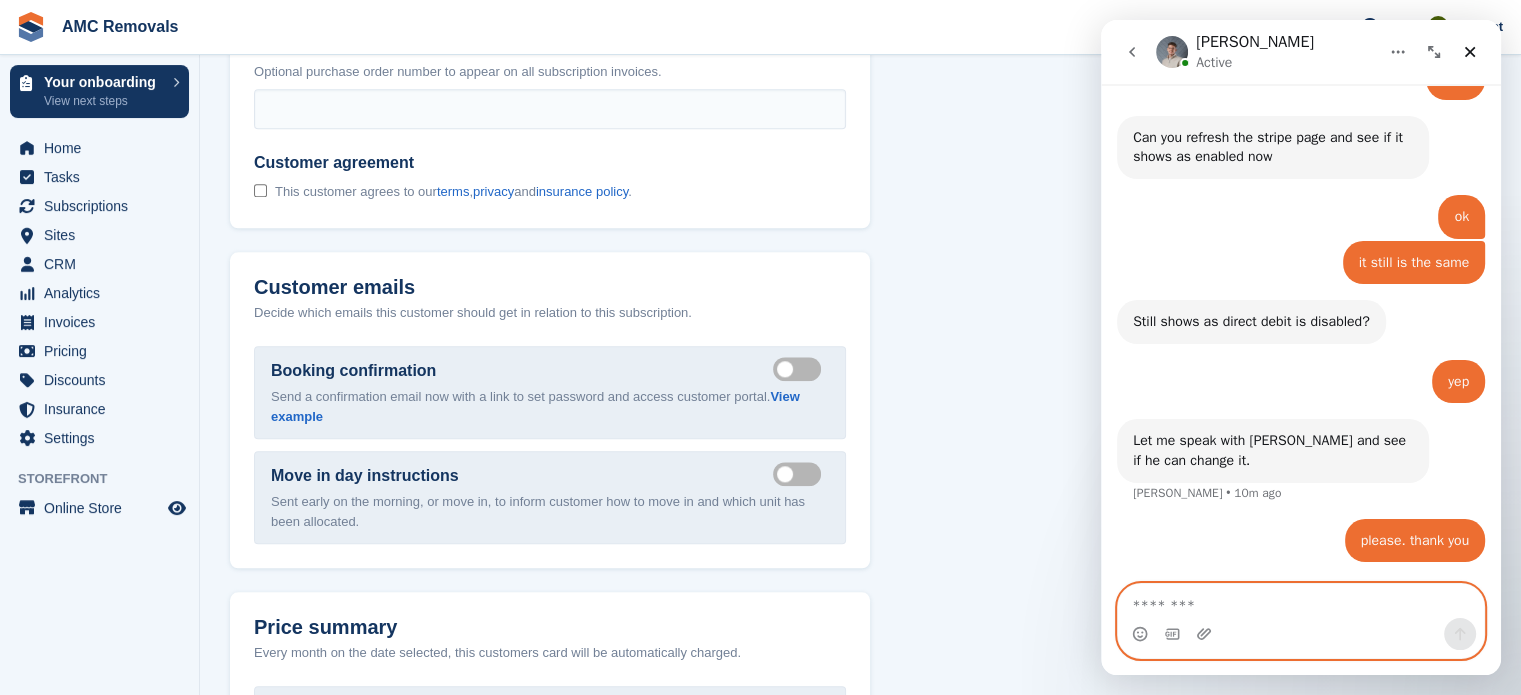 click at bounding box center (1301, 601) 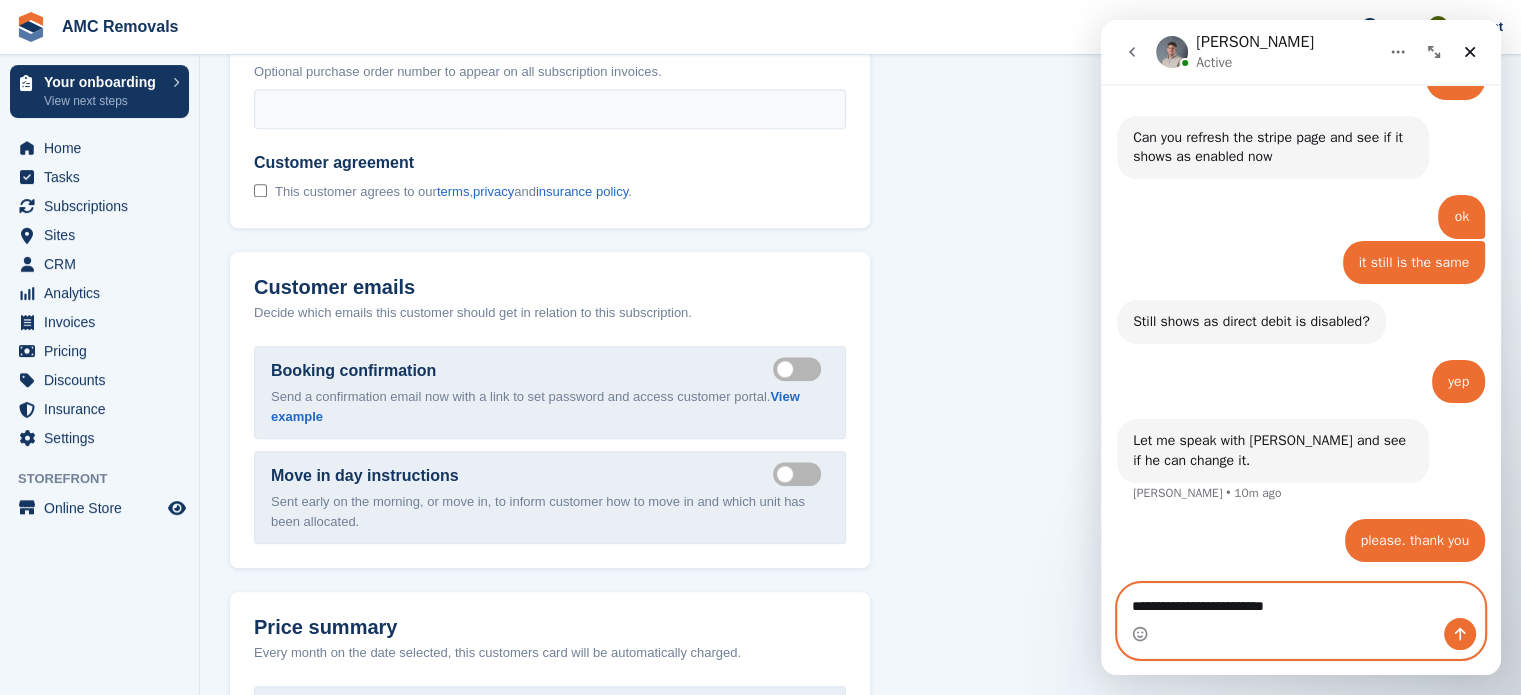 type on "**********" 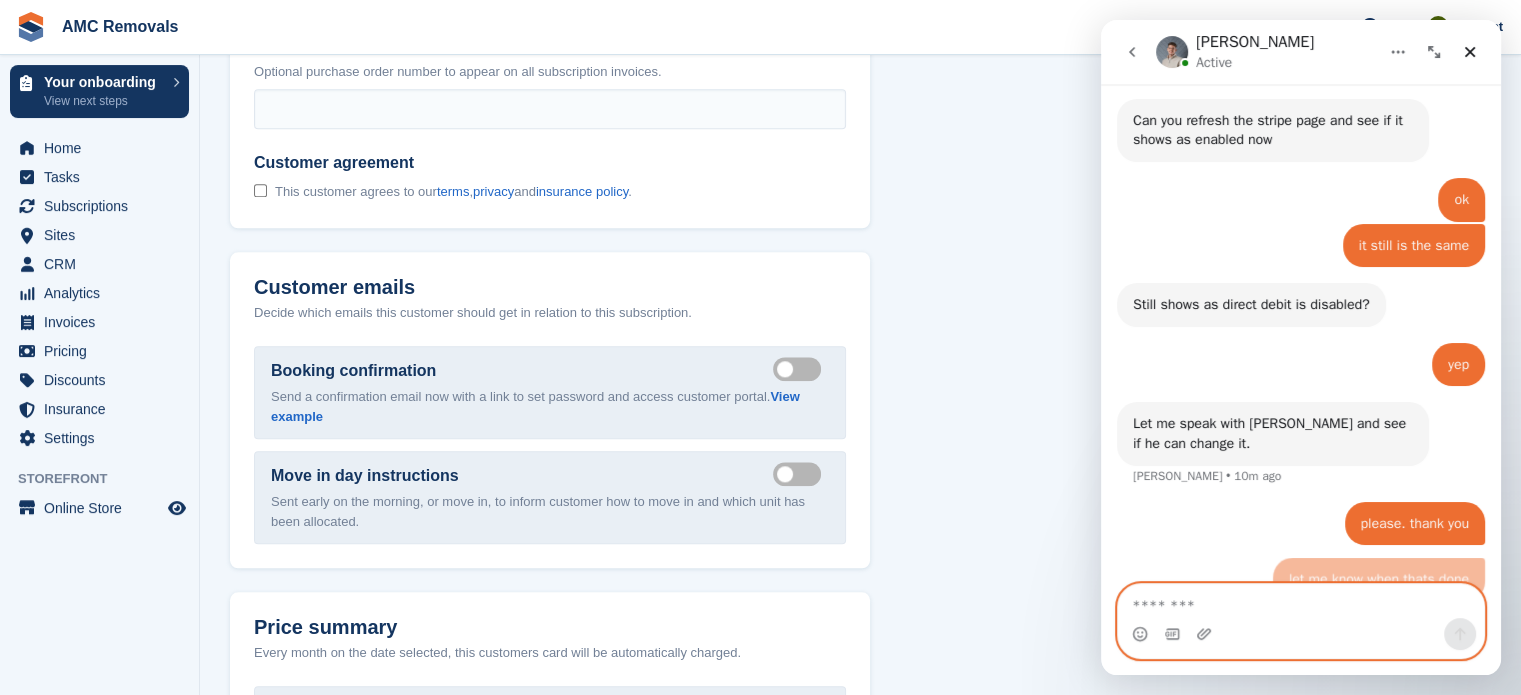 scroll, scrollTop: 1514, scrollLeft: 0, axis: vertical 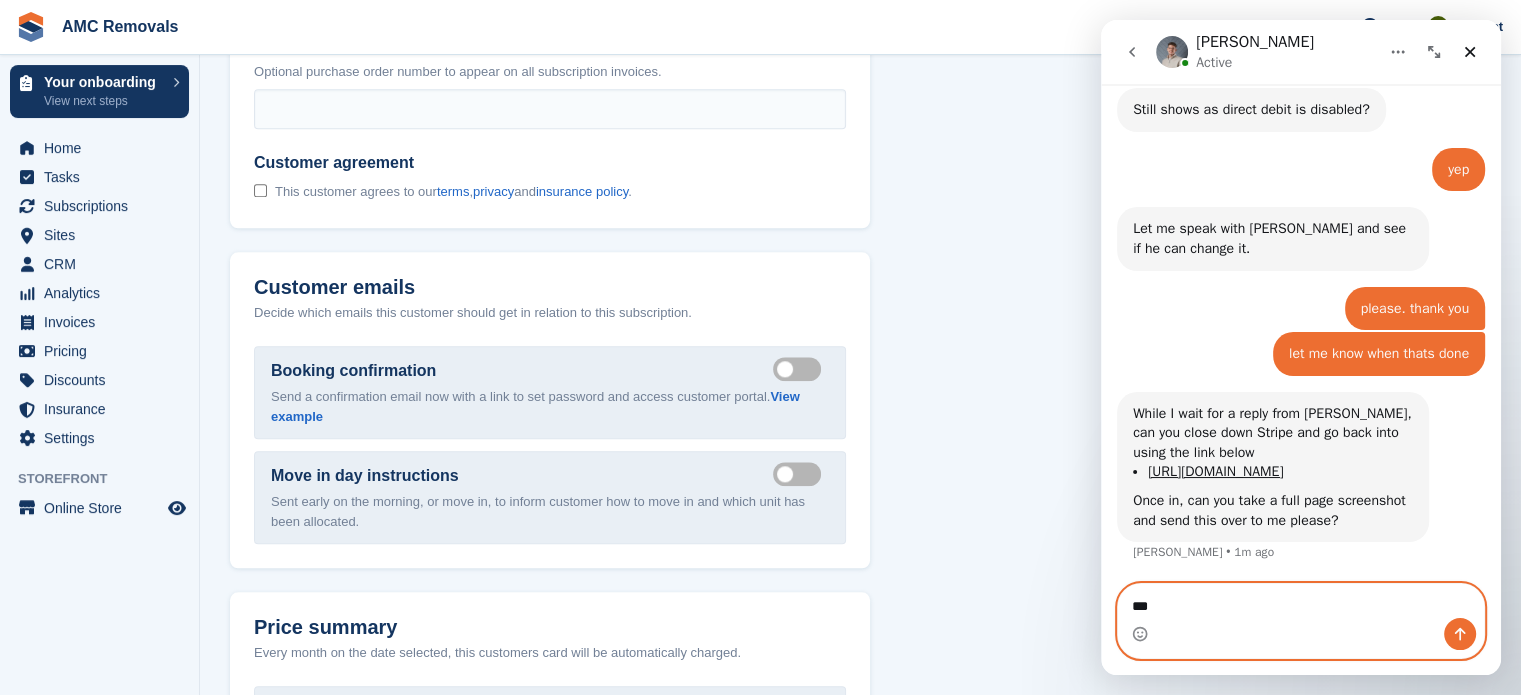 type on "****" 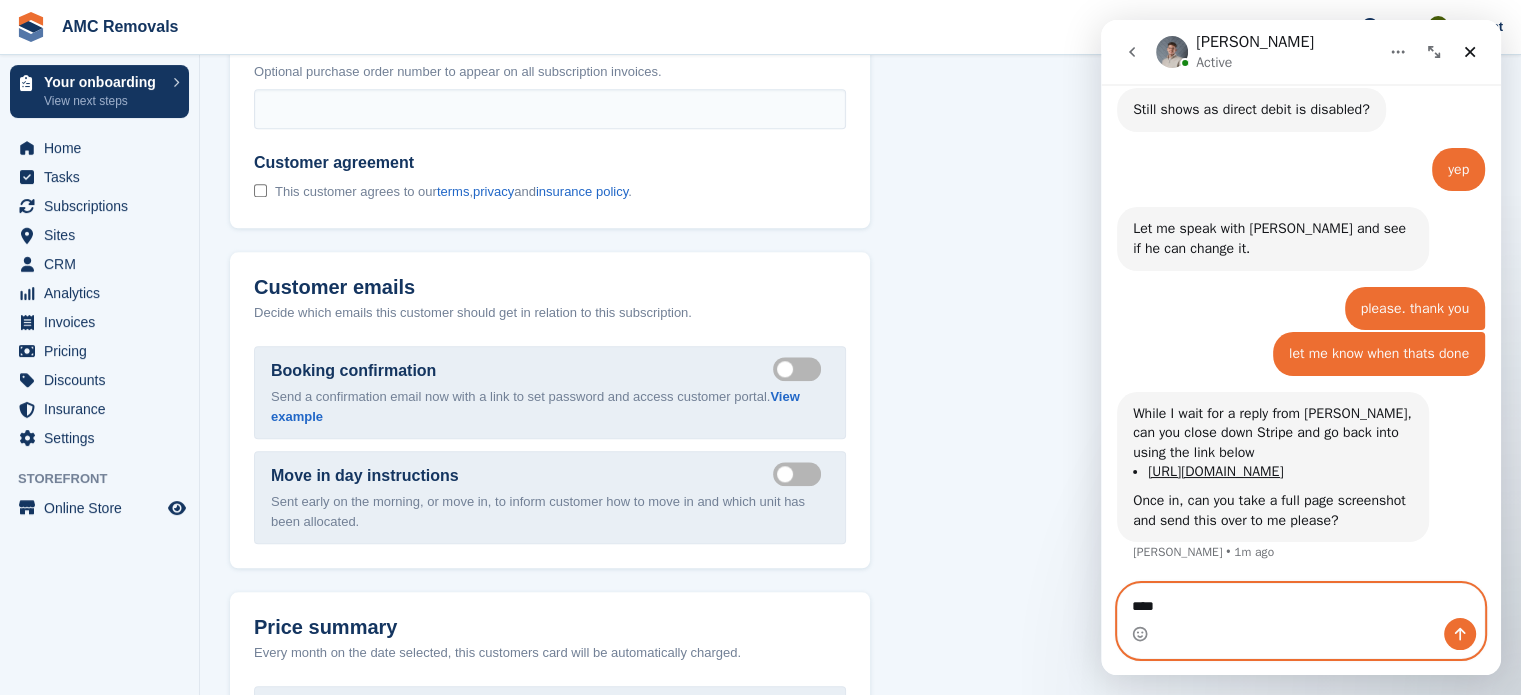 type 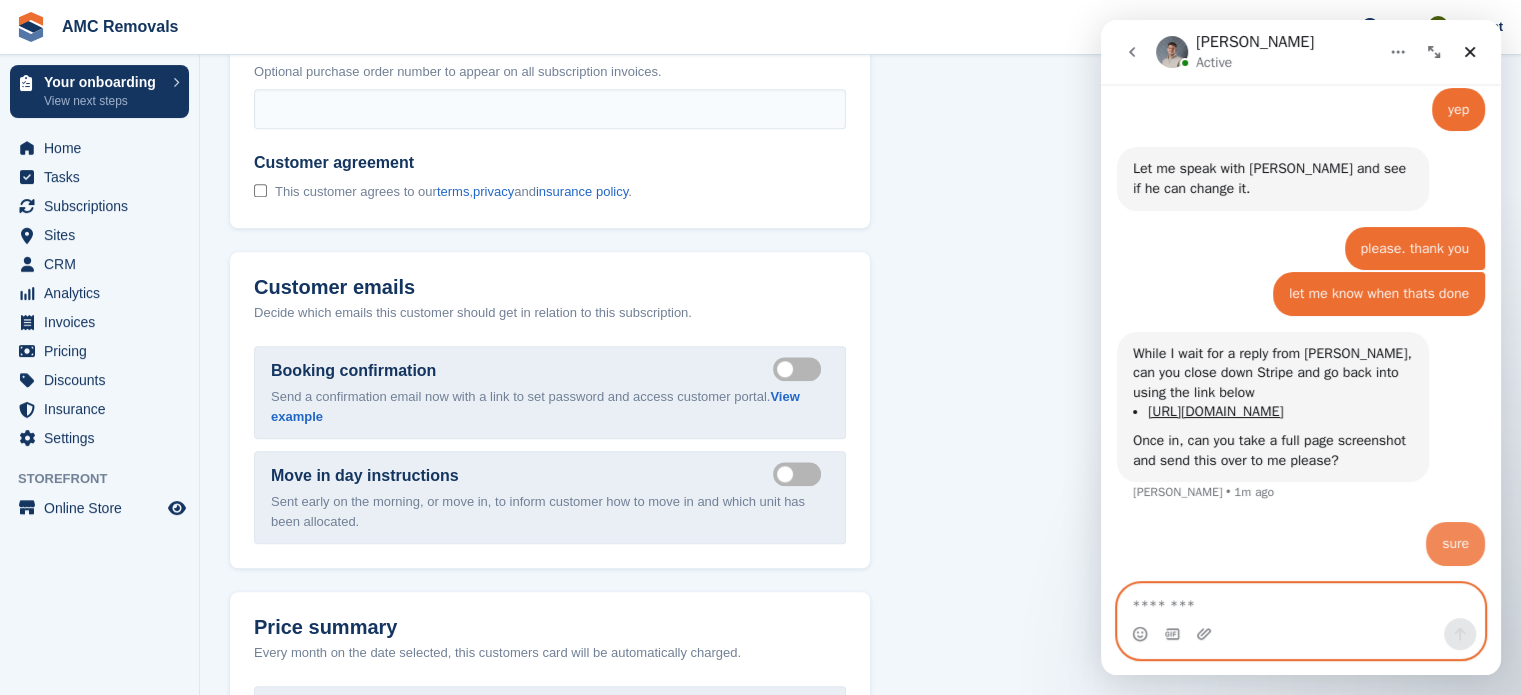 scroll, scrollTop: 1759, scrollLeft: 0, axis: vertical 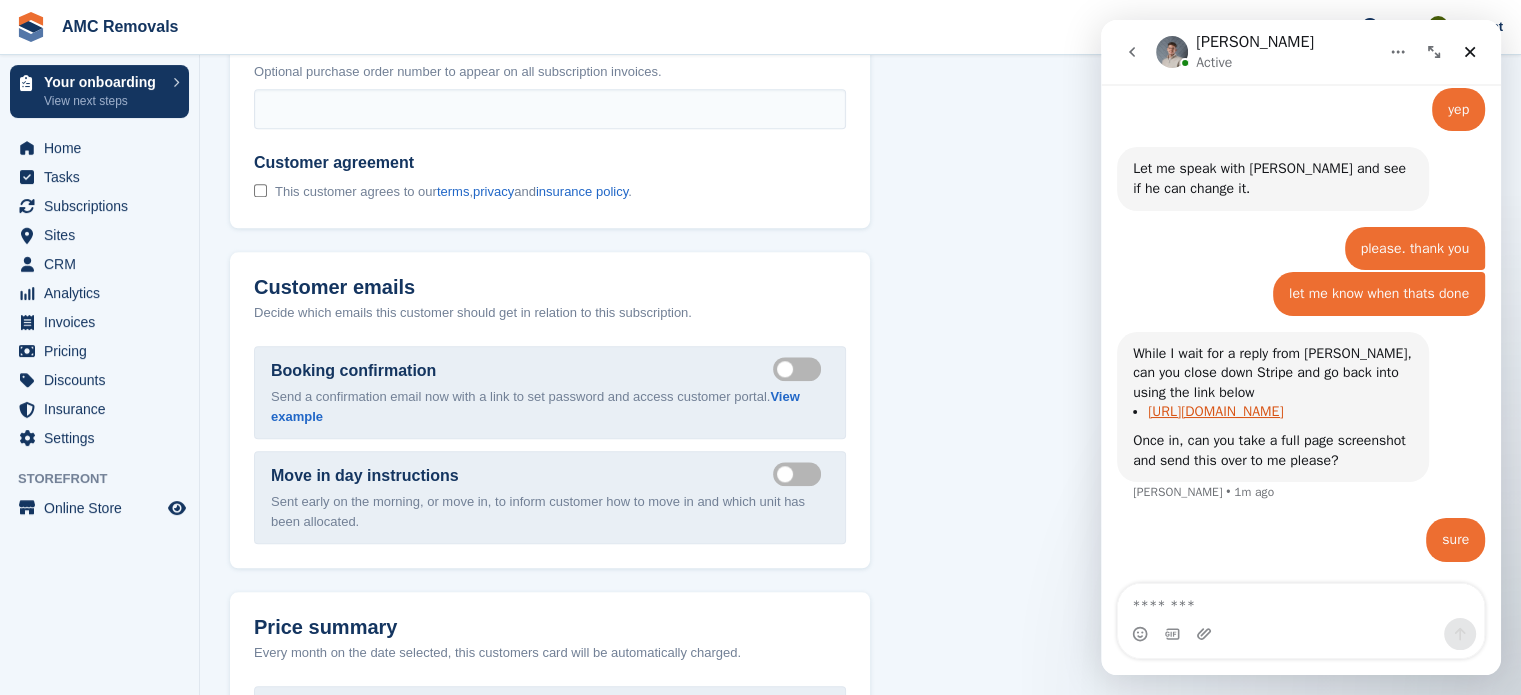 click on "[URL][DOMAIN_NAME]" at bounding box center [1215, 411] 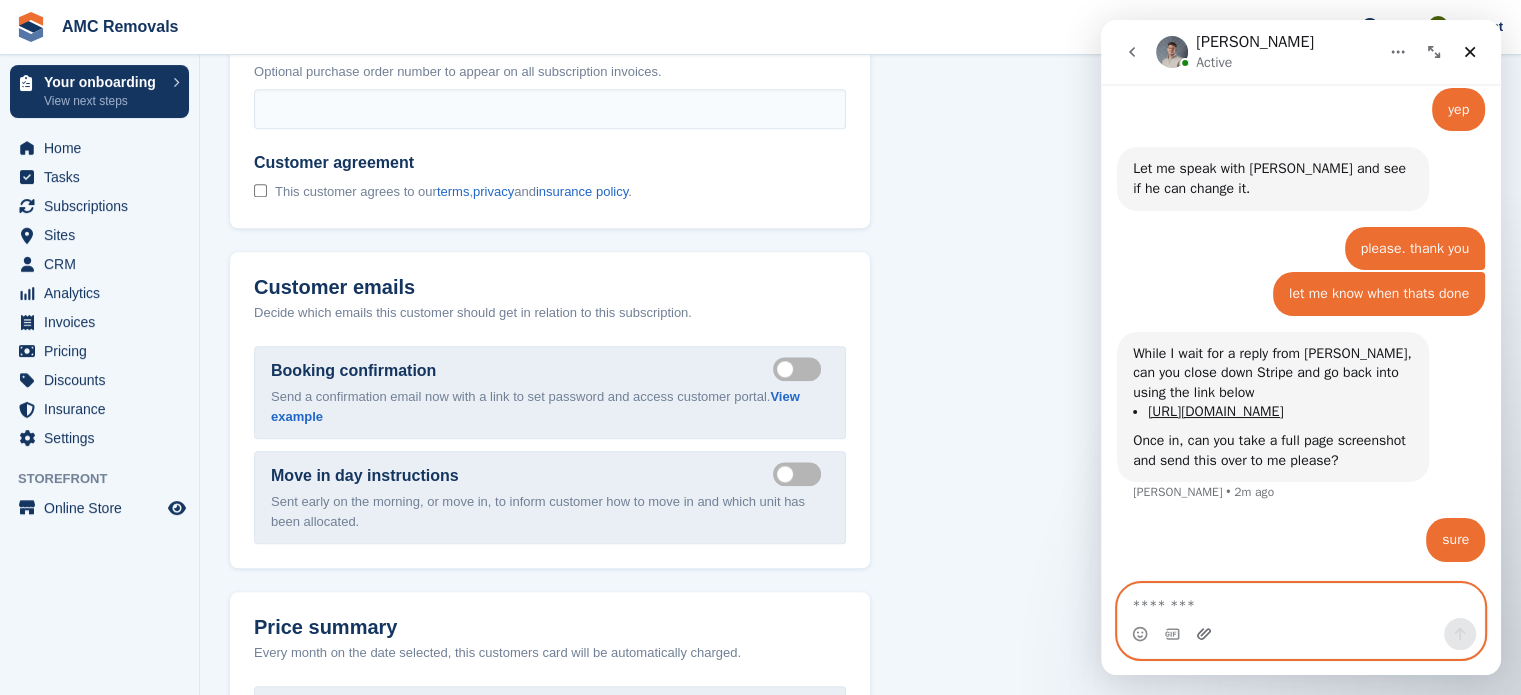 click 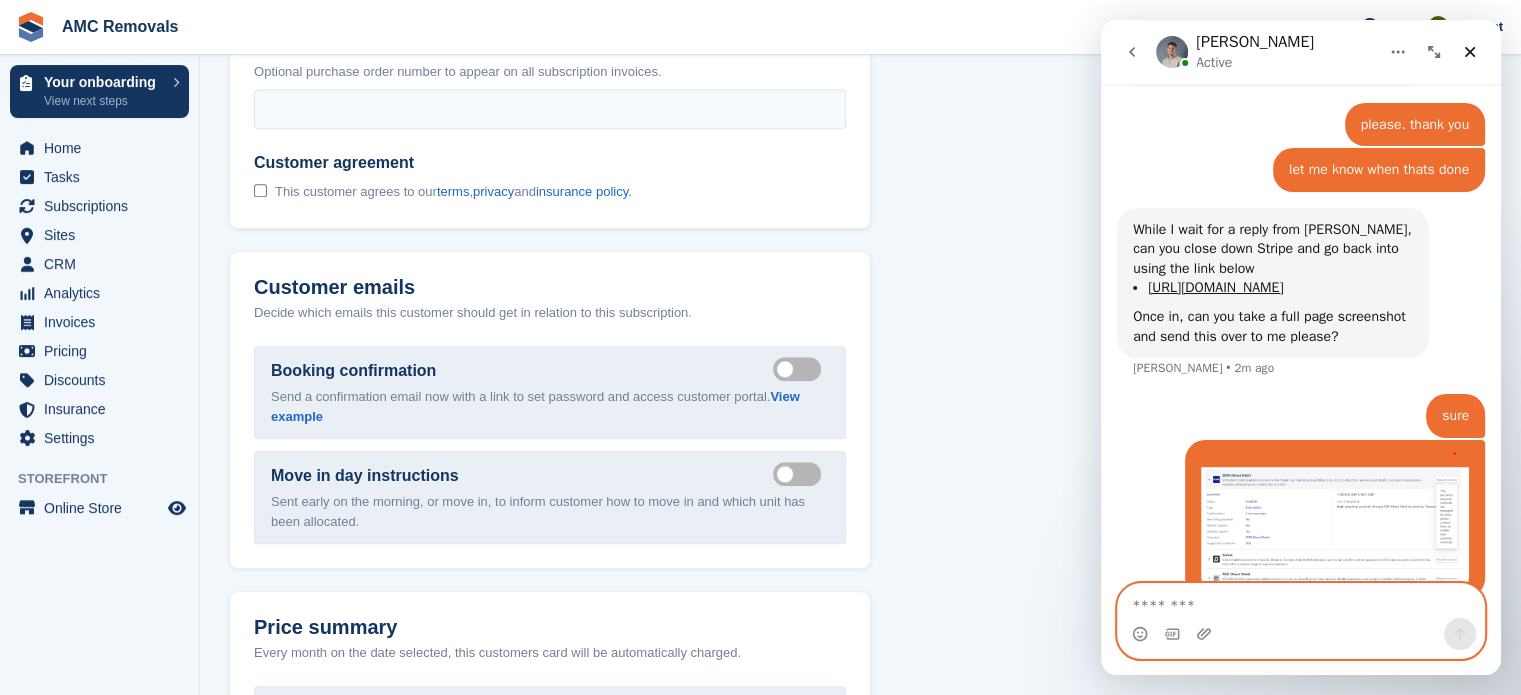 scroll, scrollTop: 1920, scrollLeft: 0, axis: vertical 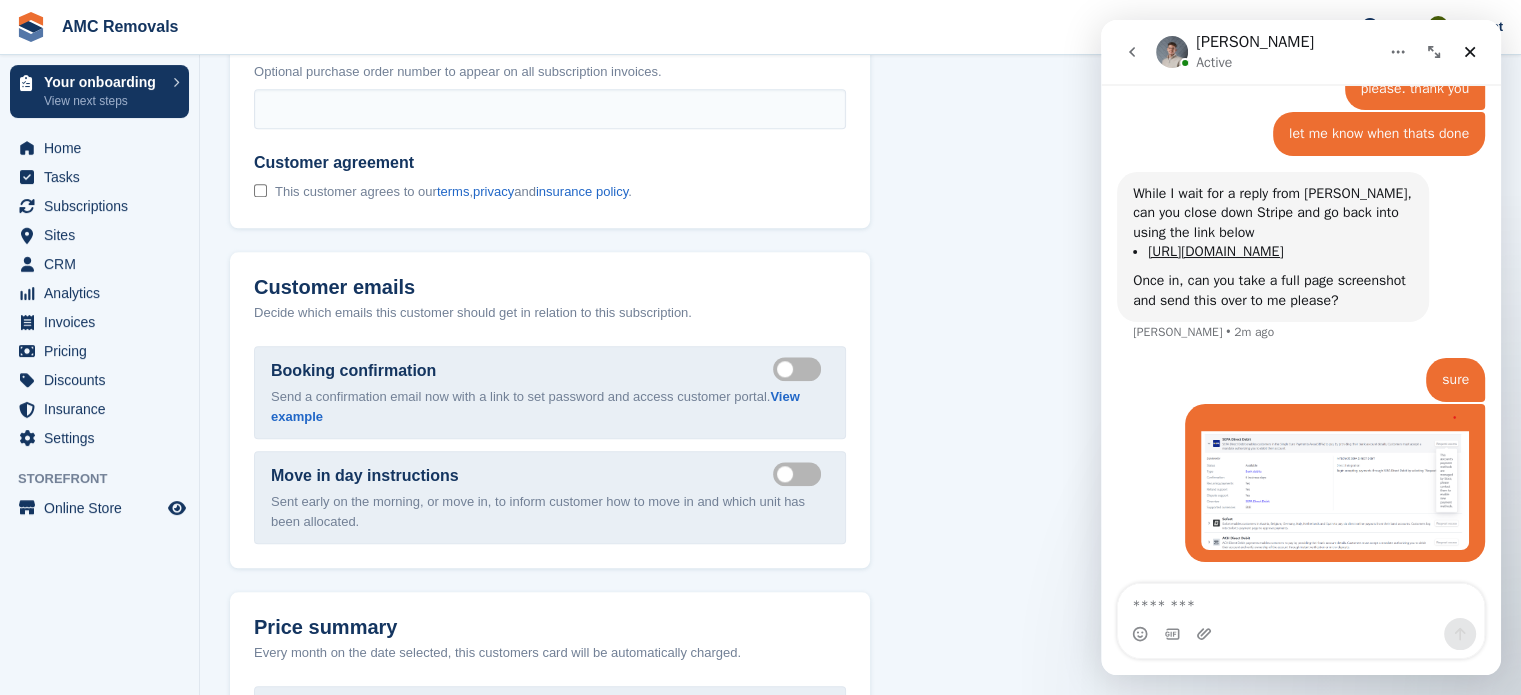 click at bounding box center [1335, 483] 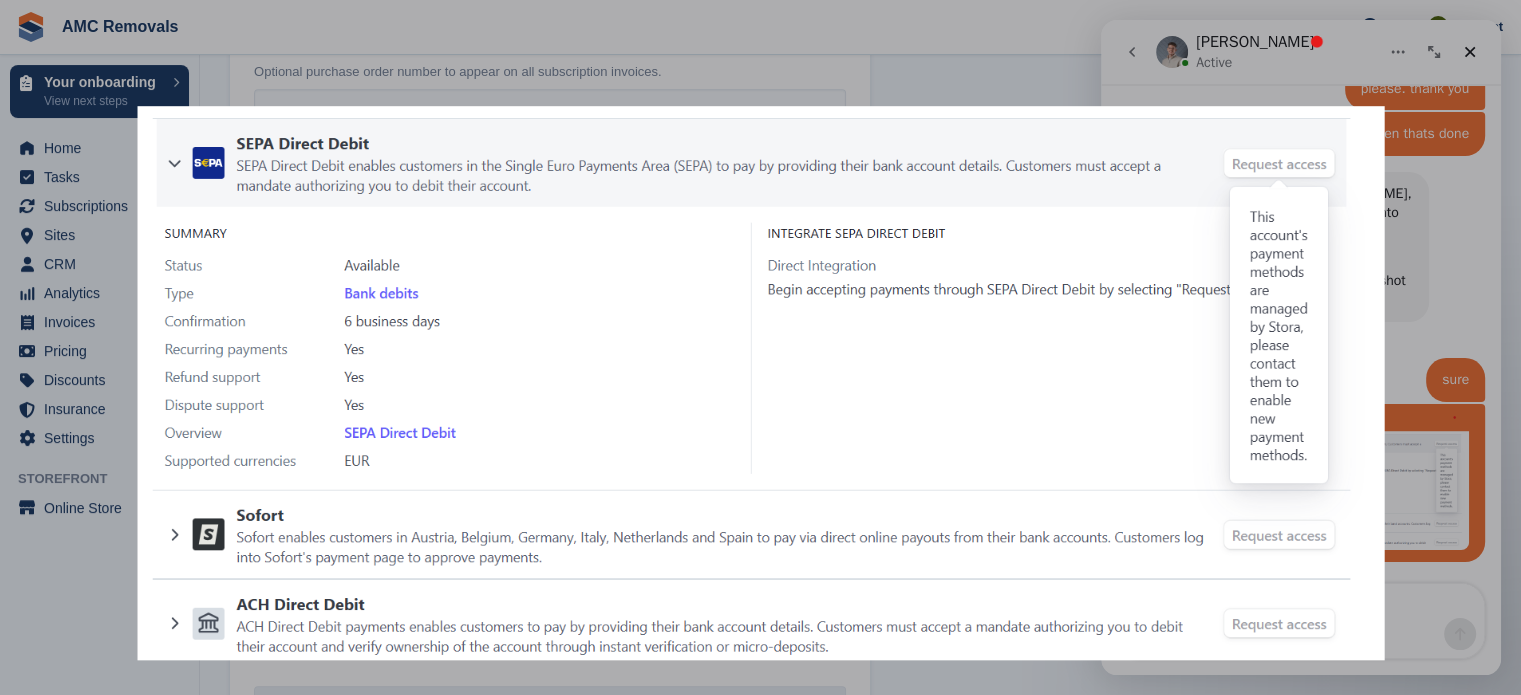 scroll, scrollTop: 0, scrollLeft: 0, axis: both 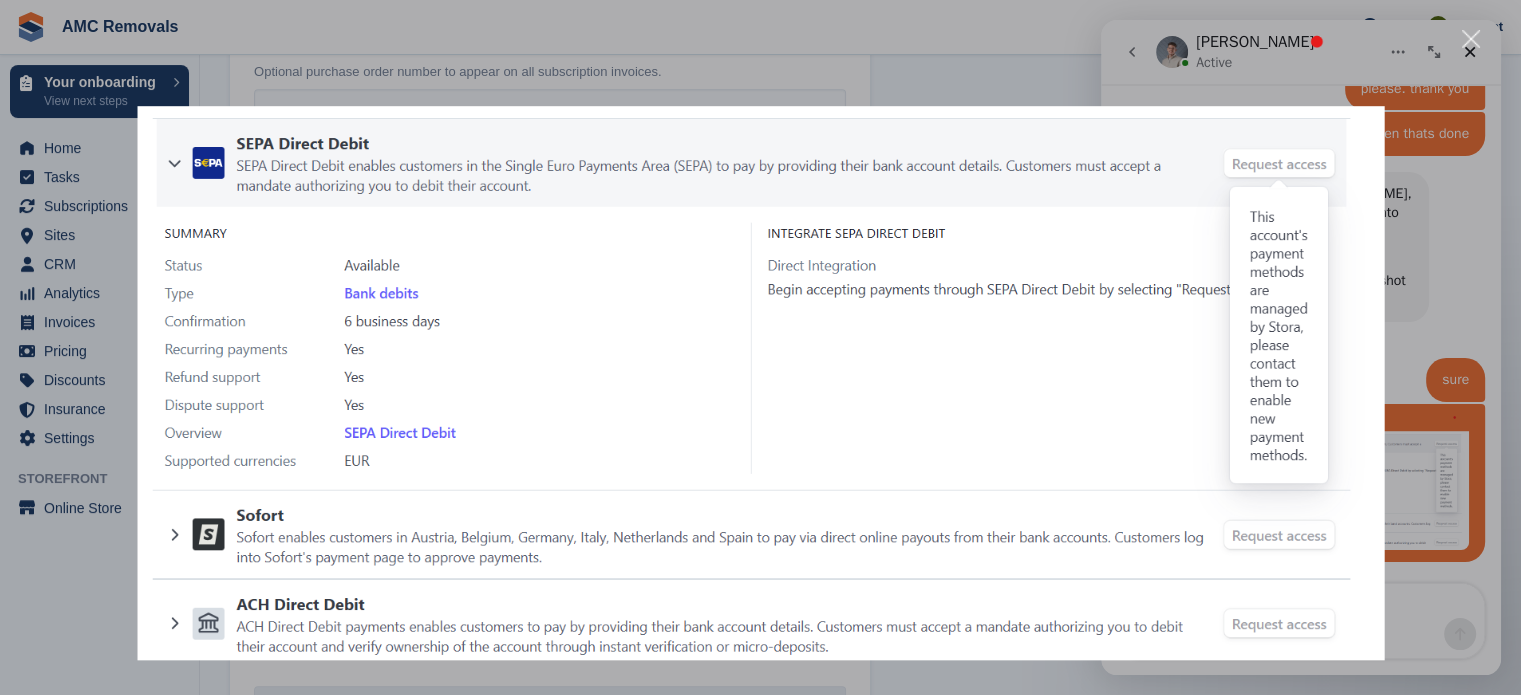 click at bounding box center (760, 348) 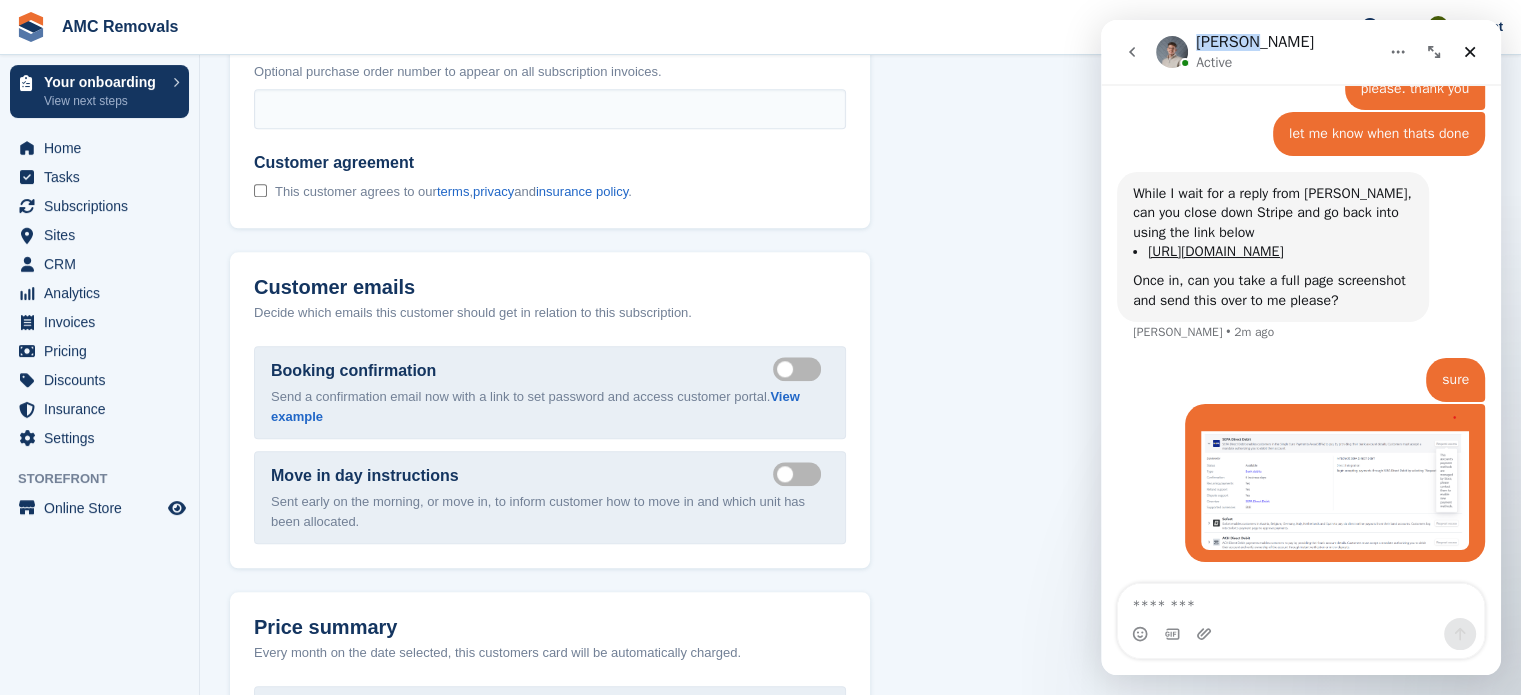 click on "sure Kayleigh    •   1m ago" at bounding box center (1301, 381) 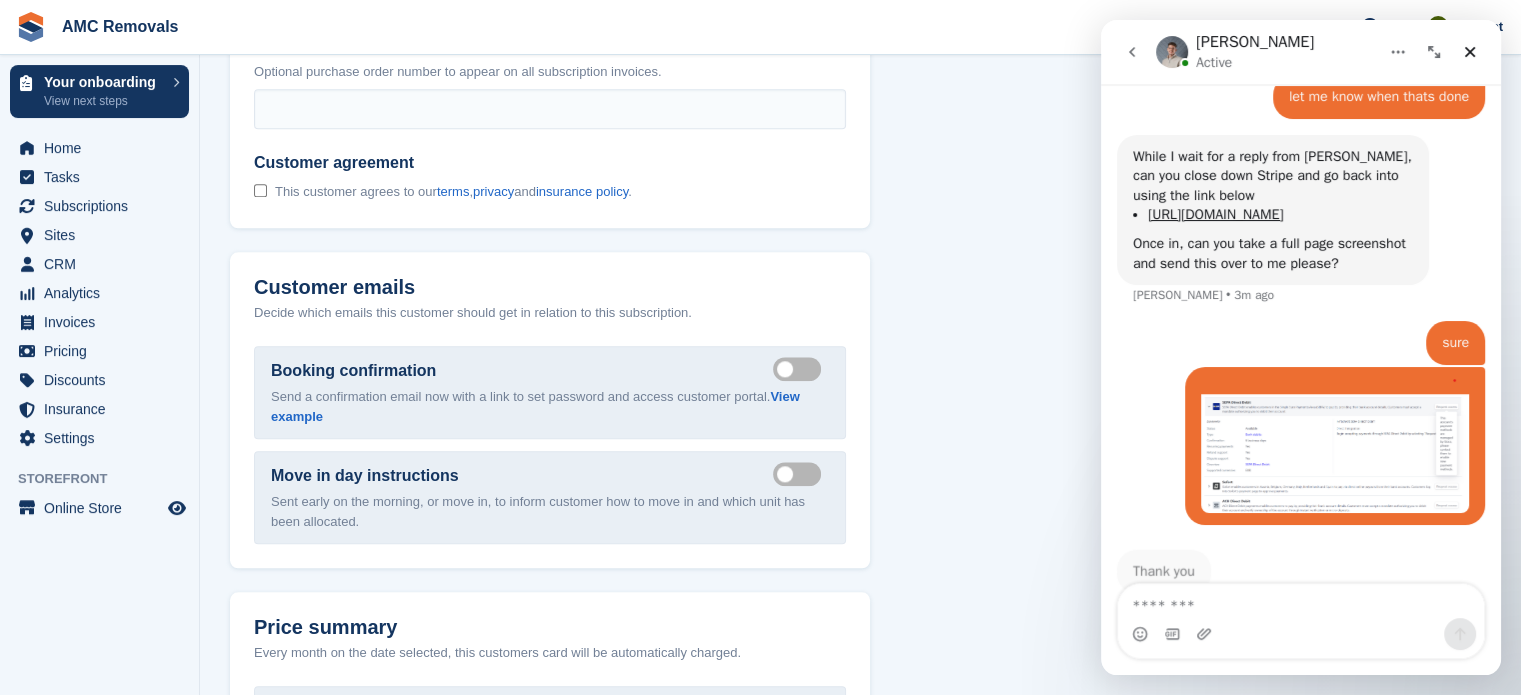 scroll, scrollTop: 1999, scrollLeft: 0, axis: vertical 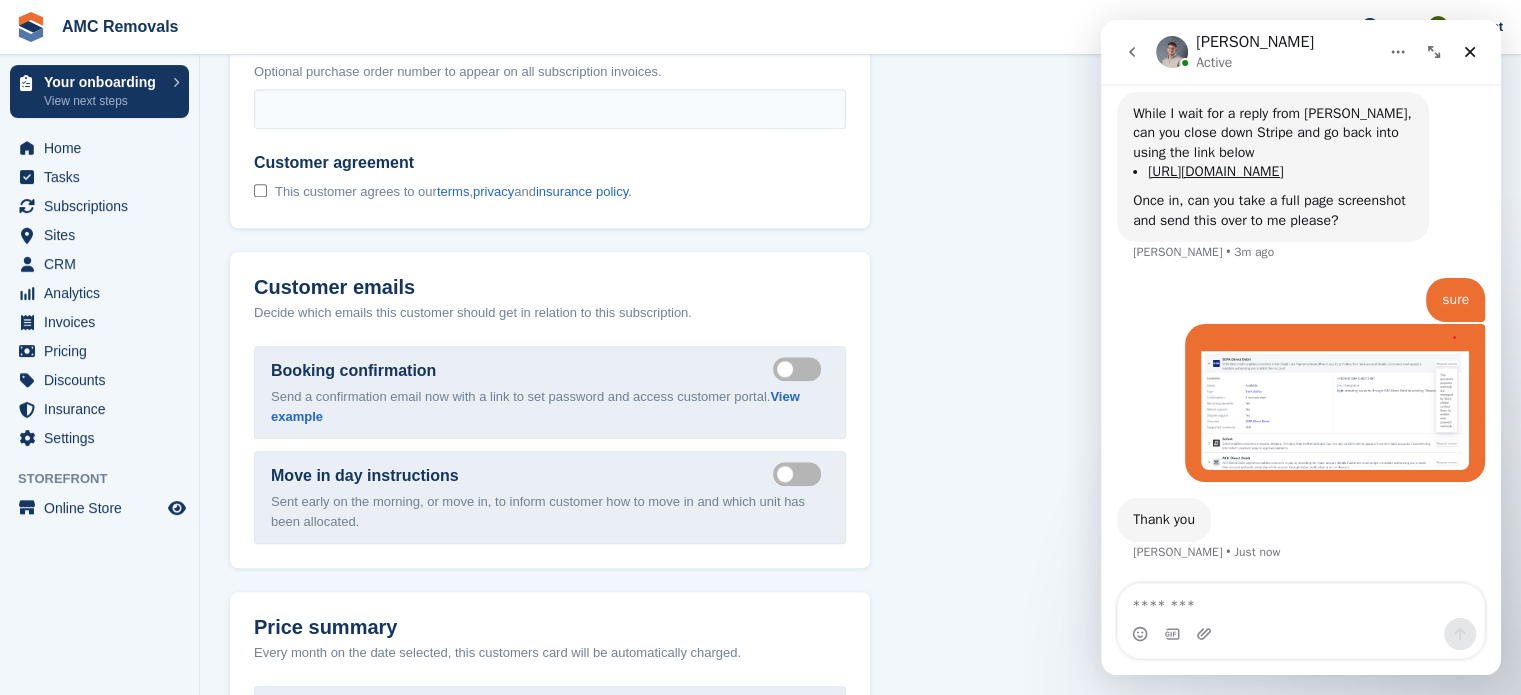 click at bounding box center (1335, 403) 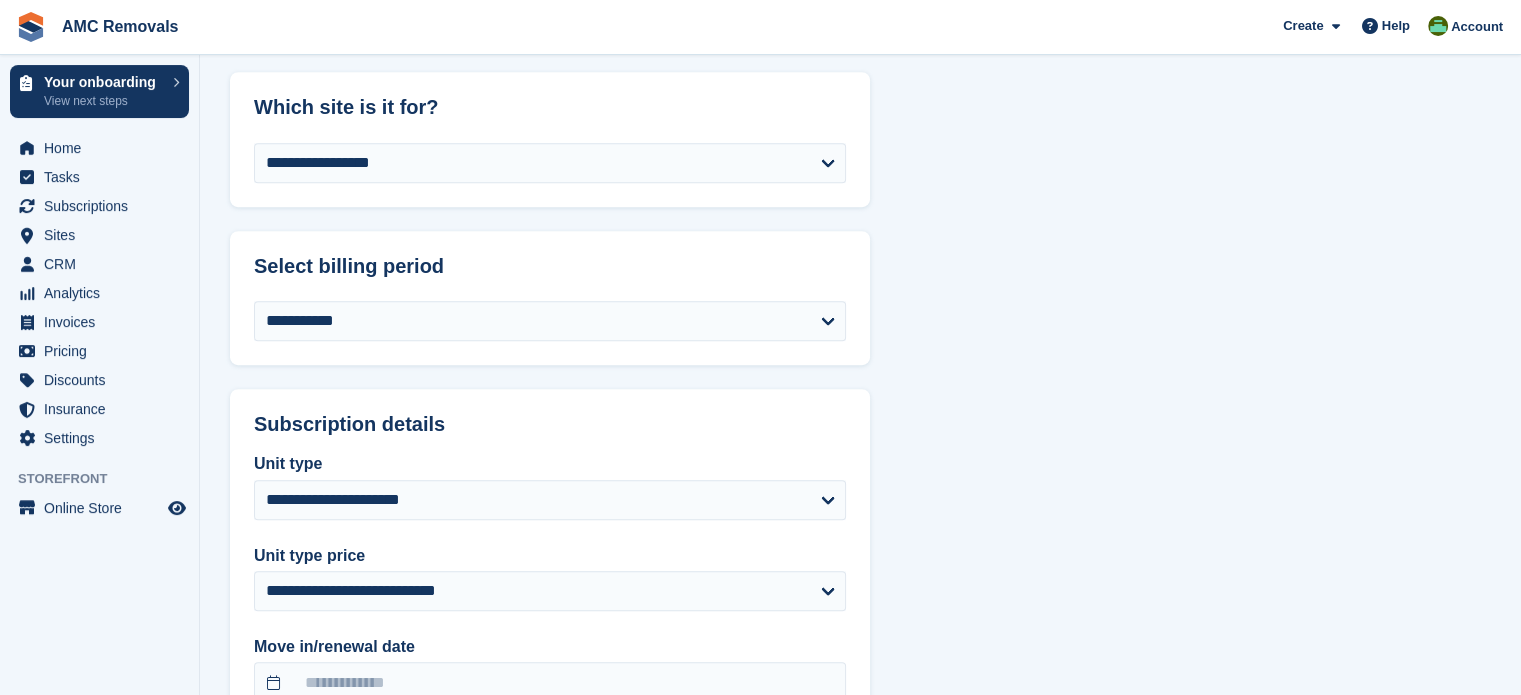 scroll, scrollTop: 1473, scrollLeft: 0, axis: vertical 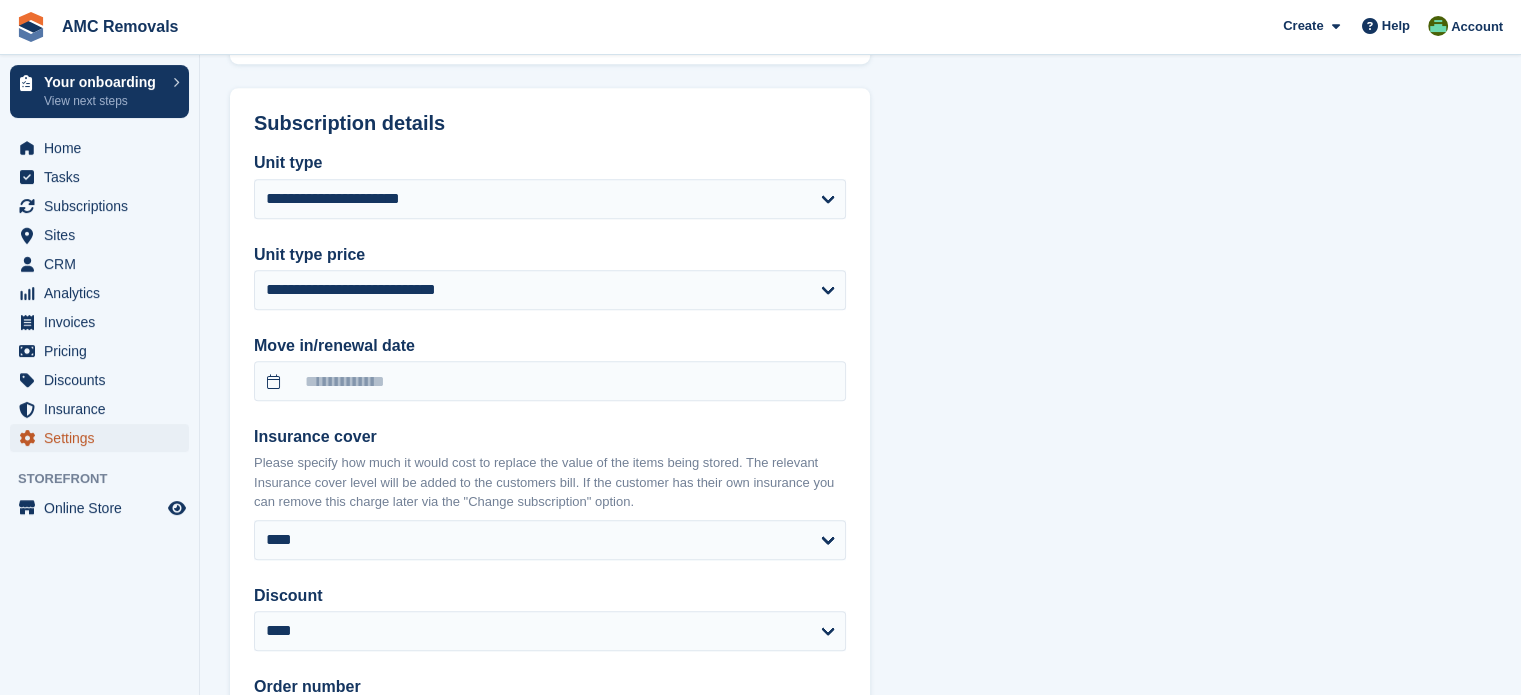 click on "Settings" at bounding box center [104, 438] 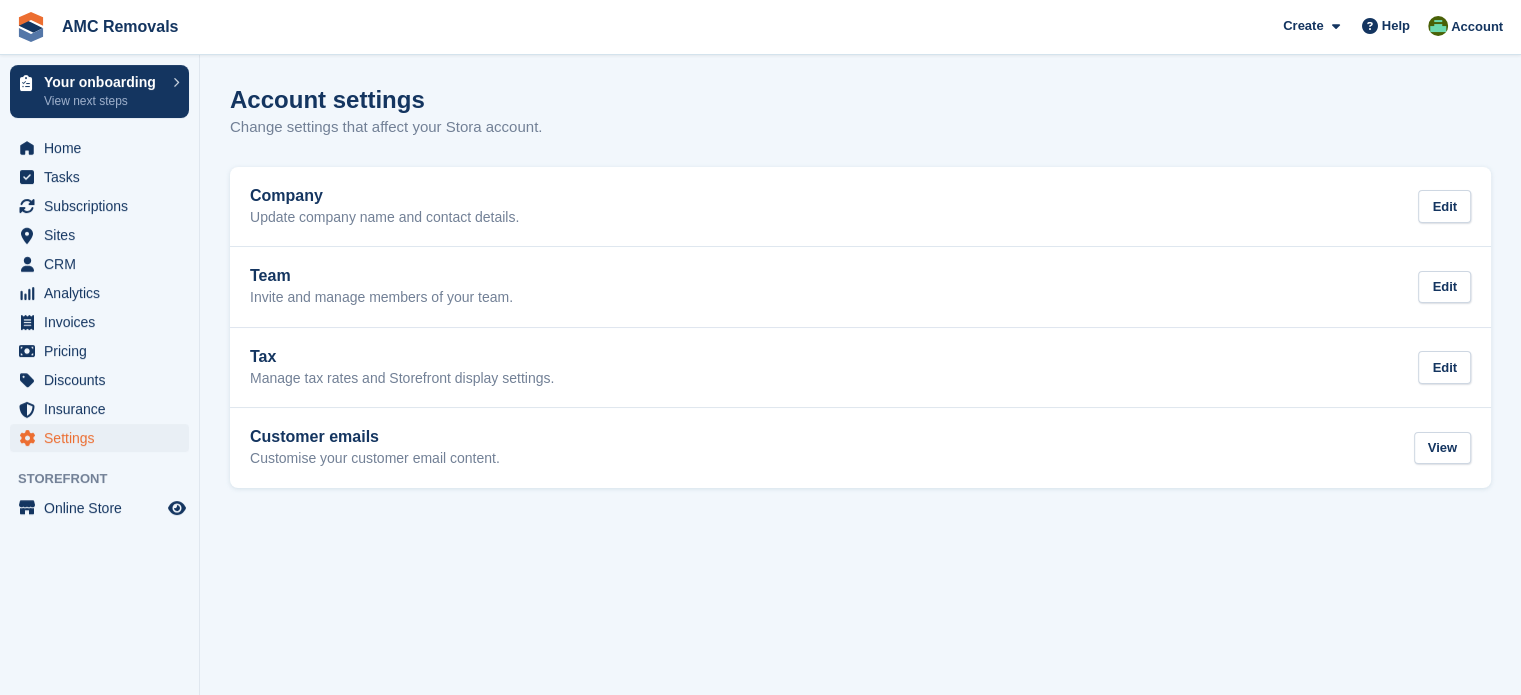 scroll, scrollTop: 0, scrollLeft: 0, axis: both 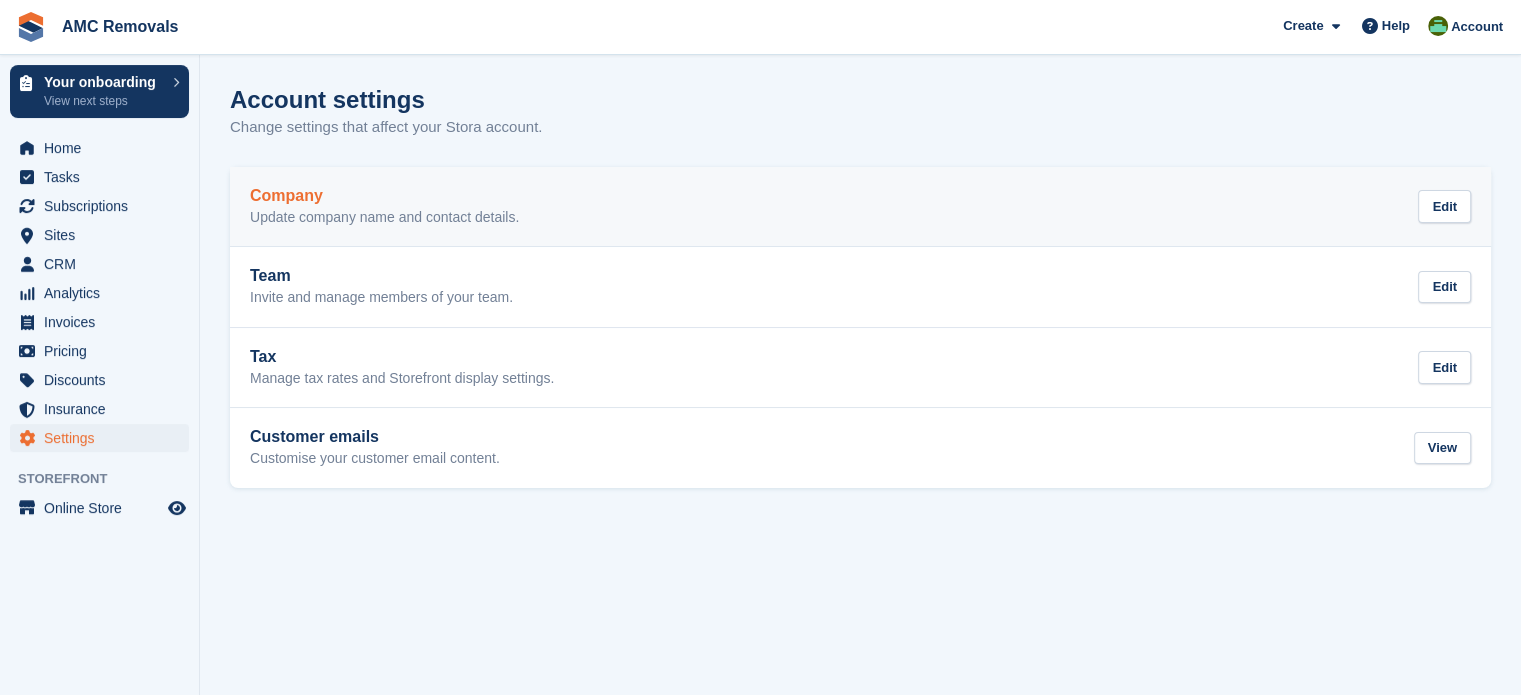 click on "Company
Update company name and contact details.
Edit" at bounding box center (860, 207) 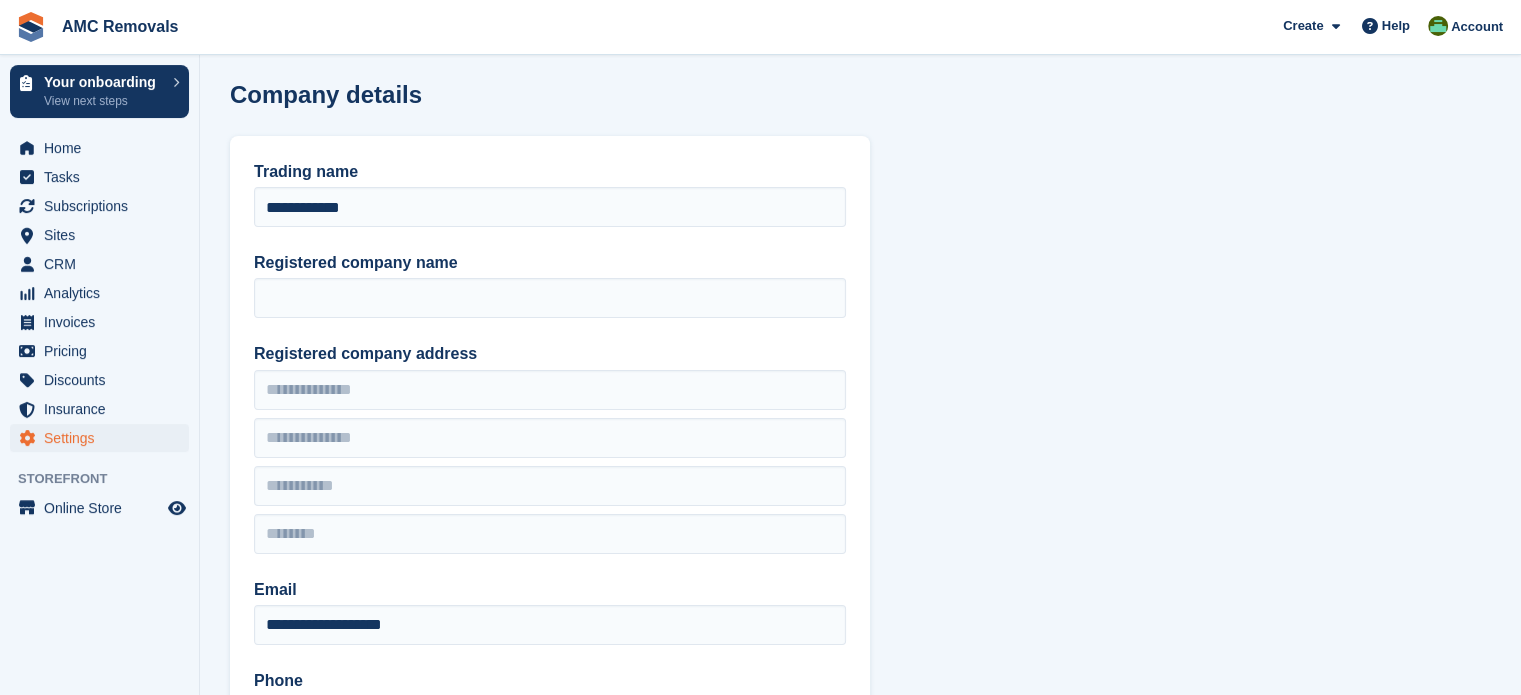 scroll, scrollTop: 0, scrollLeft: 0, axis: both 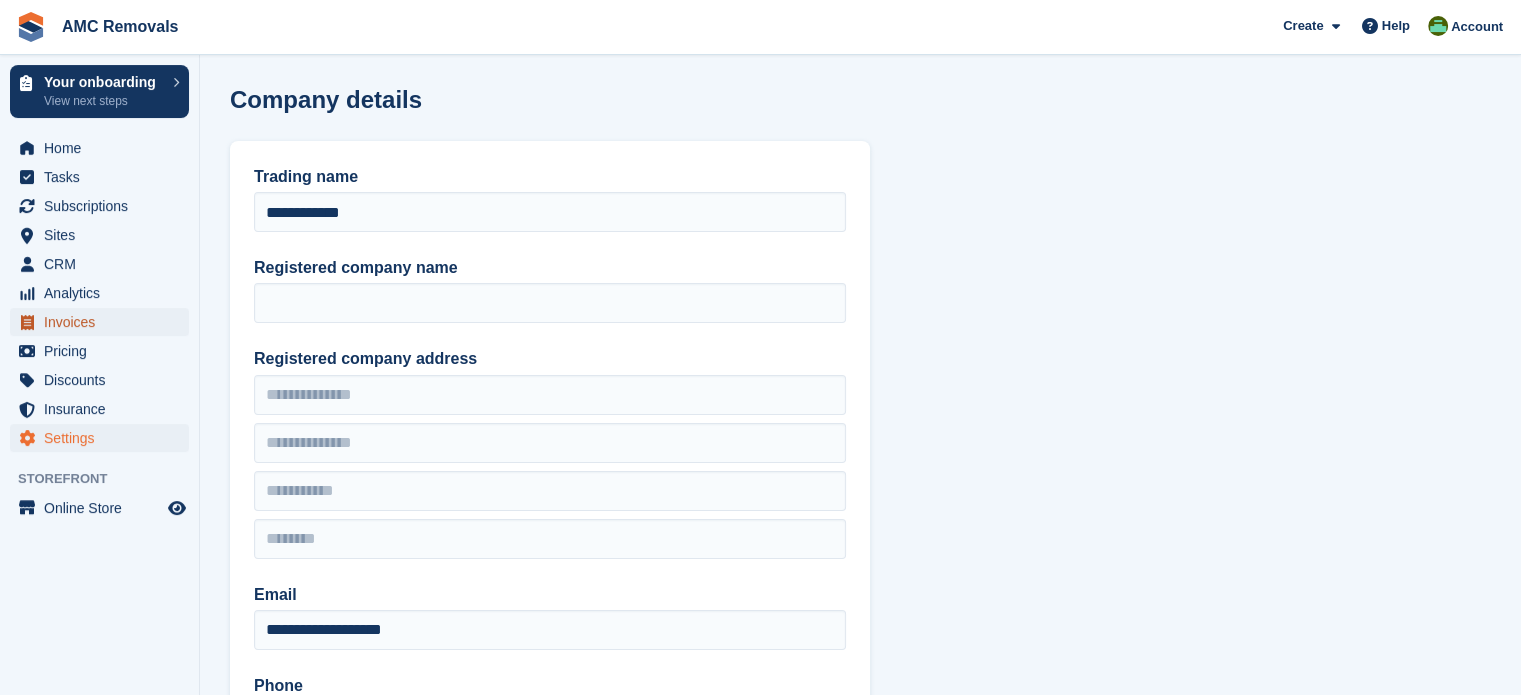 click on "Invoices" at bounding box center (104, 322) 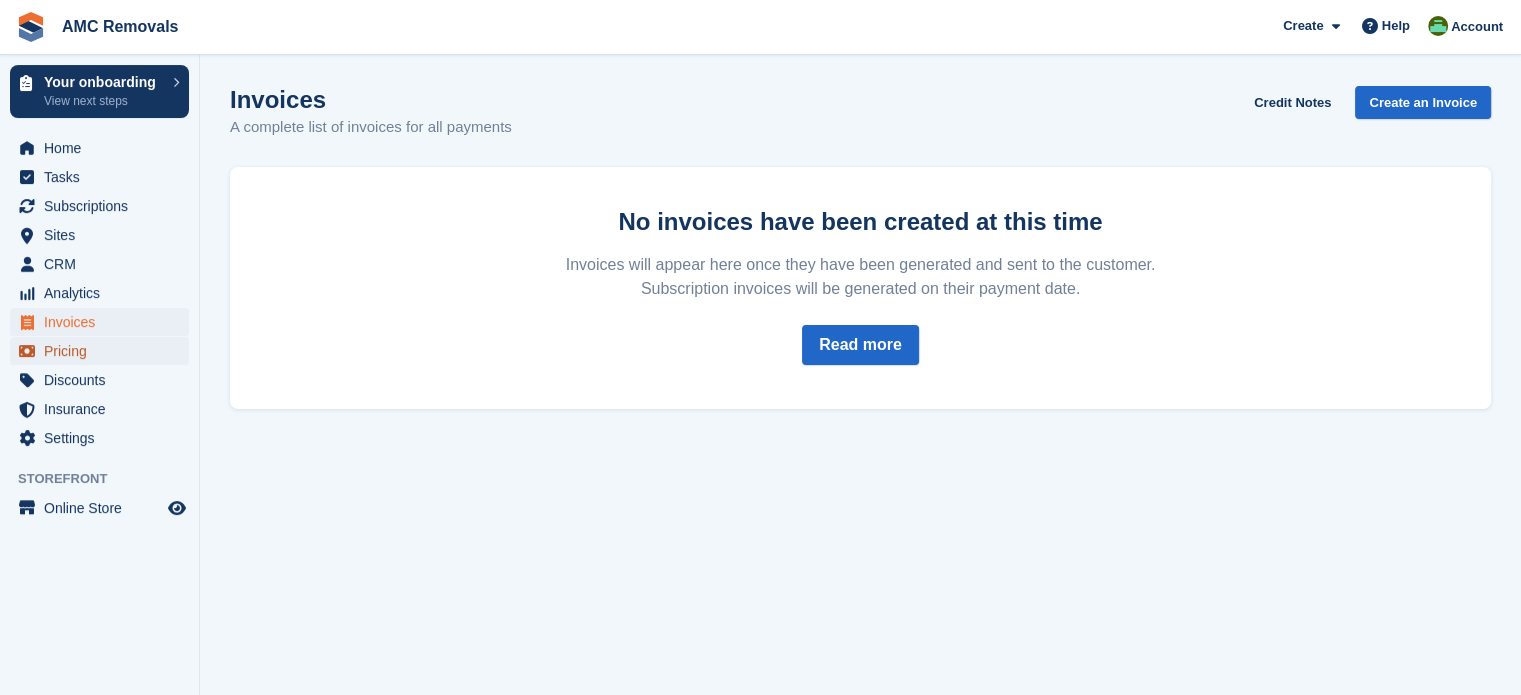 click on "Pricing" at bounding box center [104, 351] 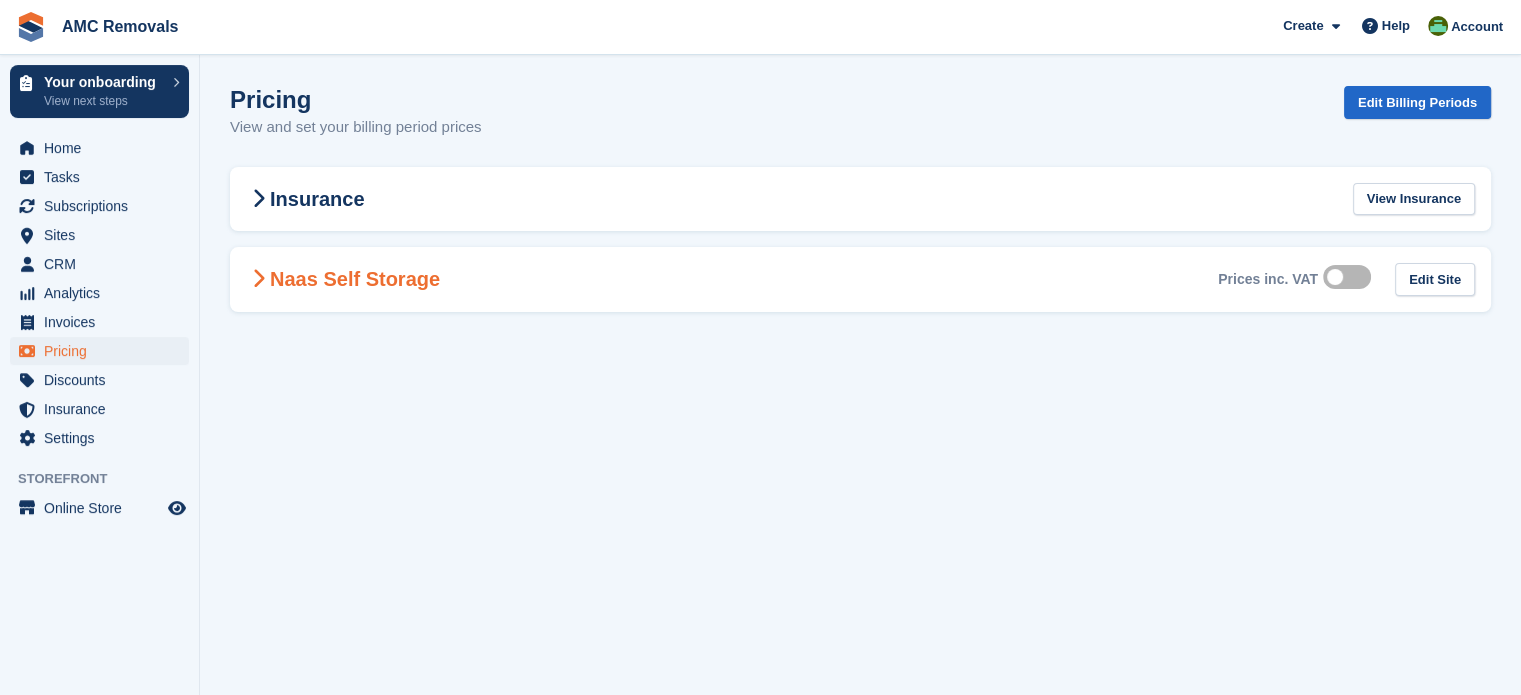 click at bounding box center (258, 279) 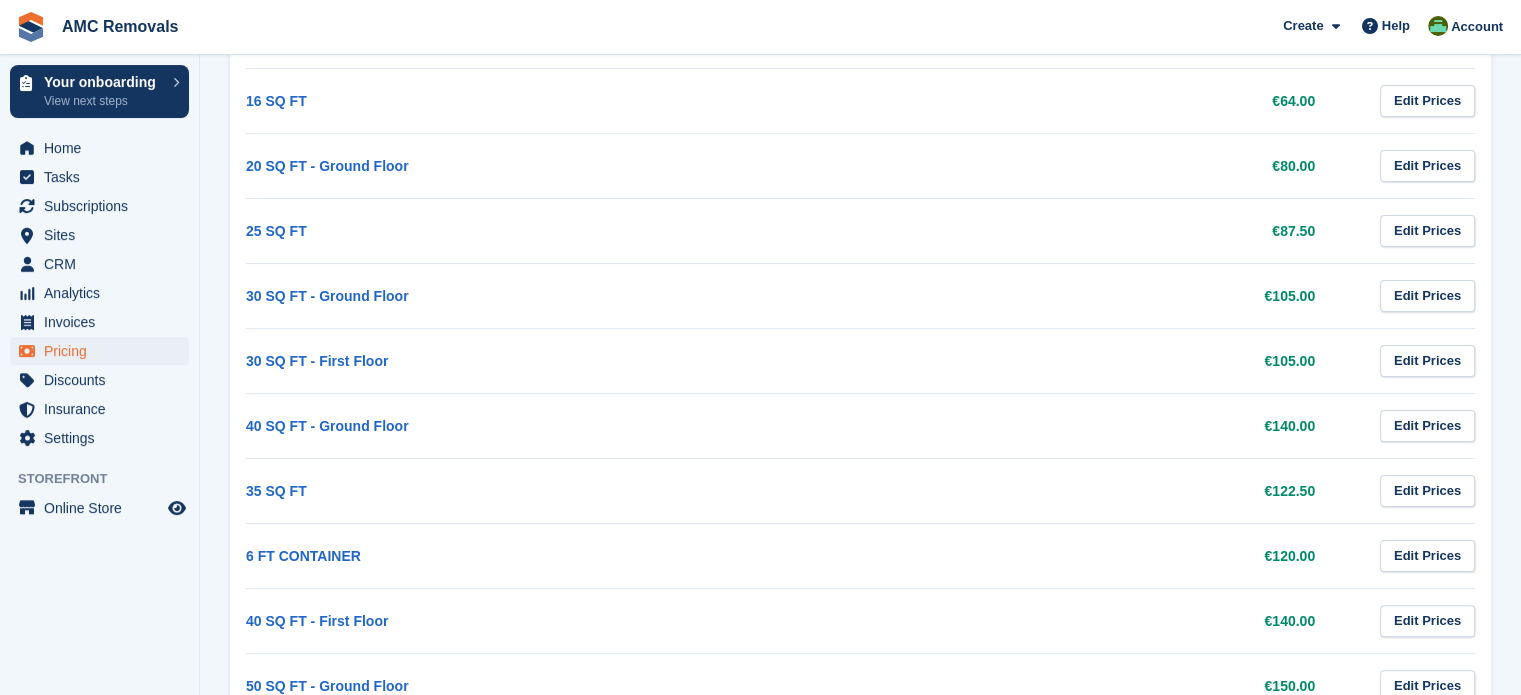 scroll, scrollTop: 0, scrollLeft: 0, axis: both 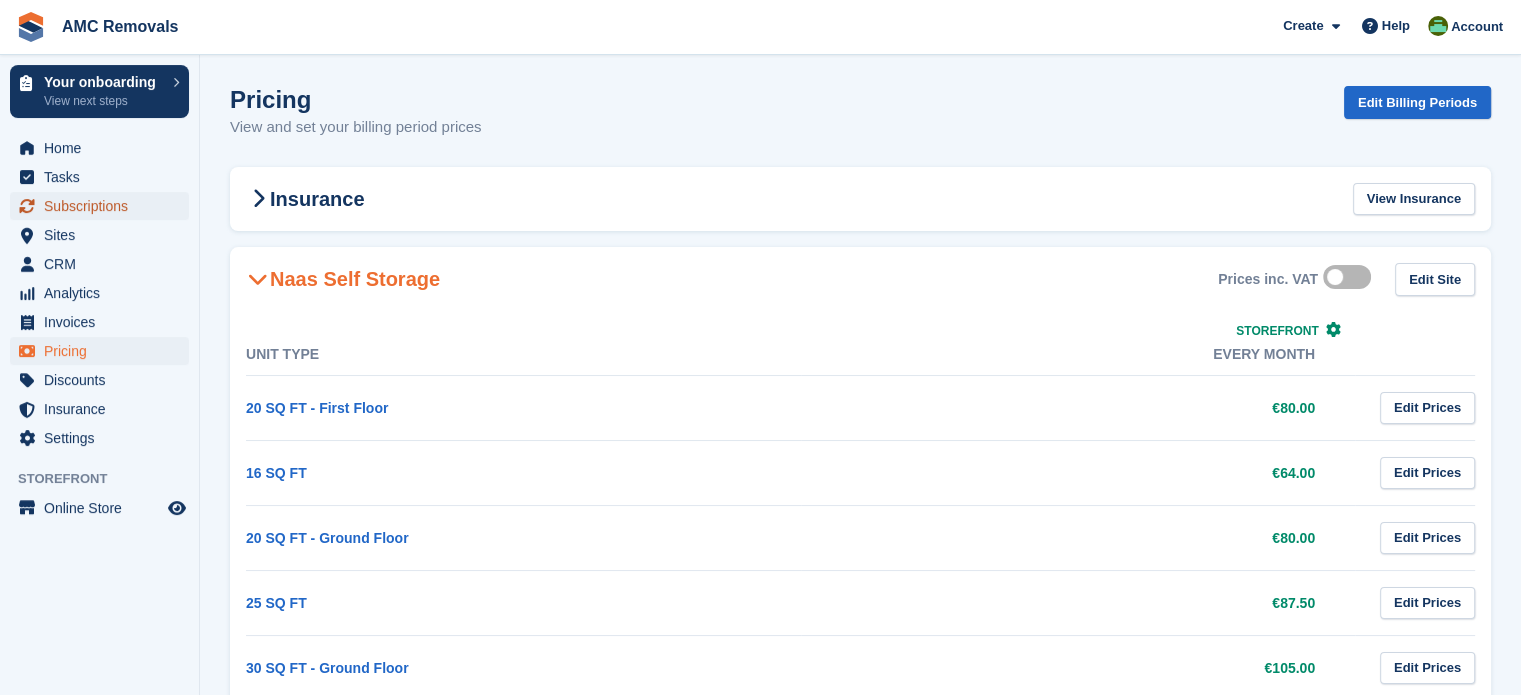 click on "Subscriptions" at bounding box center [104, 206] 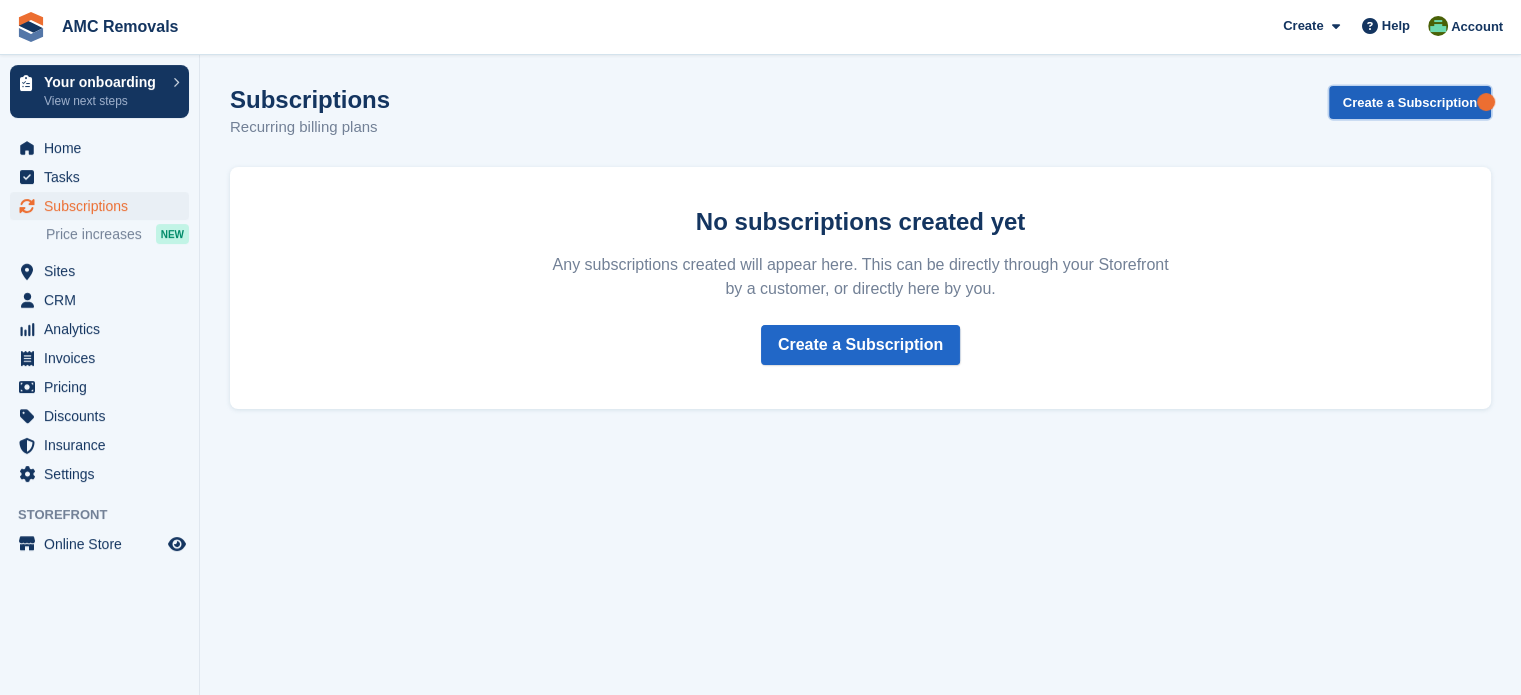 click on "Create a Subscription" at bounding box center [1410, 102] 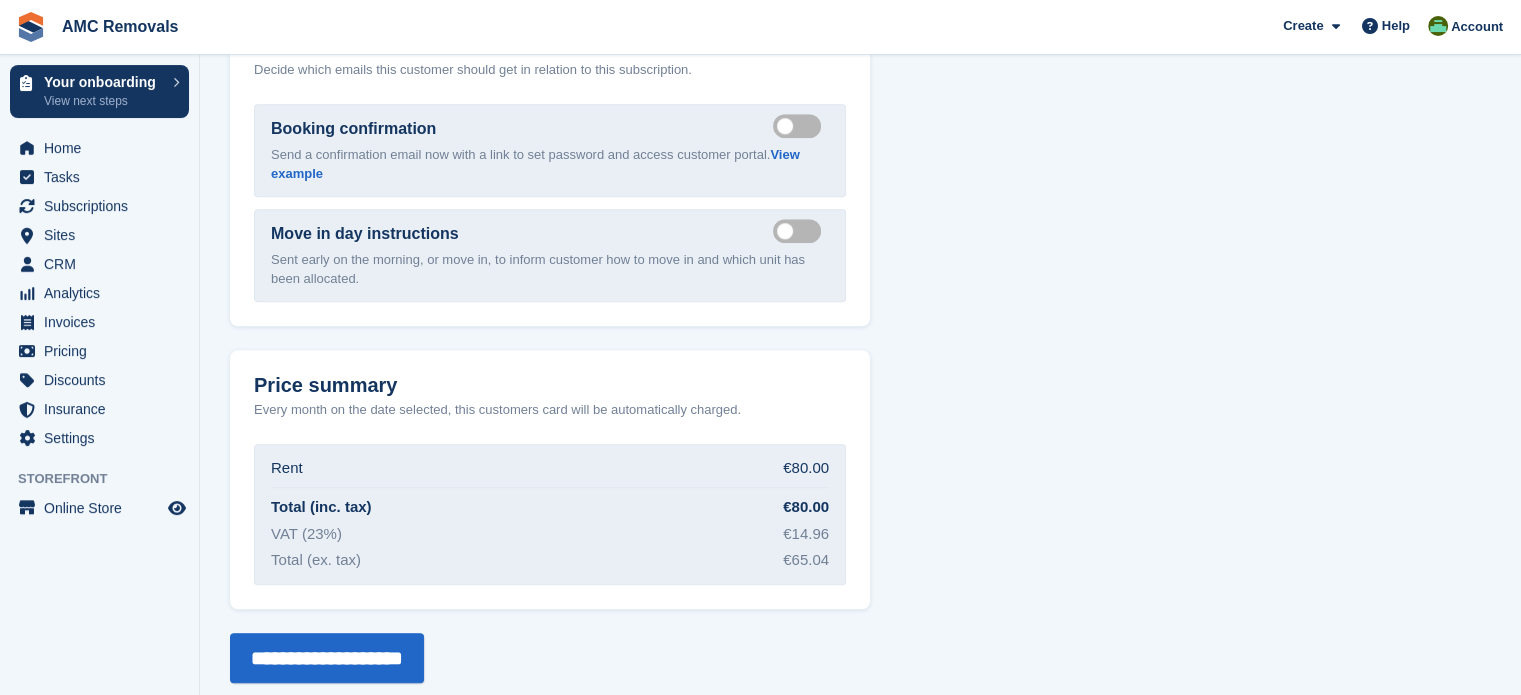 scroll, scrollTop: 1864, scrollLeft: 0, axis: vertical 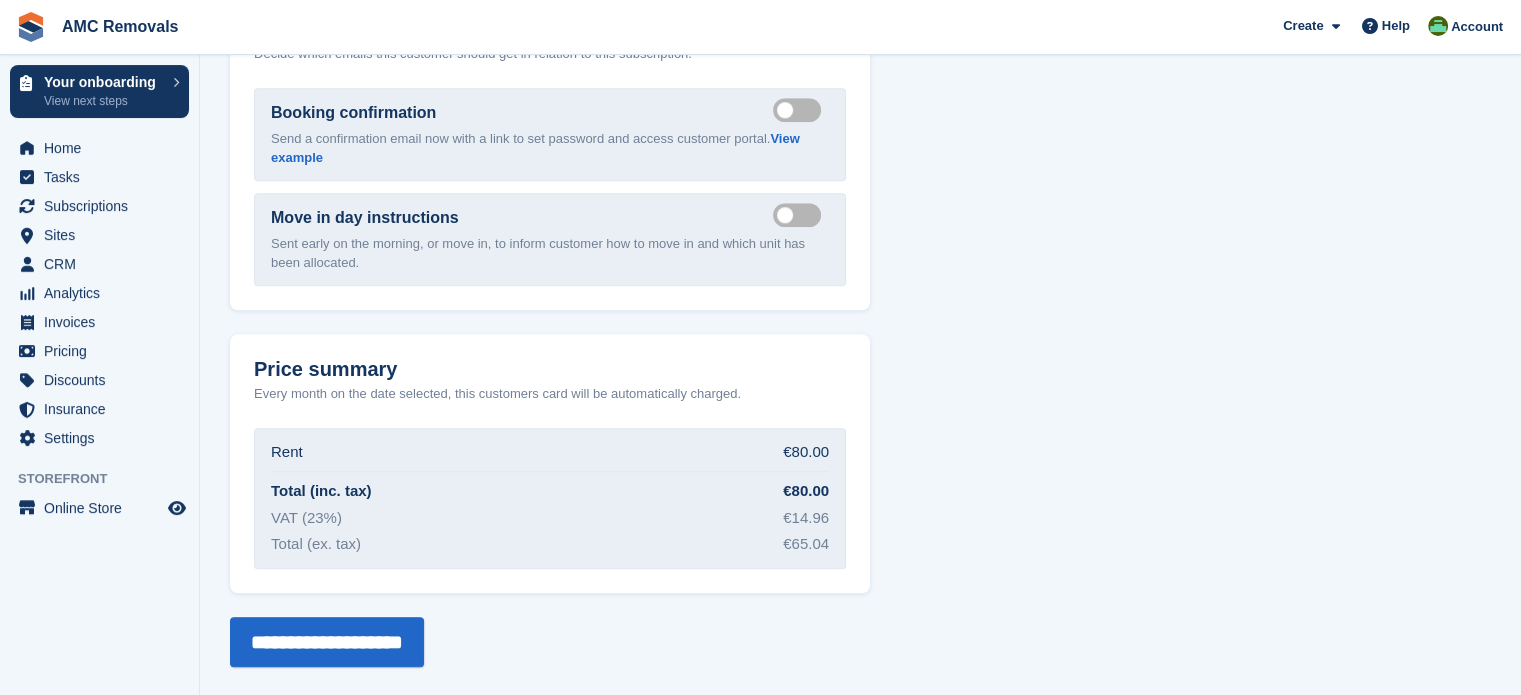 click on "Send booking confirmation email" at bounding box center (801, 110) 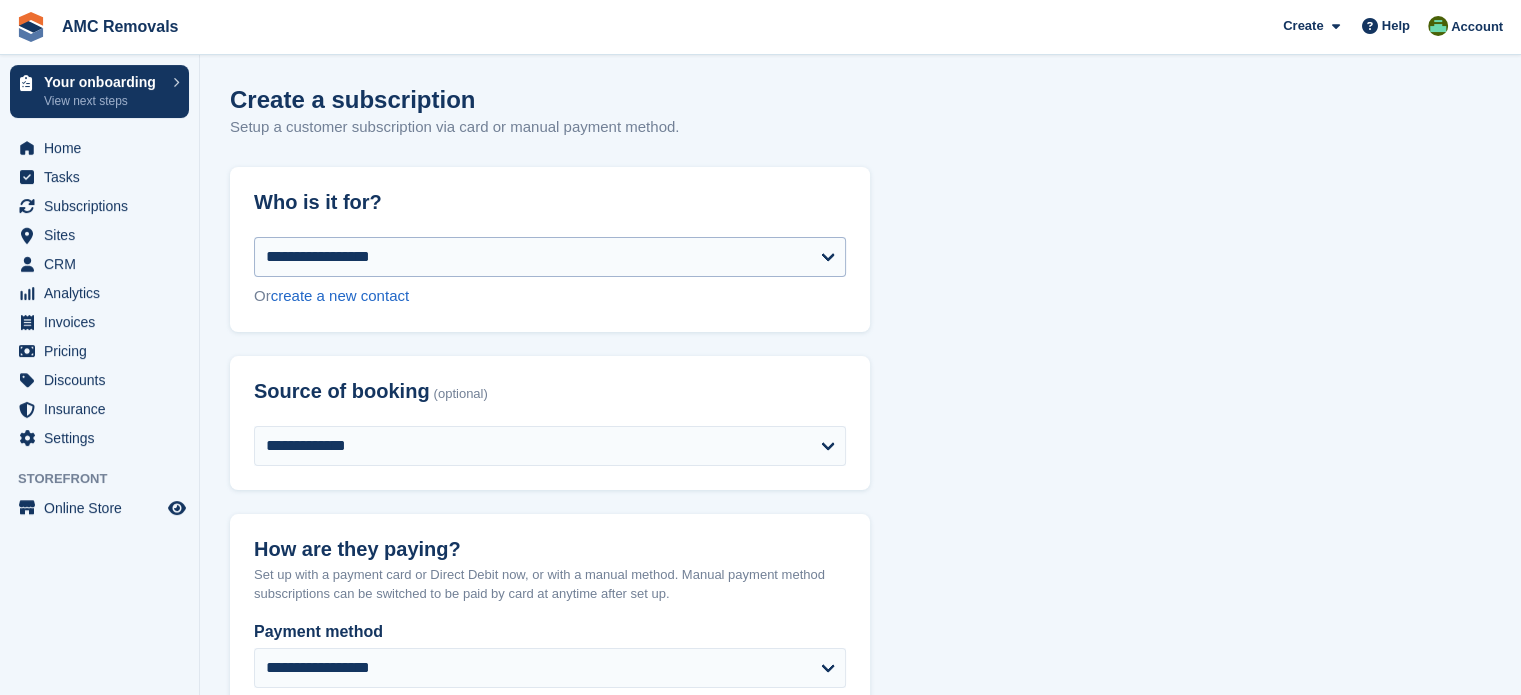 scroll, scrollTop: 0, scrollLeft: 0, axis: both 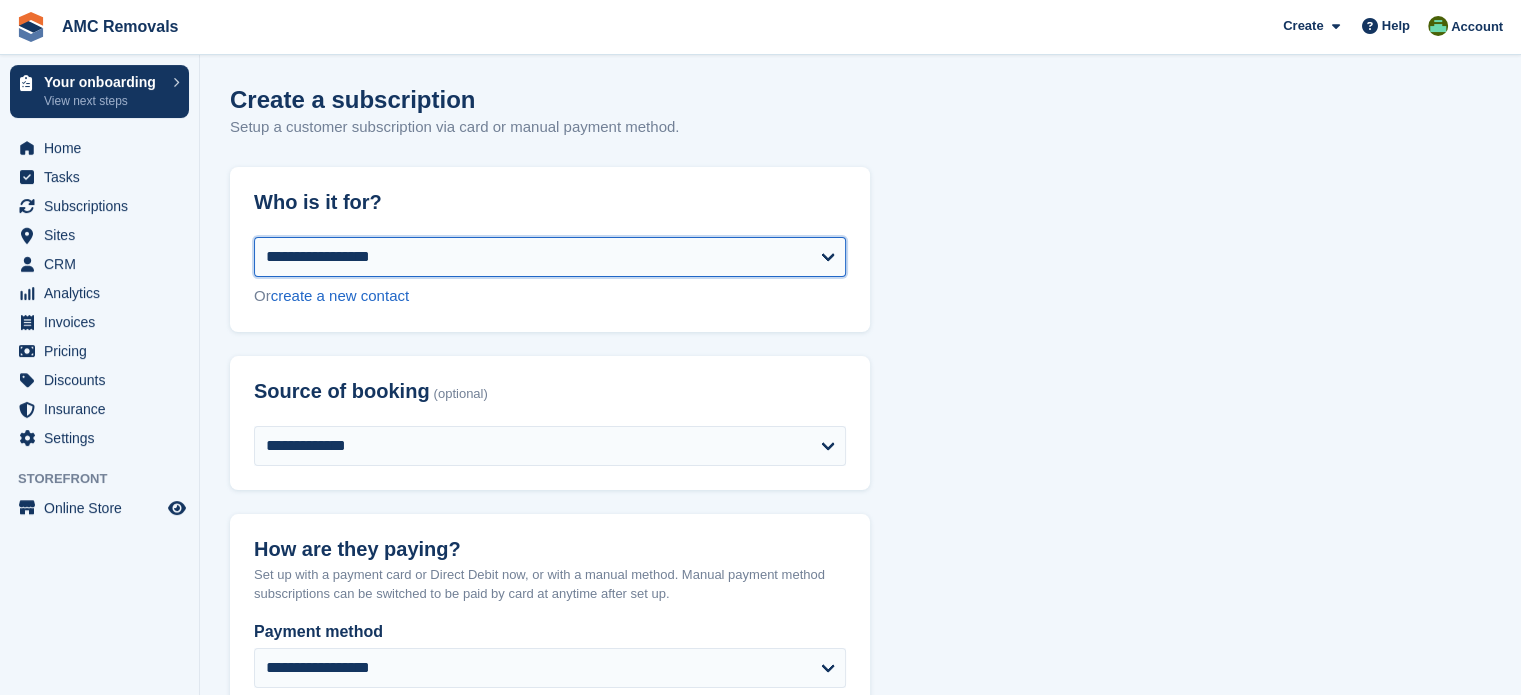 click on "**********" at bounding box center (550, 257) 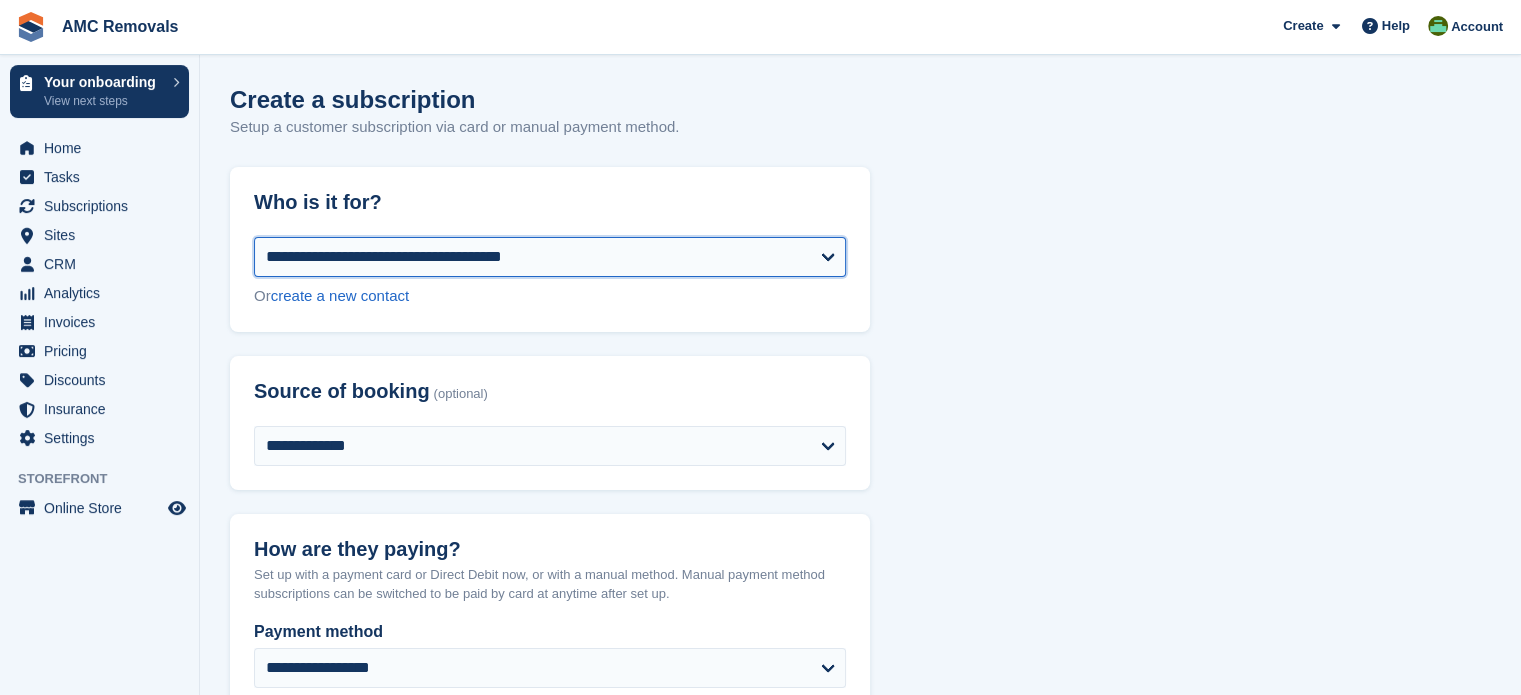 click on "**********" at bounding box center [550, 257] 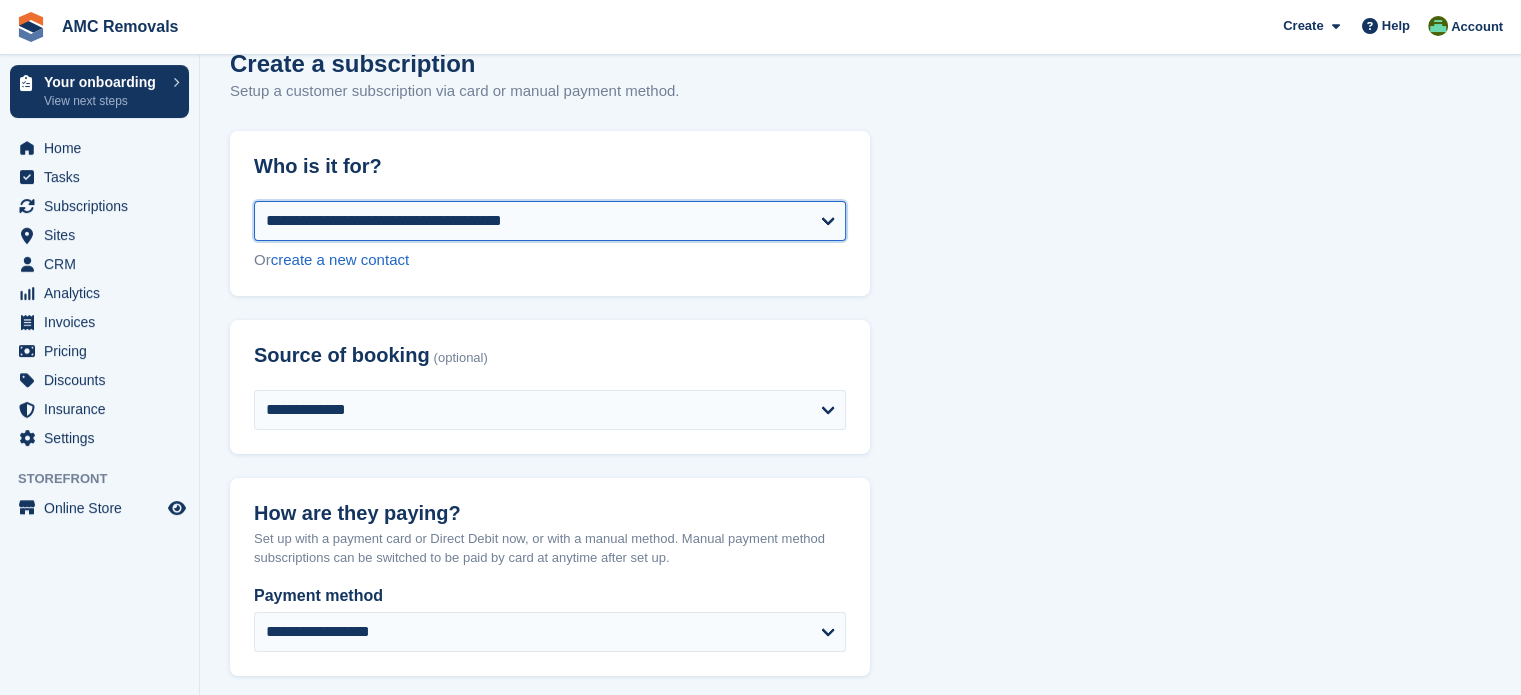 select on "**********" 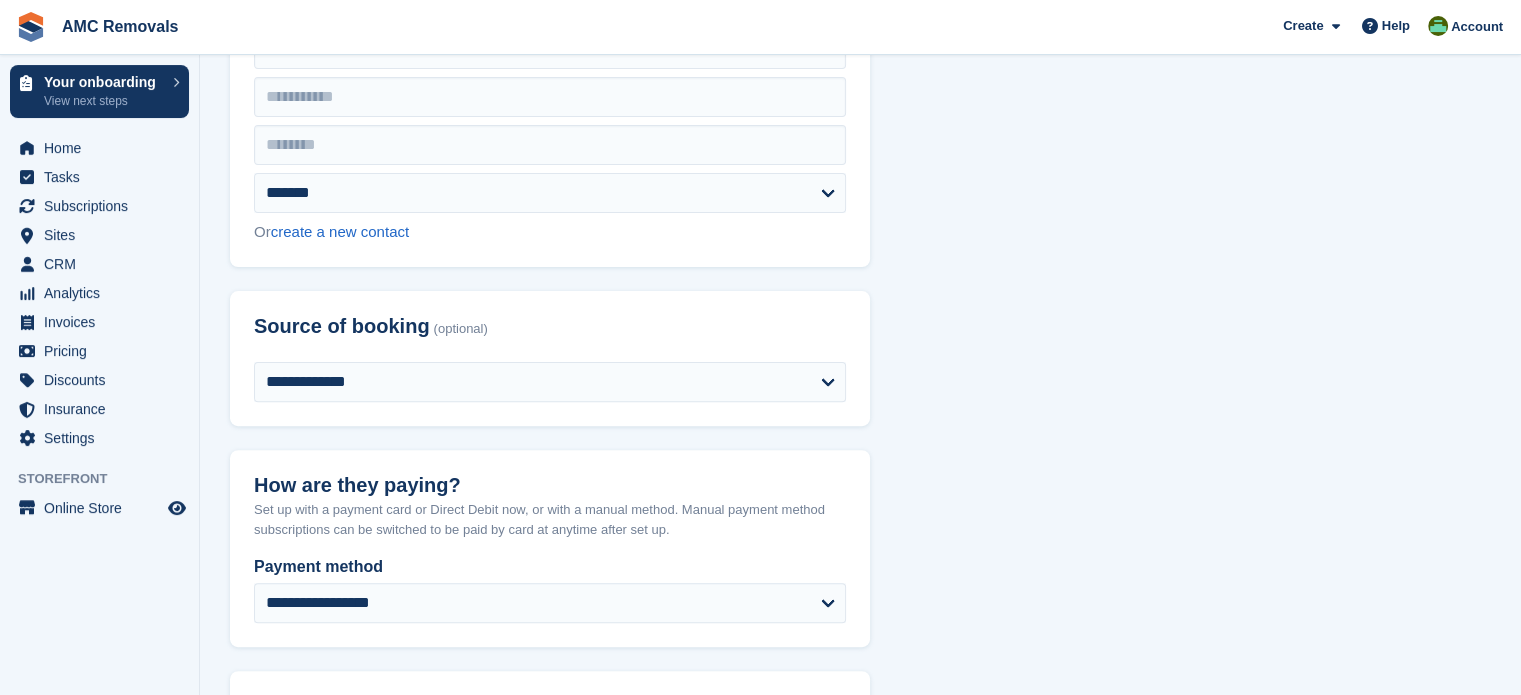 scroll, scrollTop: 600, scrollLeft: 0, axis: vertical 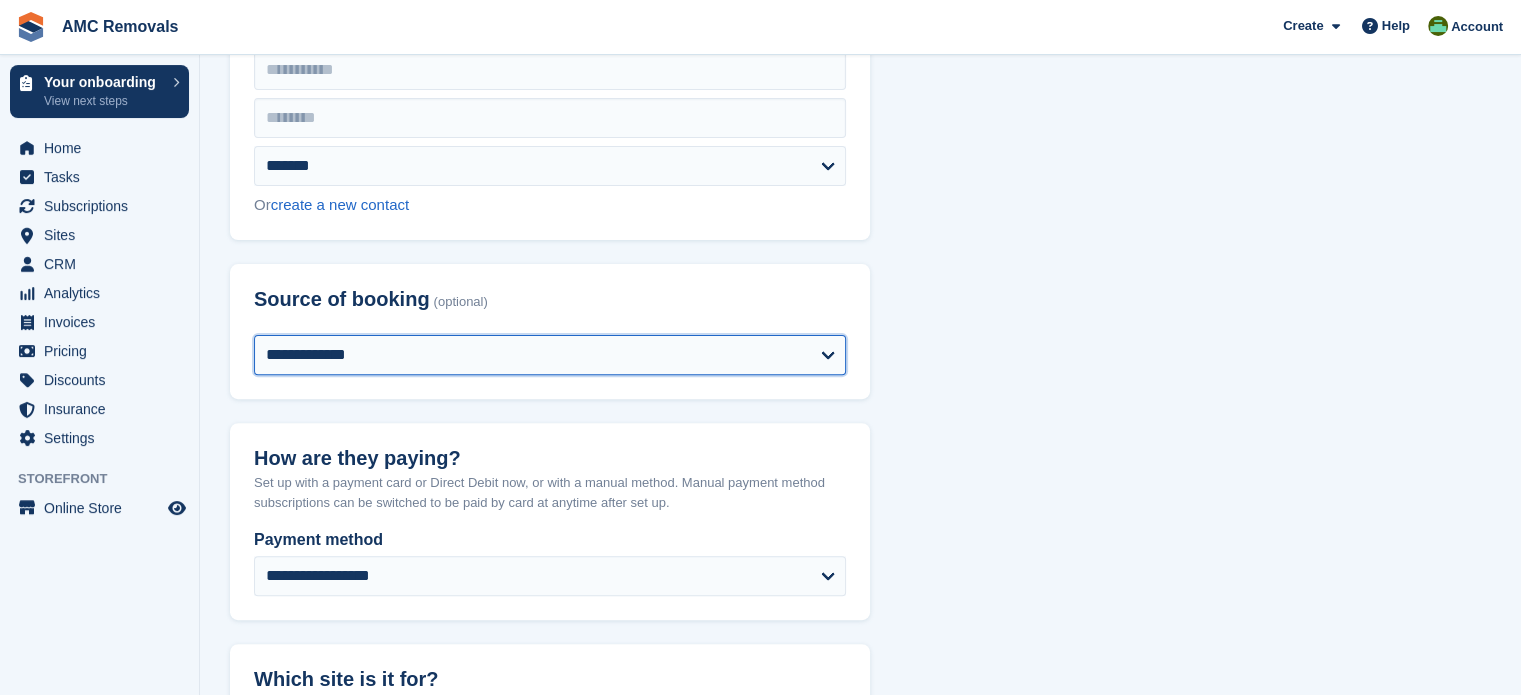 click on "**********" at bounding box center (550, 355) 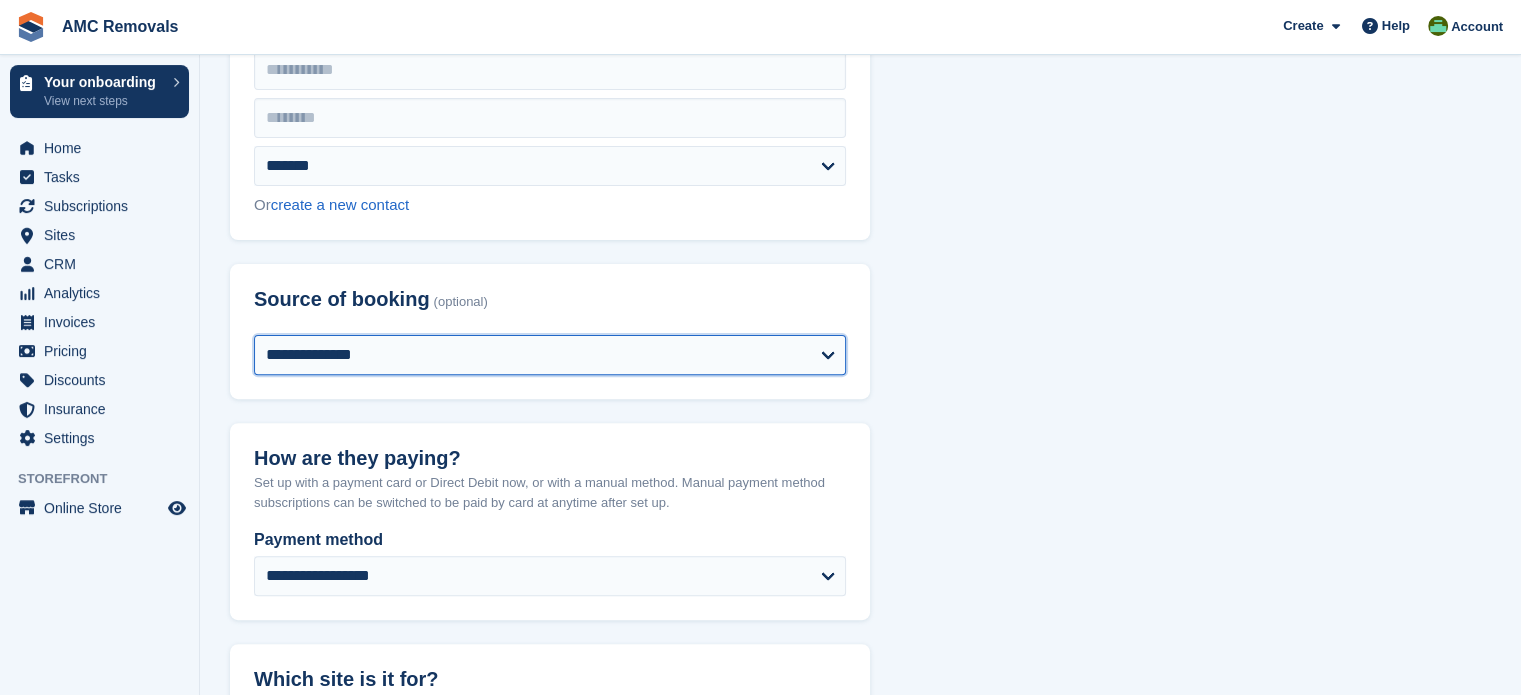 click on "**********" at bounding box center (550, 355) 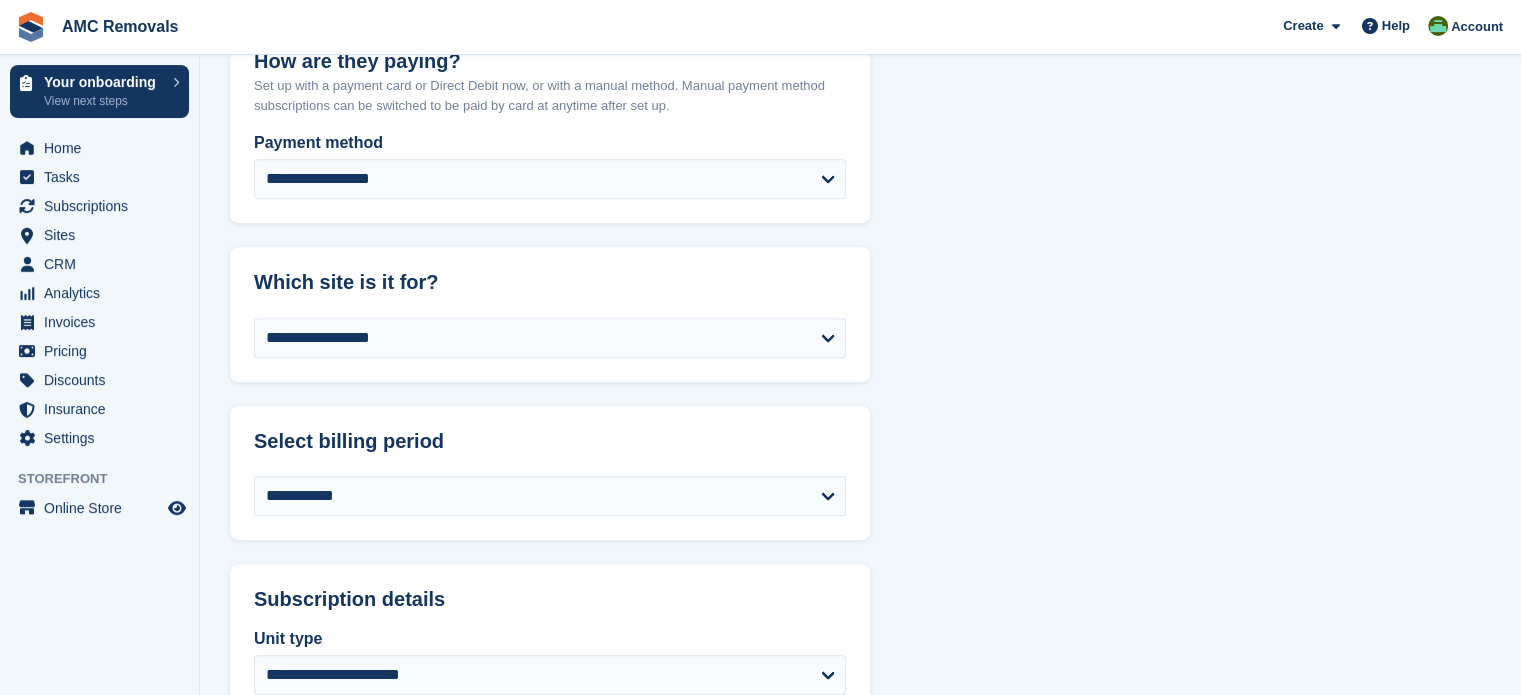 scroll, scrollTop: 1000, scrollLeft: 0, axis: vertical 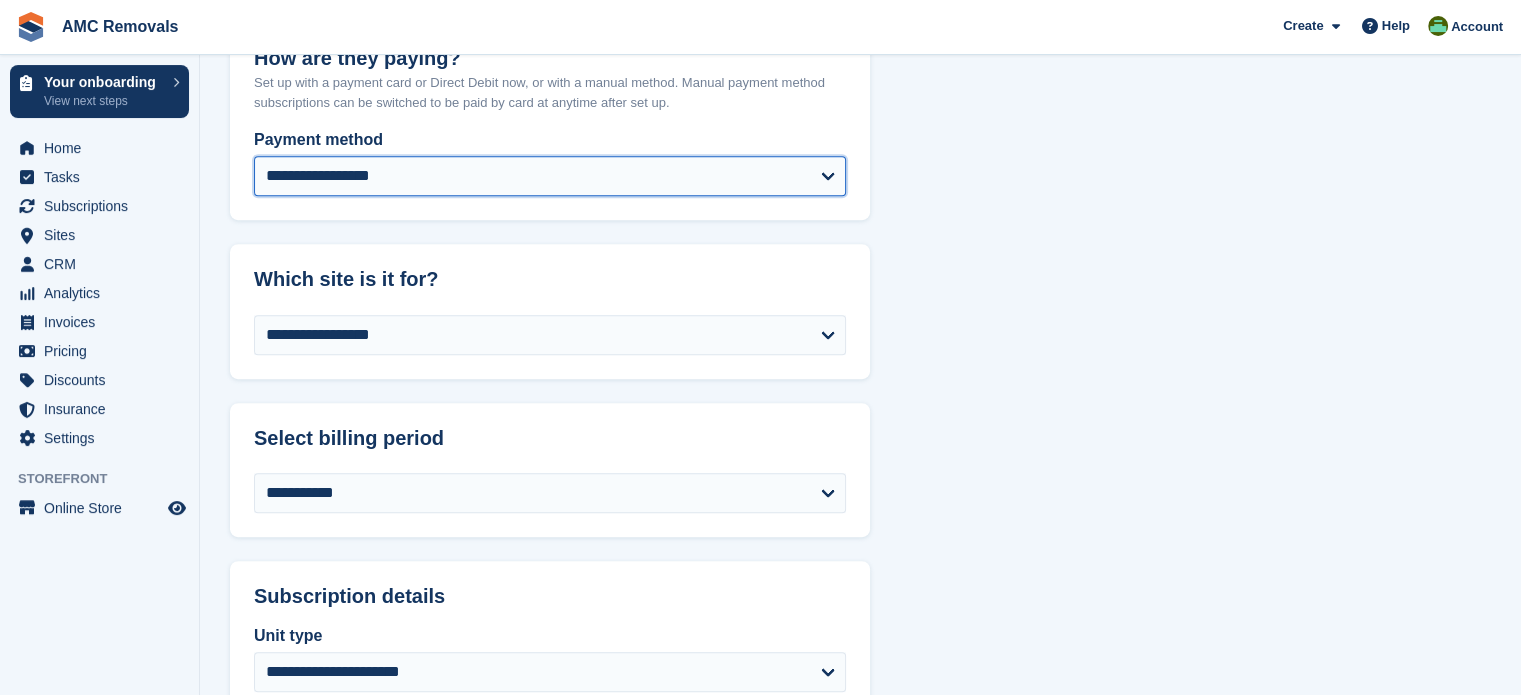 drag, startPoint x: 488, startPoint y: 161, endPoint x: 488, endPoint y: 175, distance: 14 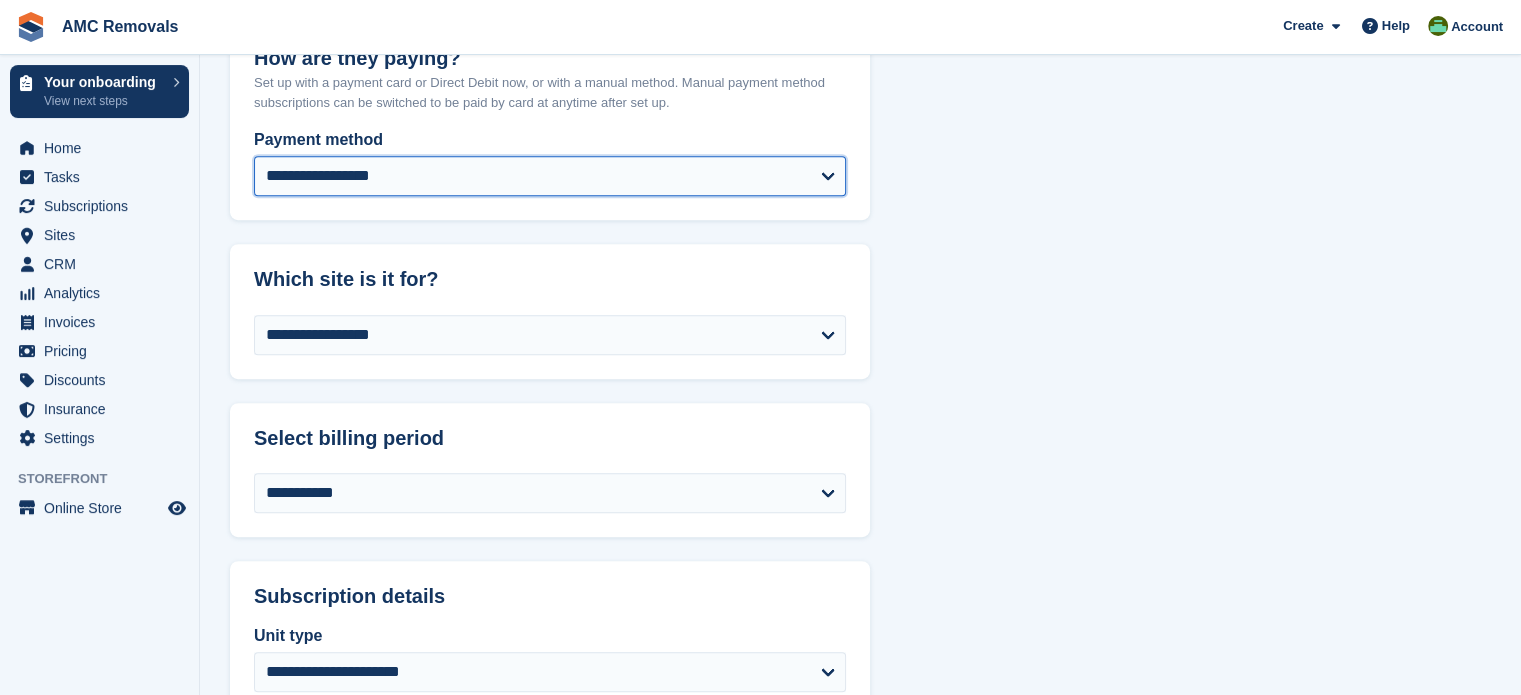 select on "**********" 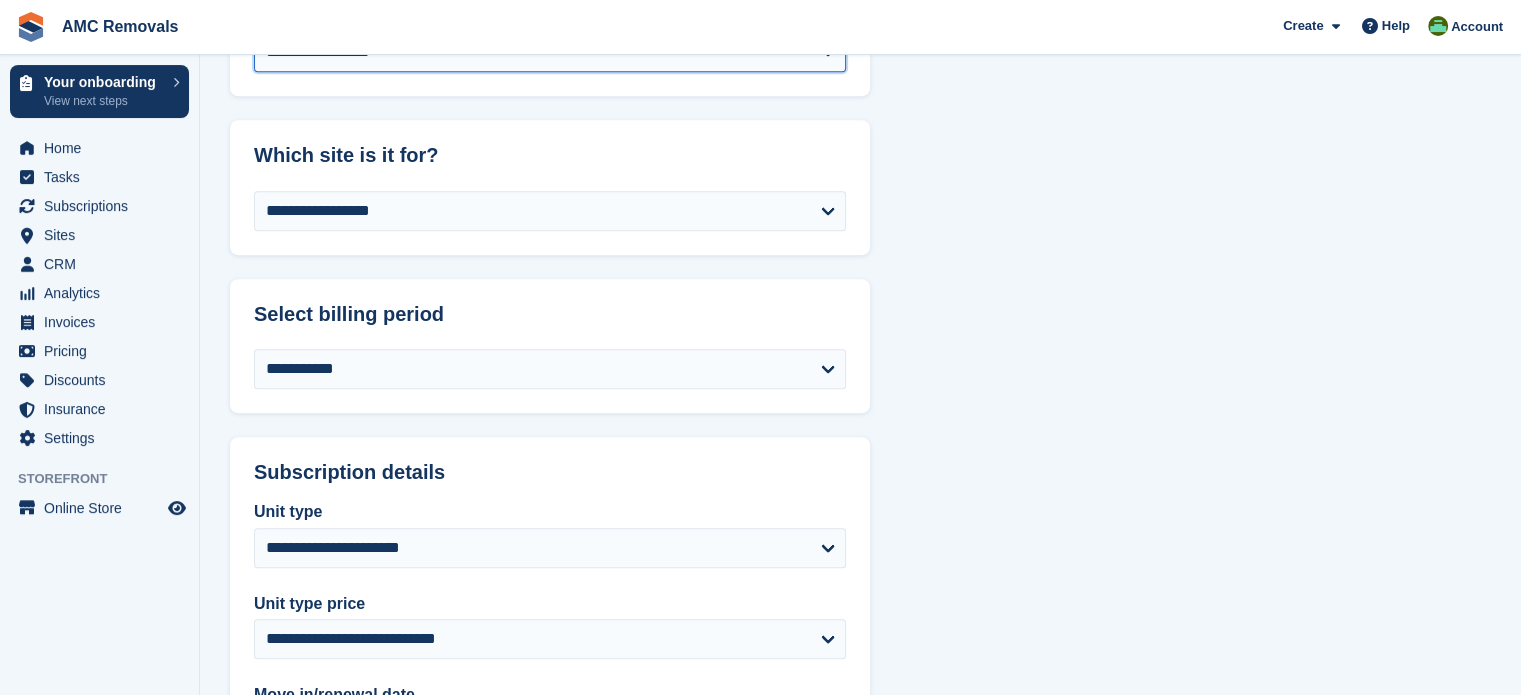 select on "******" 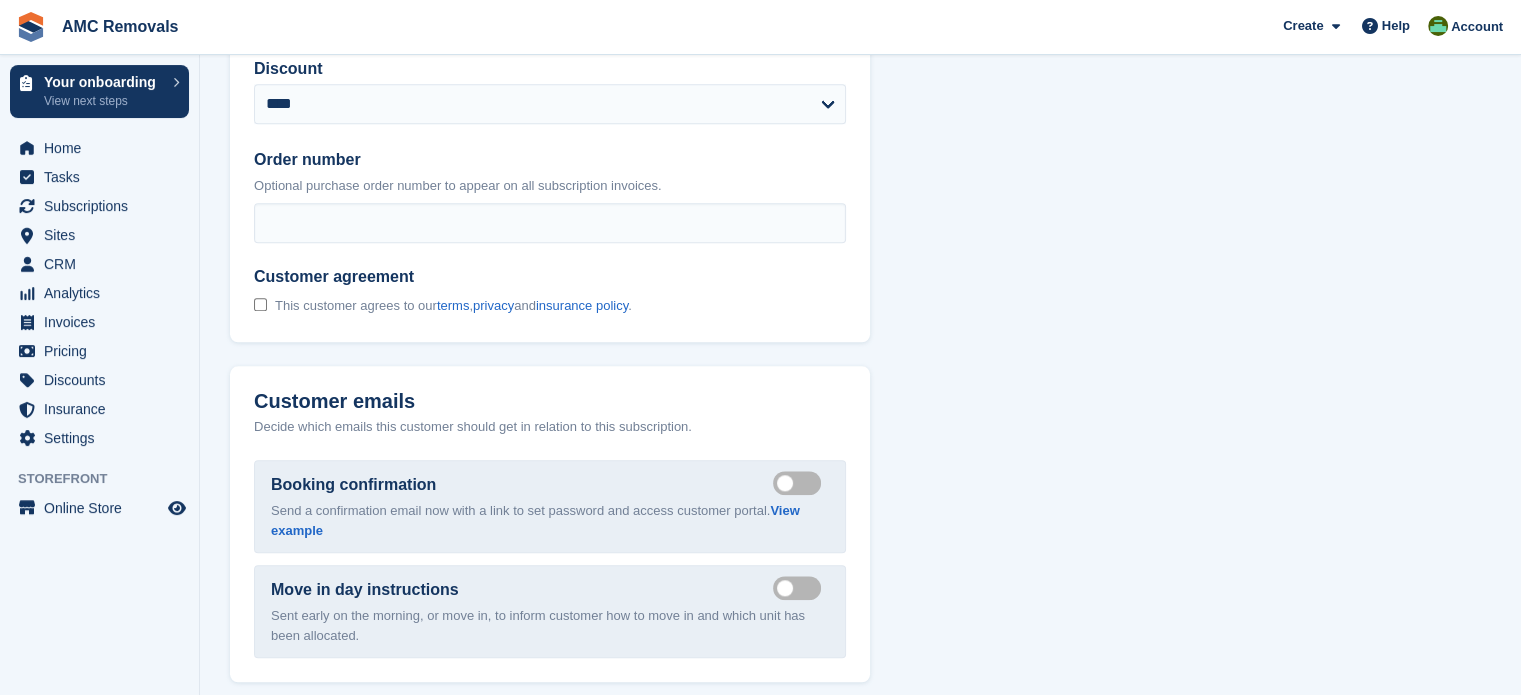 scroll, scrollTop: 2373, scrollLeft: 0, axis: vertical 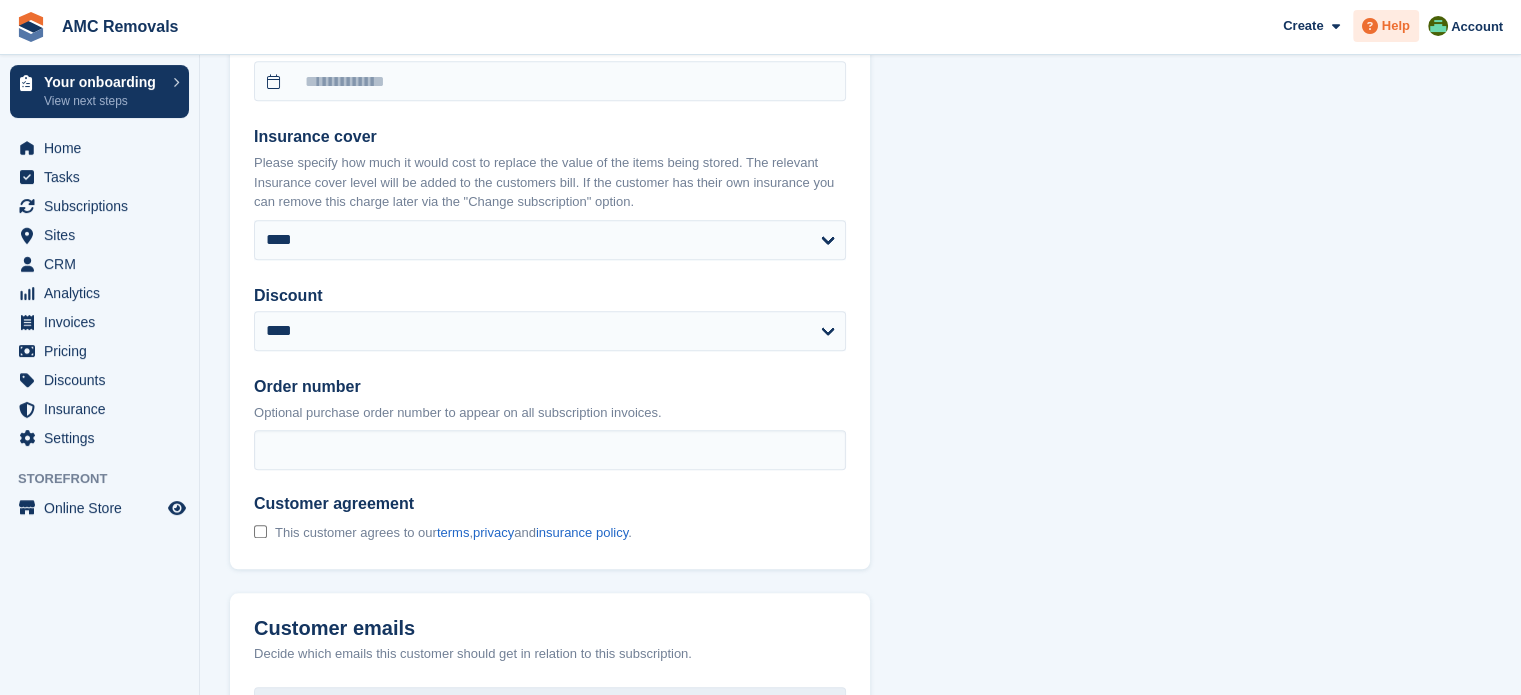 click on "Help" at bounding box center (1396, 26) 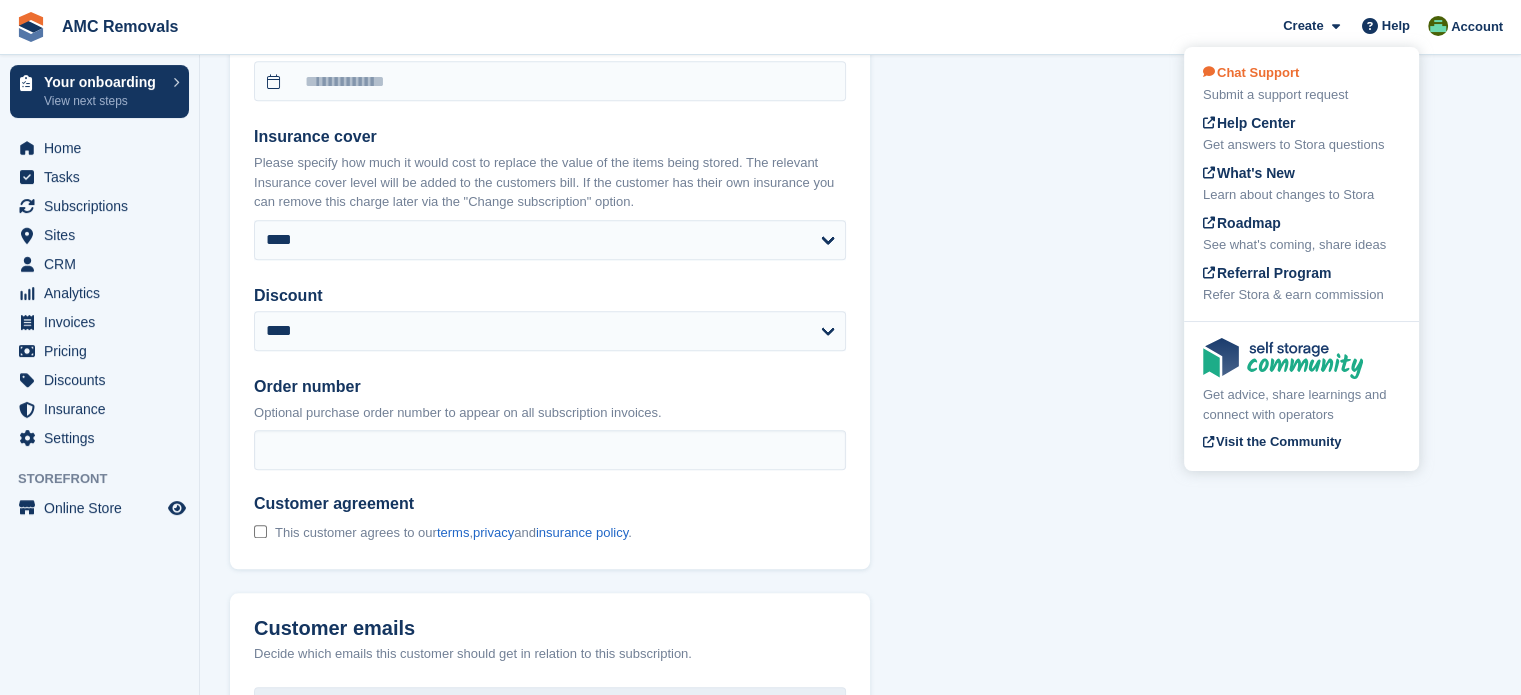 click on "Chat Support
Submit a support request" at bounding box center (1301, 84) 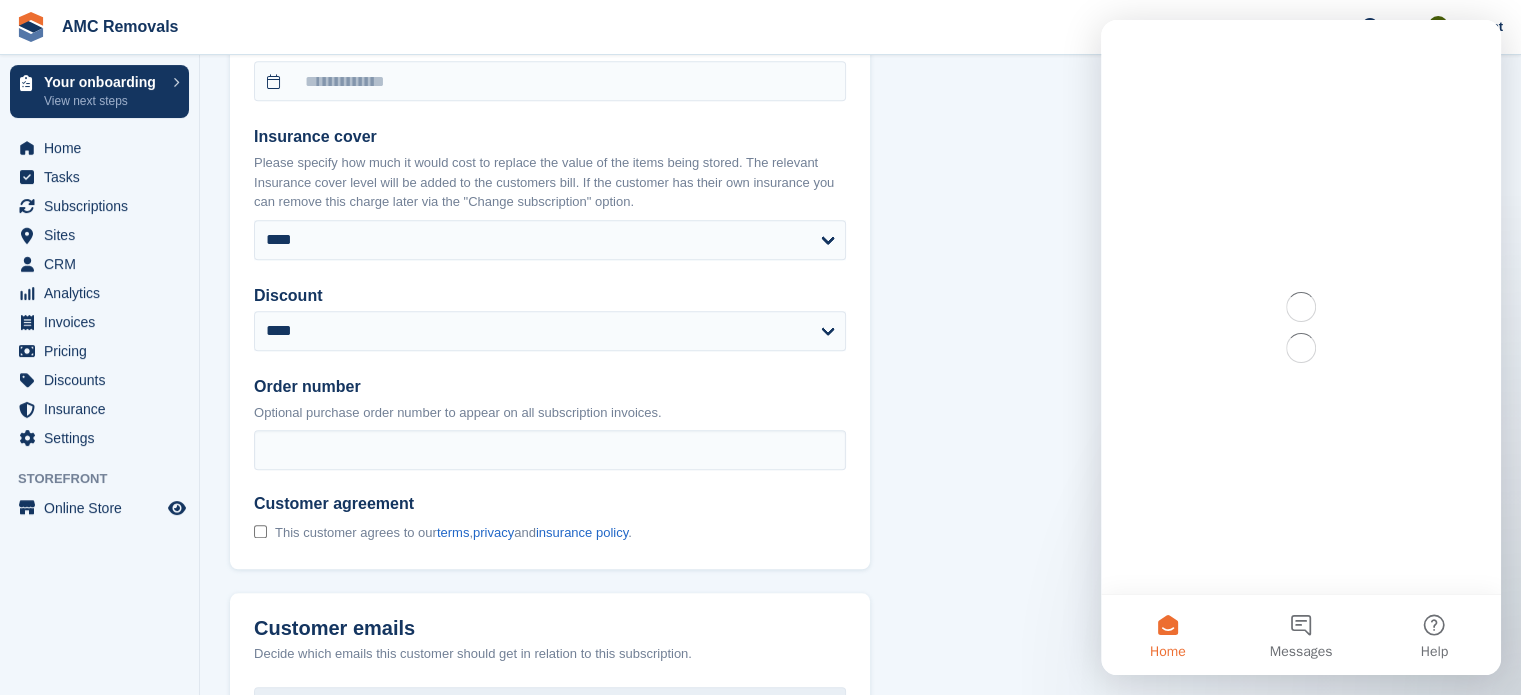 scroll, scrollTop: 0, scrollLeft: 0, axis: both 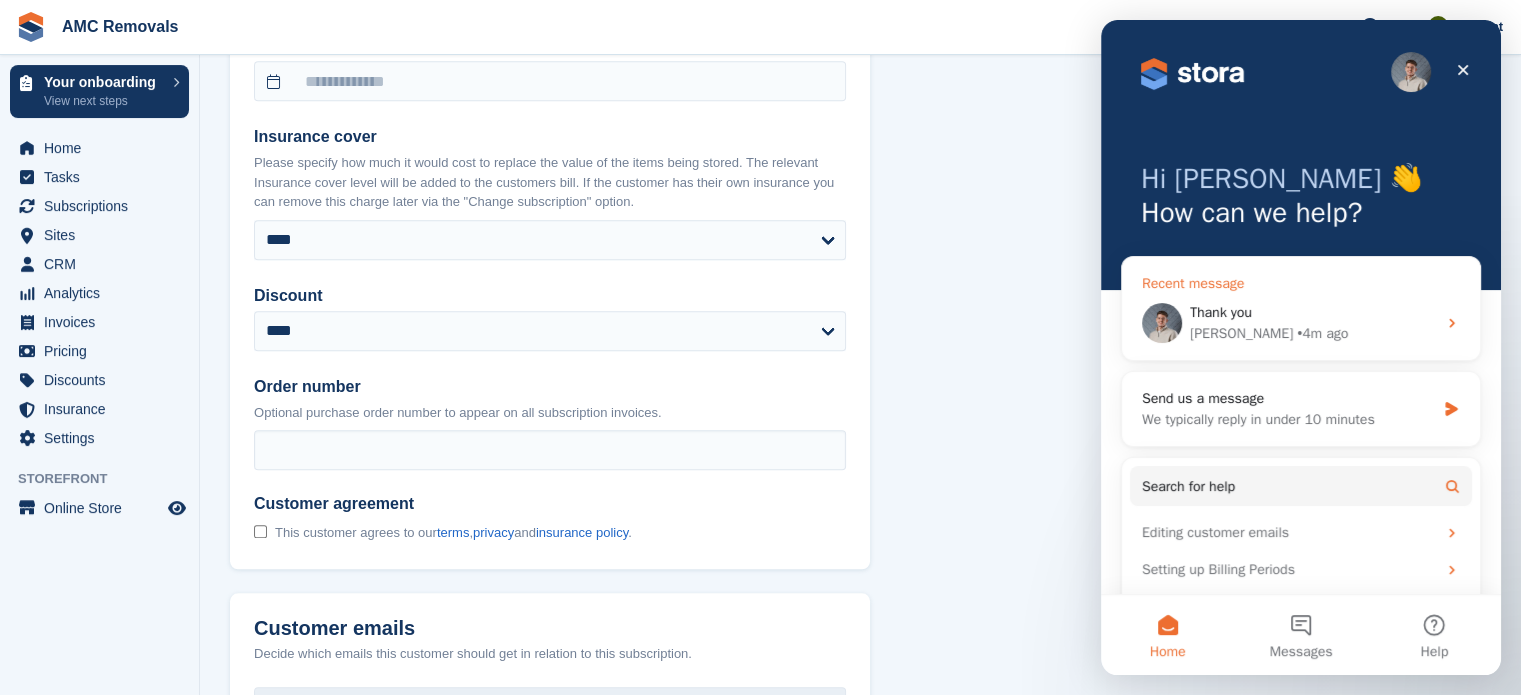 click on "Bradley •  4m ago" at bounding box center [1313, 333] 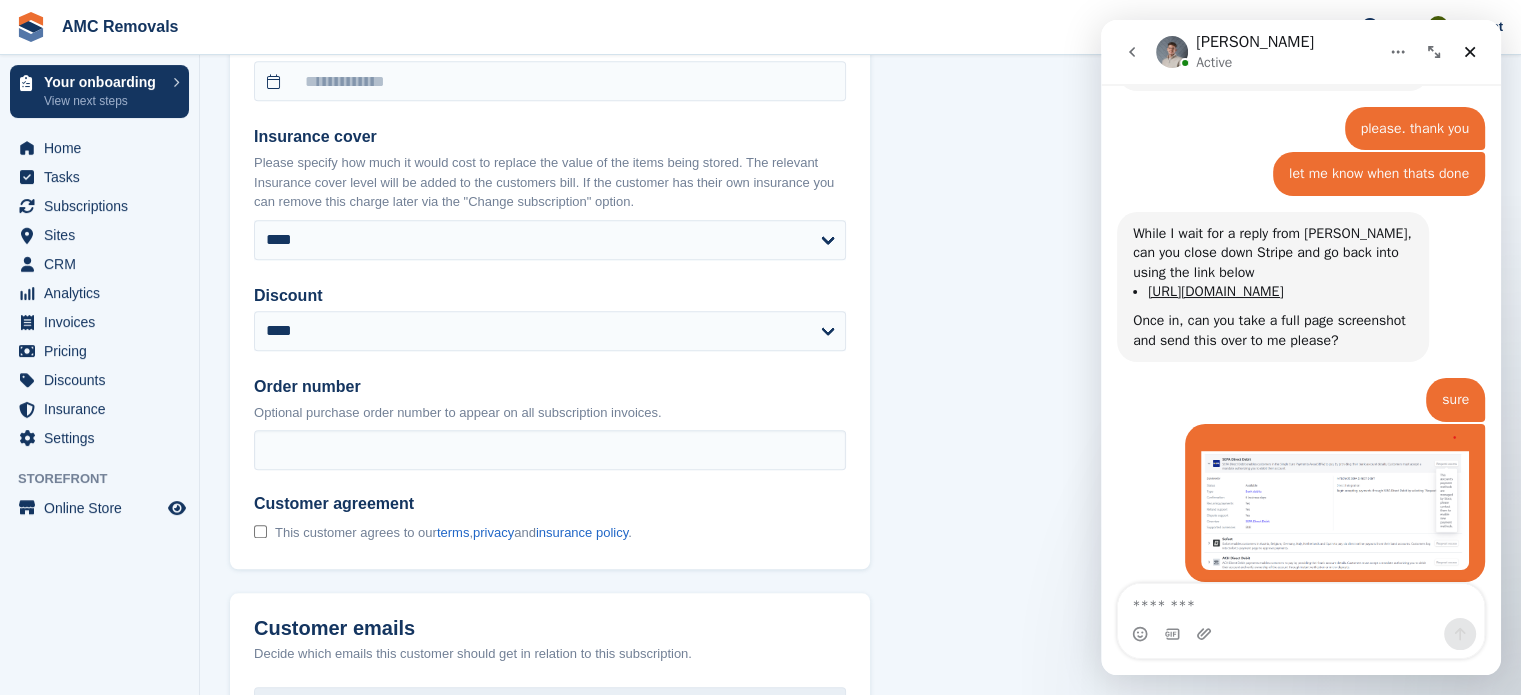 scroll, scrollTop: 1959, scrollLeft: 0, axis: vertical 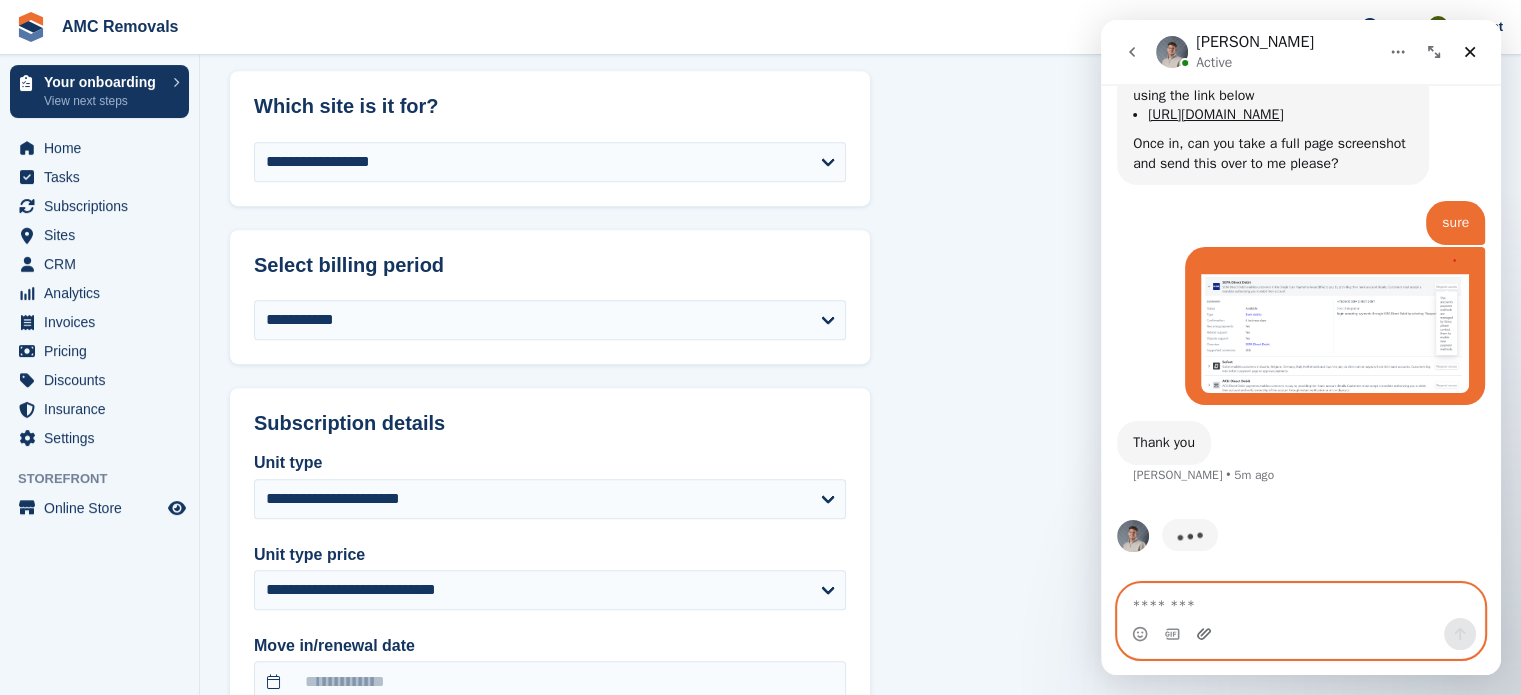 click 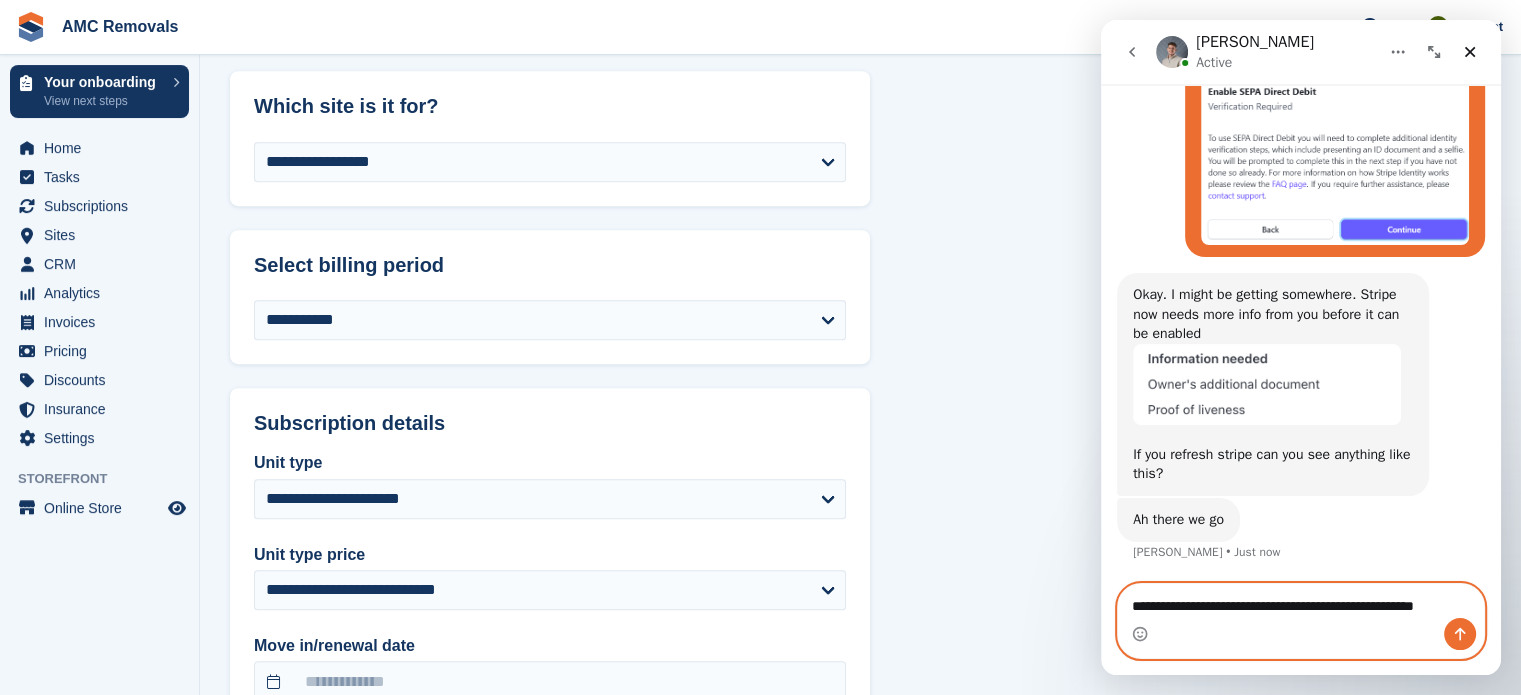 scroll, scrollTop: 2503, scrollLeft: 0, axis: vertical 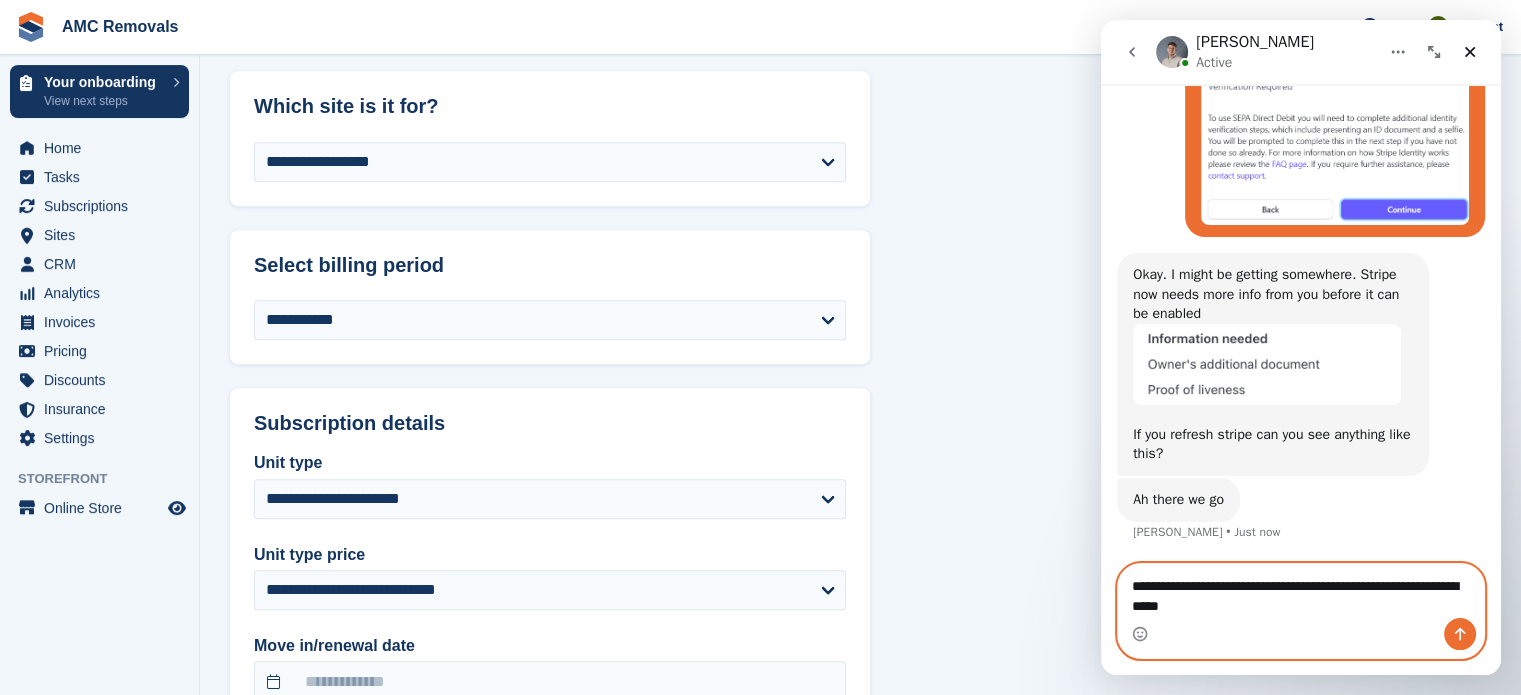 type on "**********" 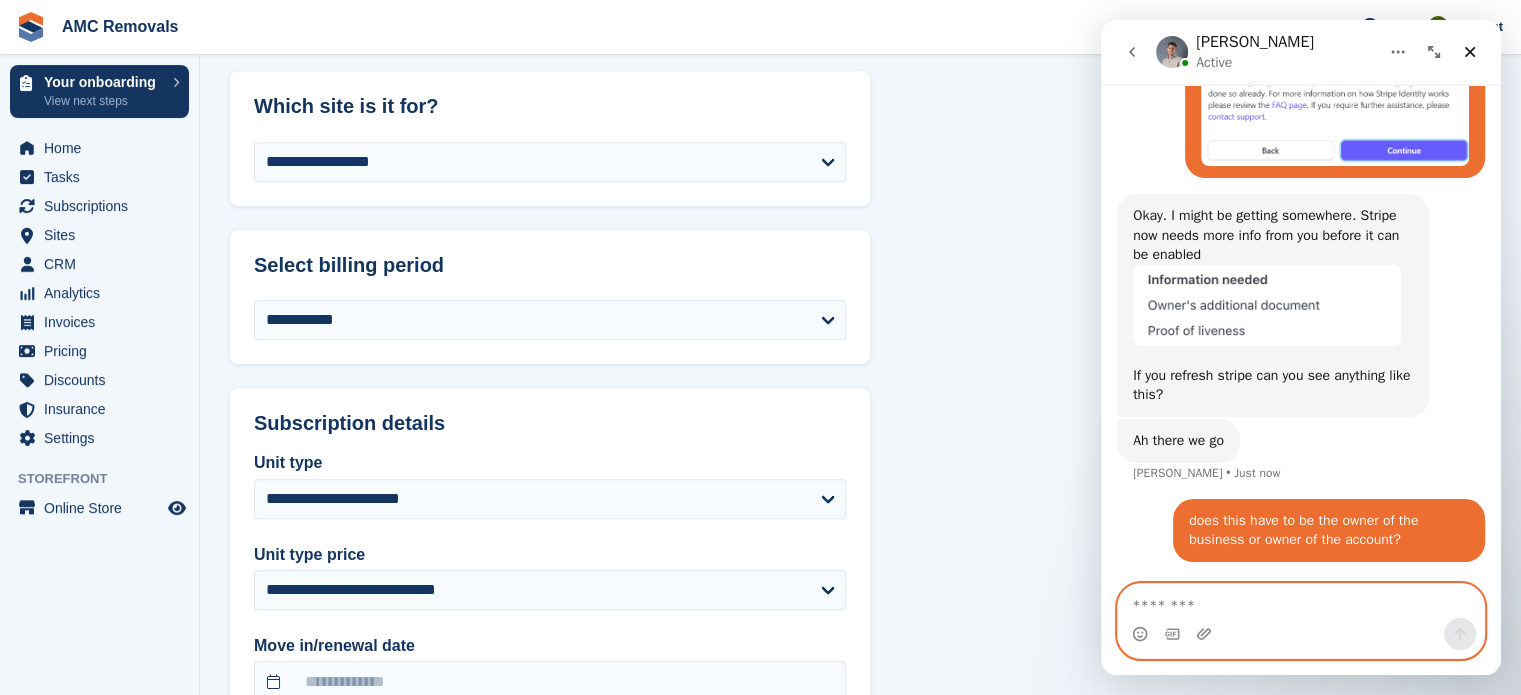 scroll, scrollTop: 2562, scrollLeft: 0, axis: vertical 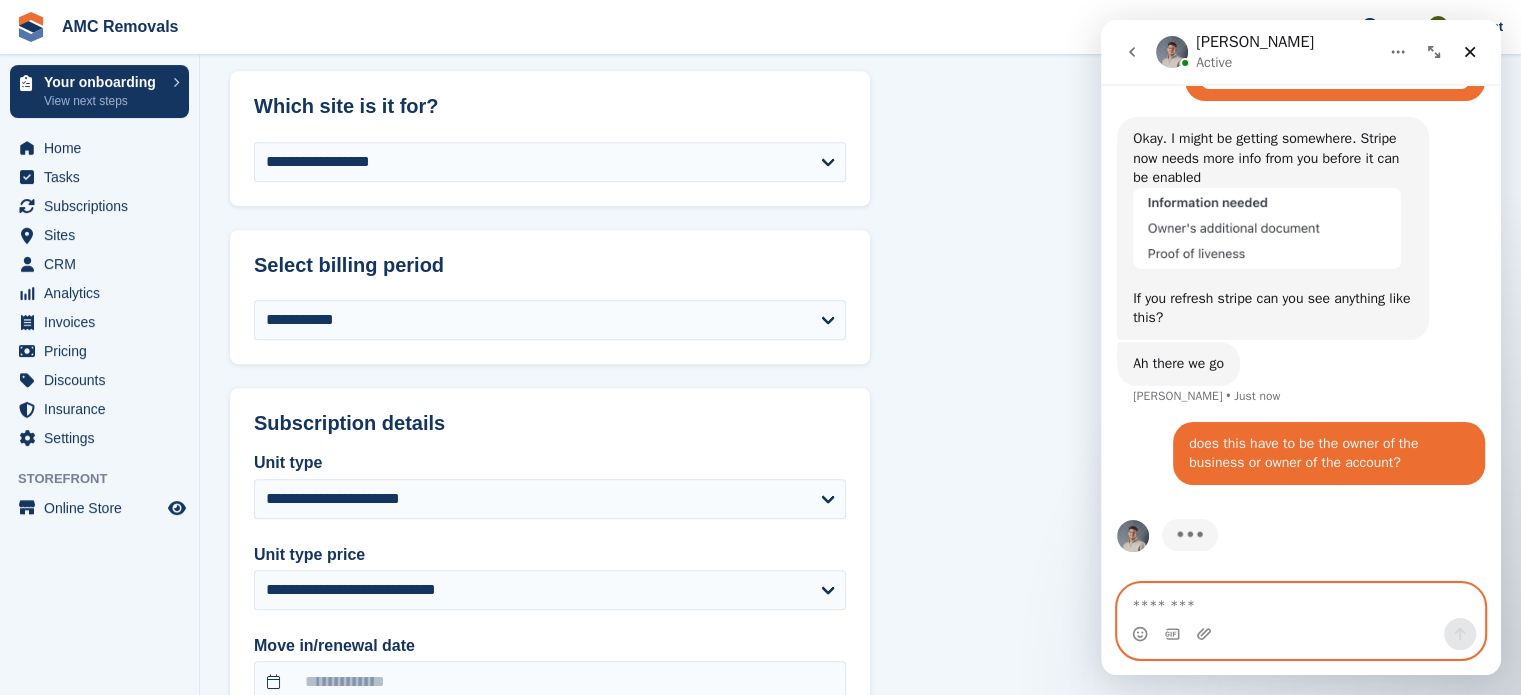 click at bounding box center (1301, 601) 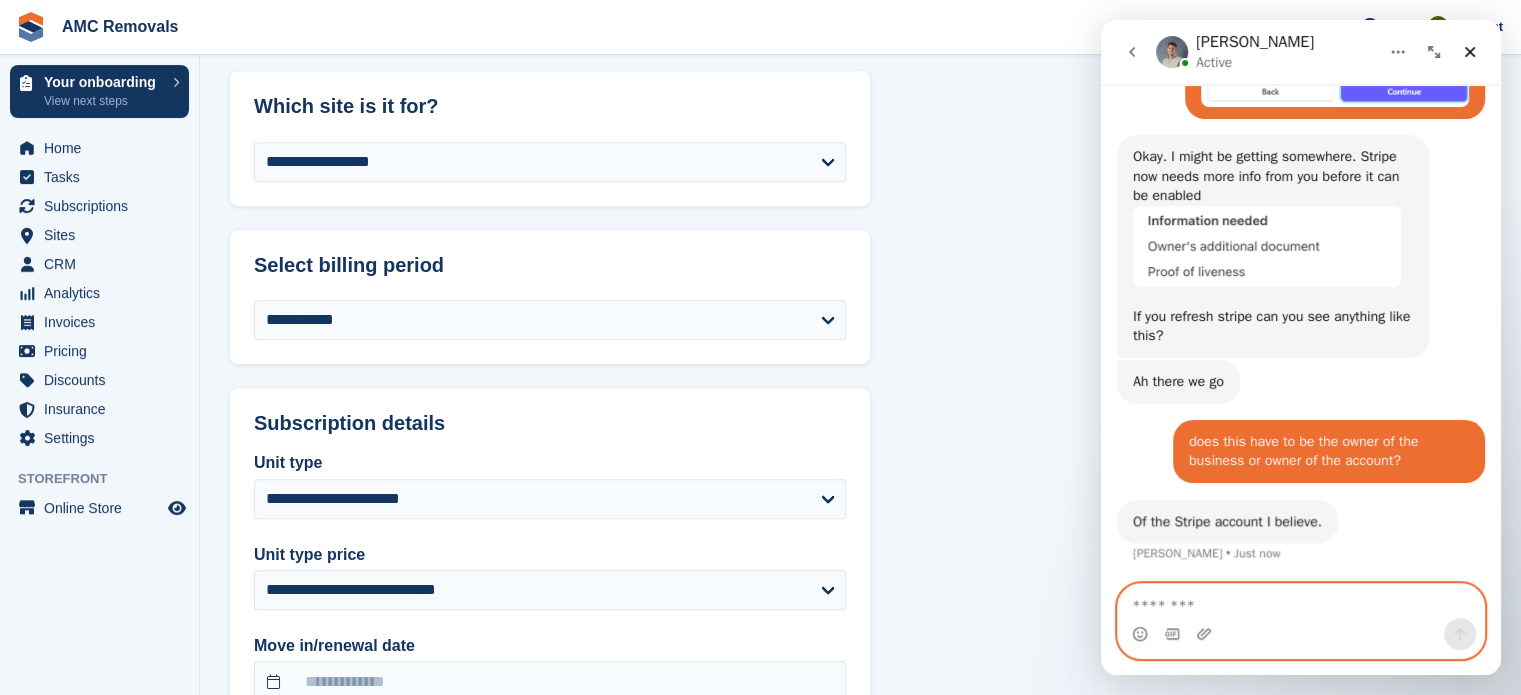 scroll, scrollTop: 2621, scrollLeft: 0, axis: vertical 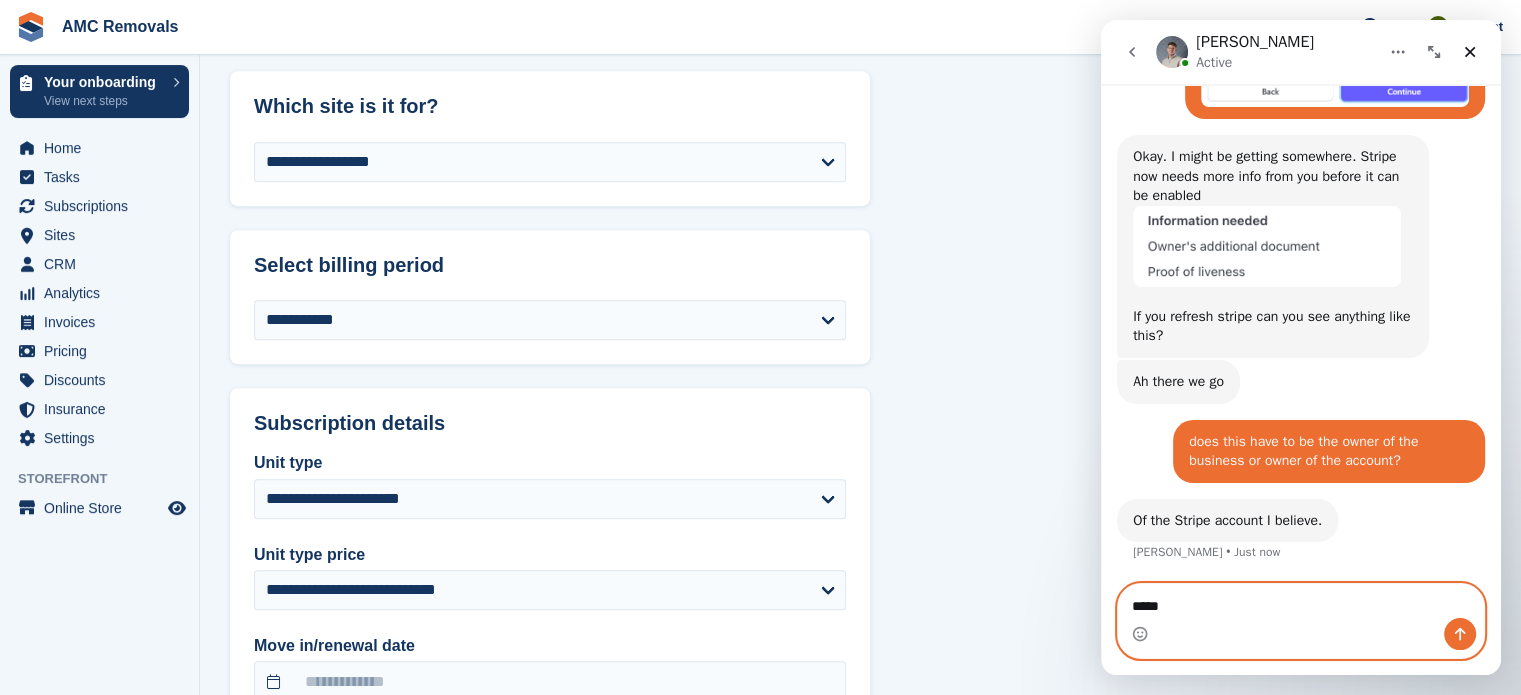 type on "*****" 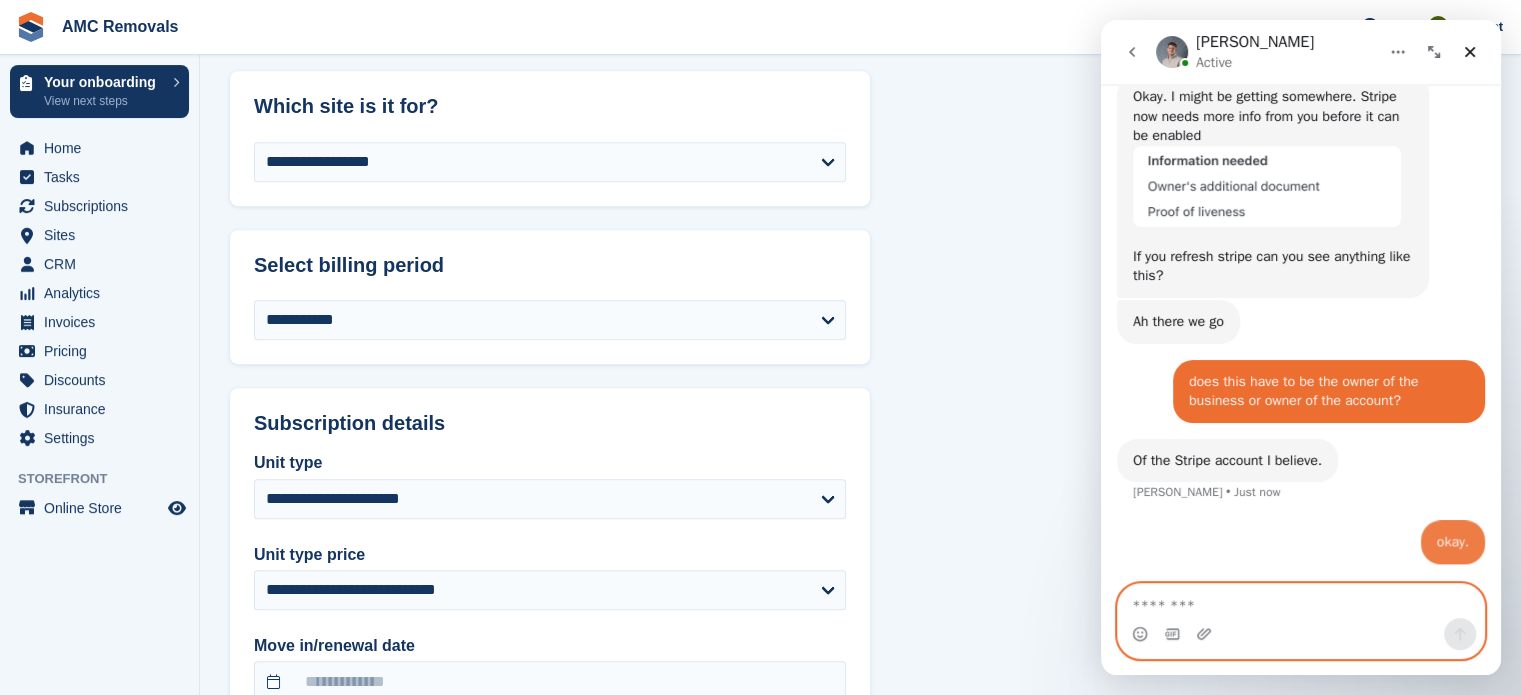 scroll, scrollTop: 2681, scrollLeft: 0, axis: vertical 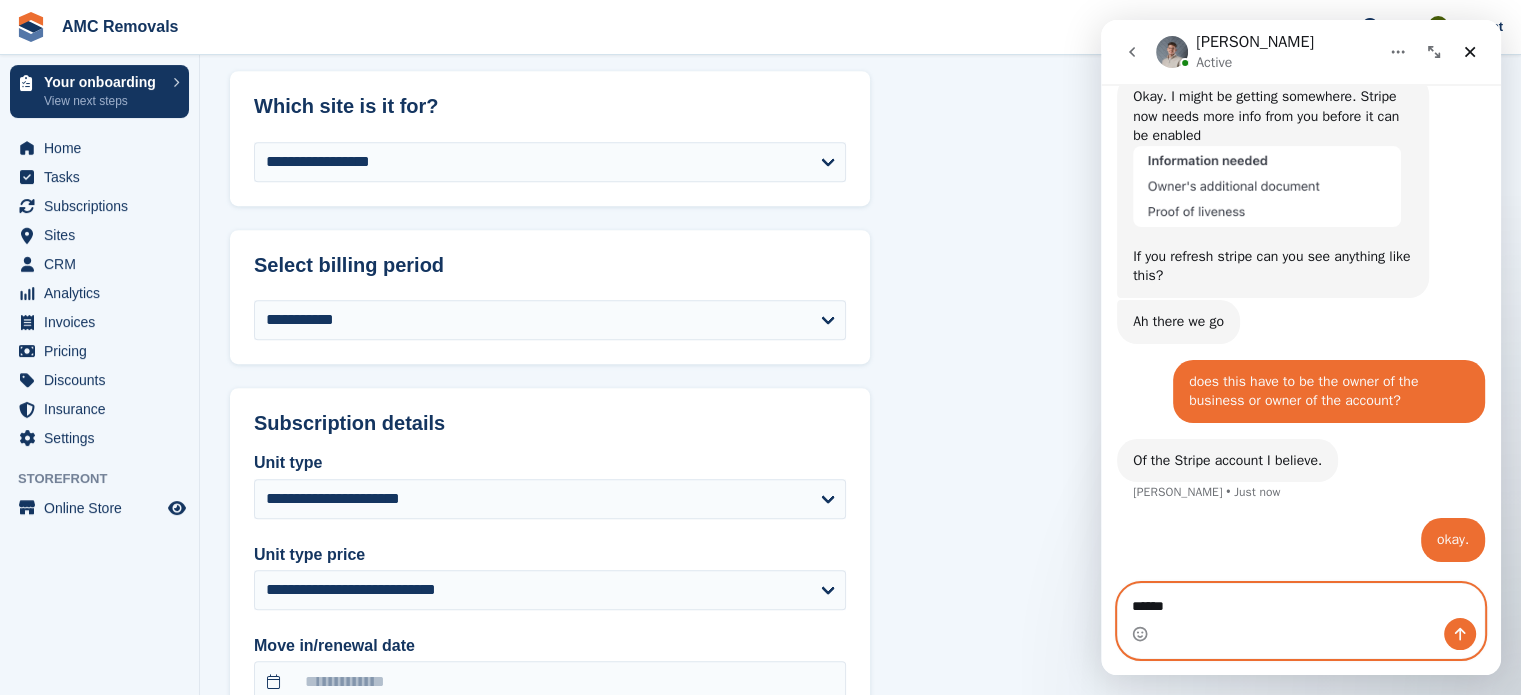 type on "*******" 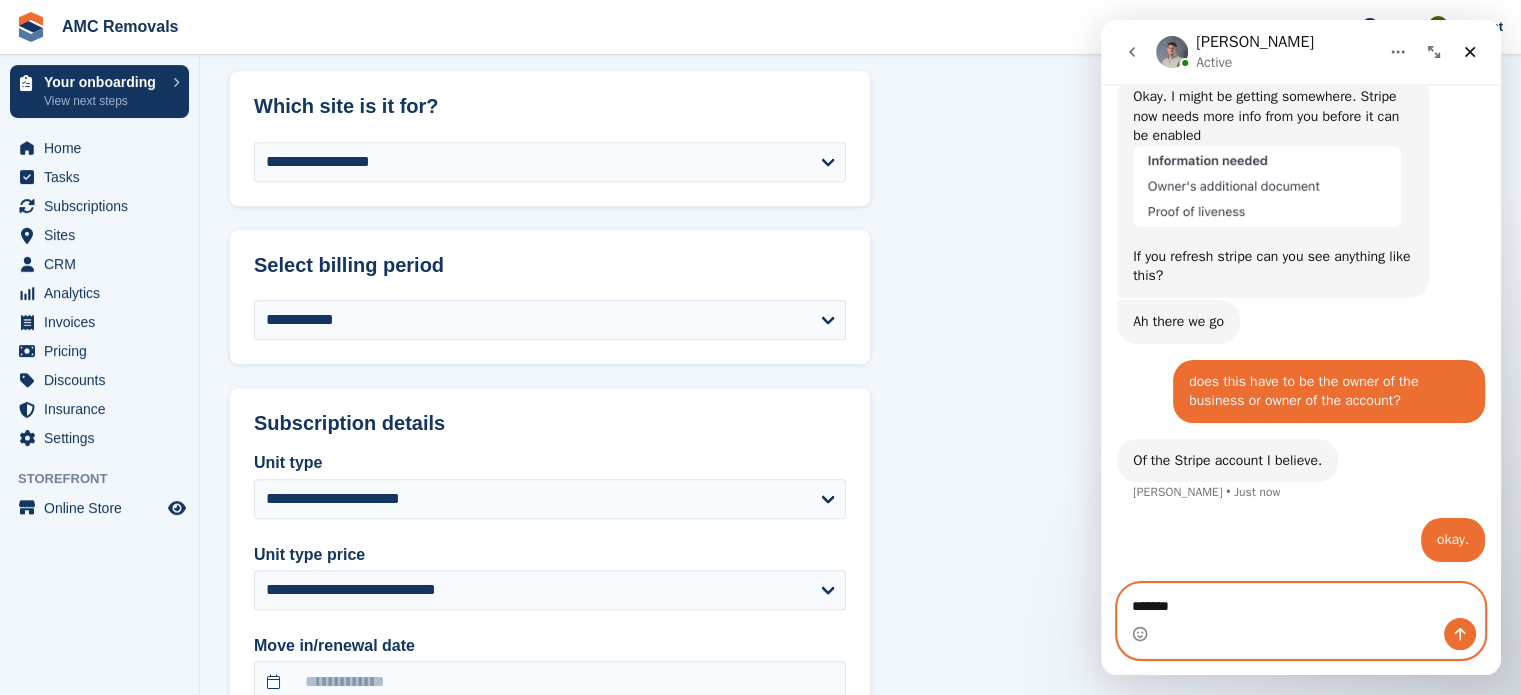type 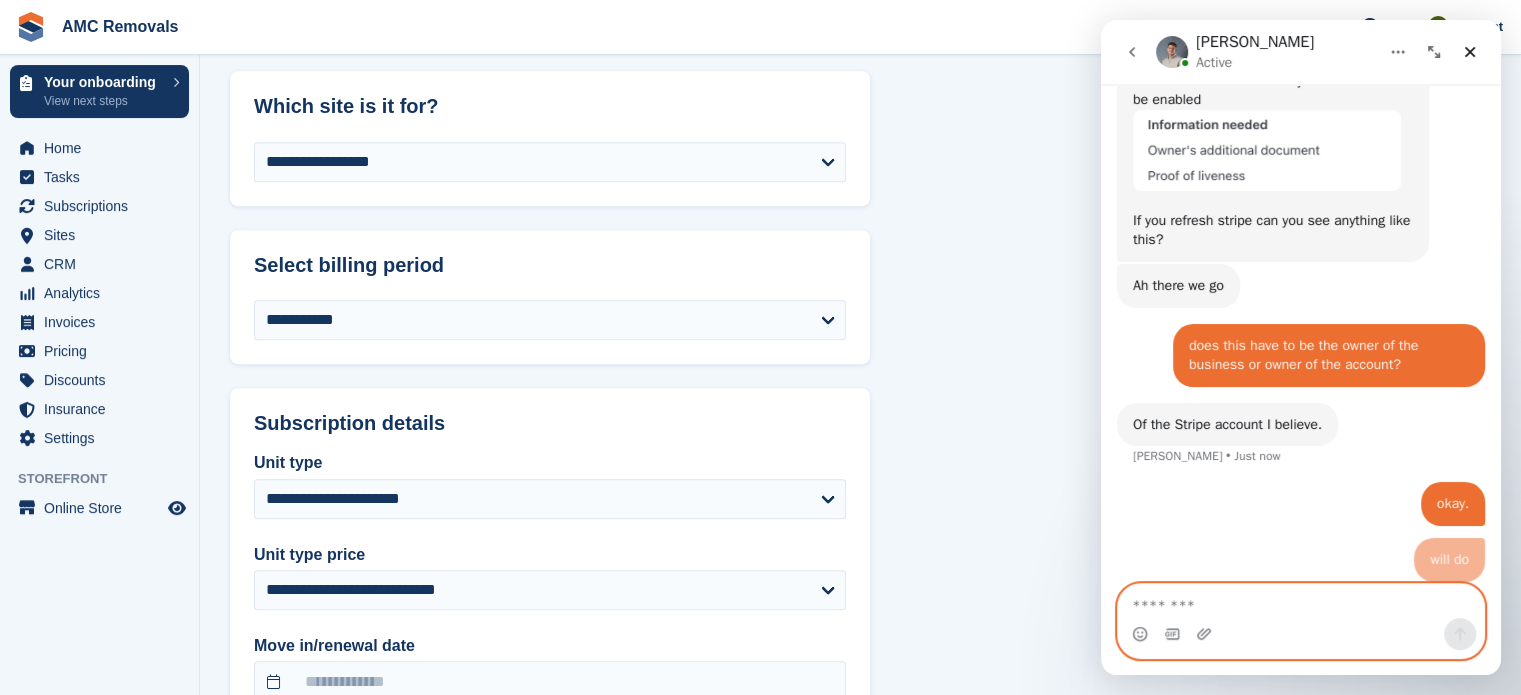scroll, scrollTop: 2727, scrollLeft: 0, axis: vertical 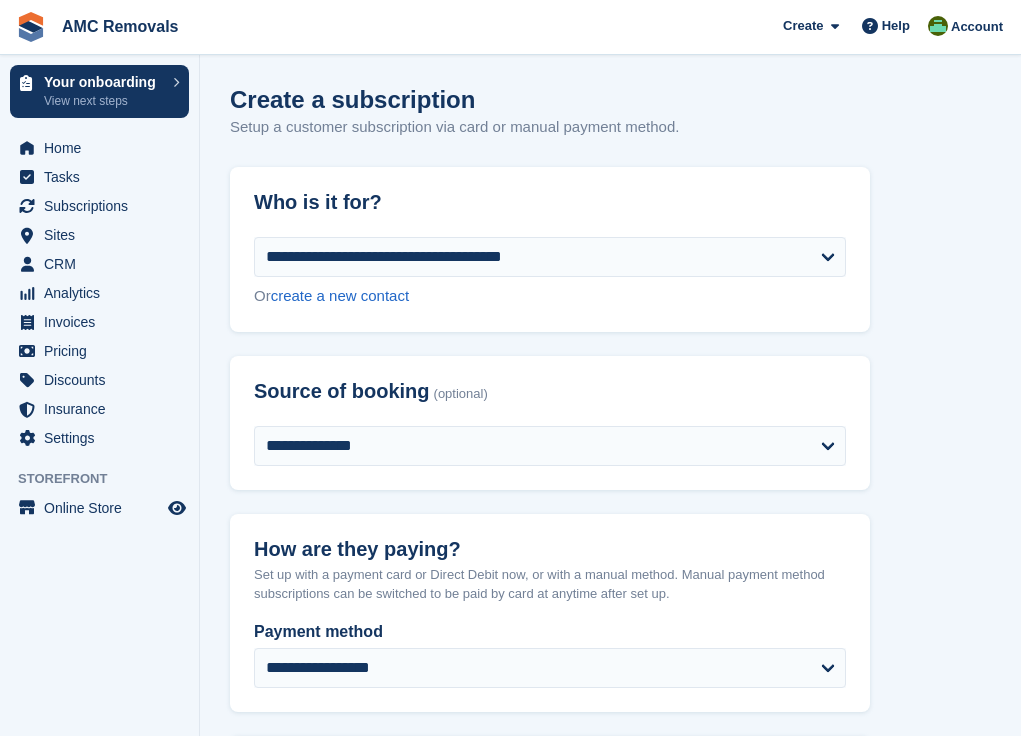 select on "******" 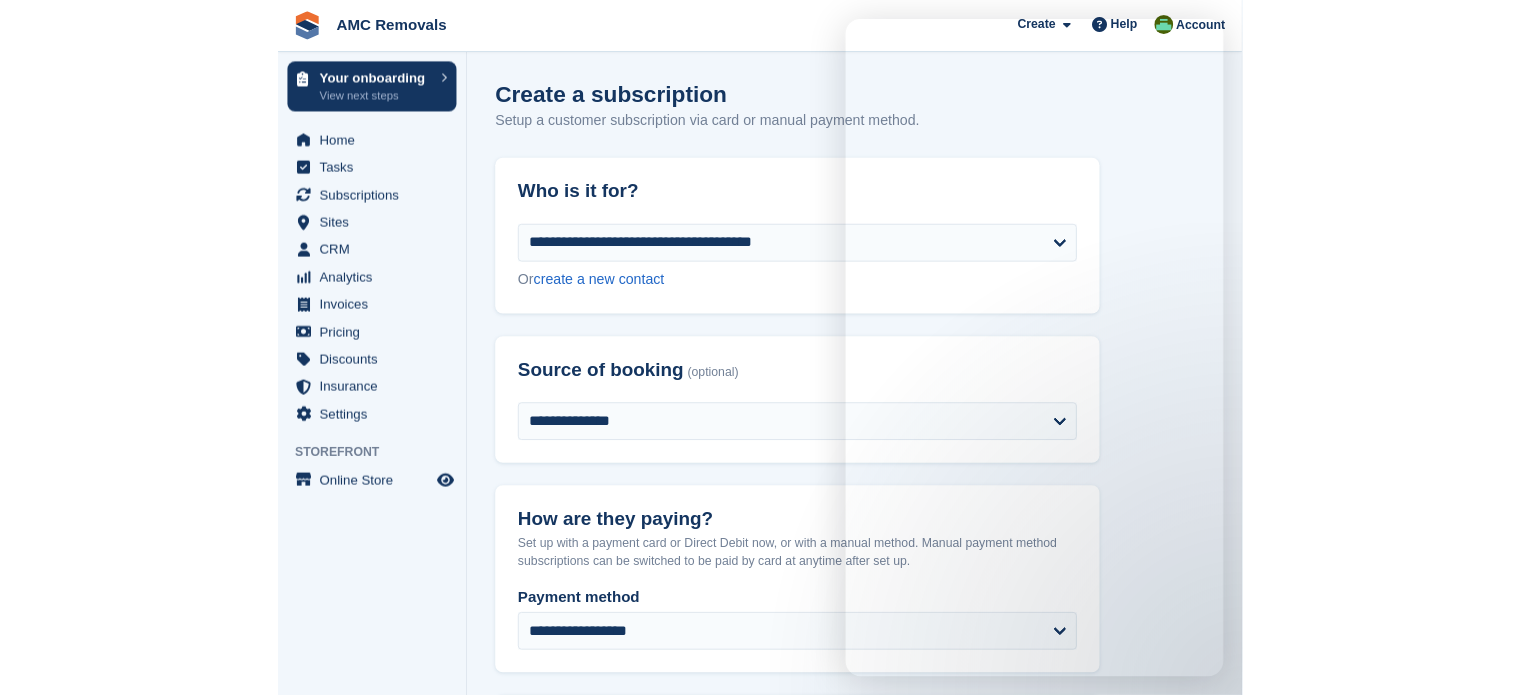scroll, scrollTop: 0, scrollLeft: 0, axis: both 